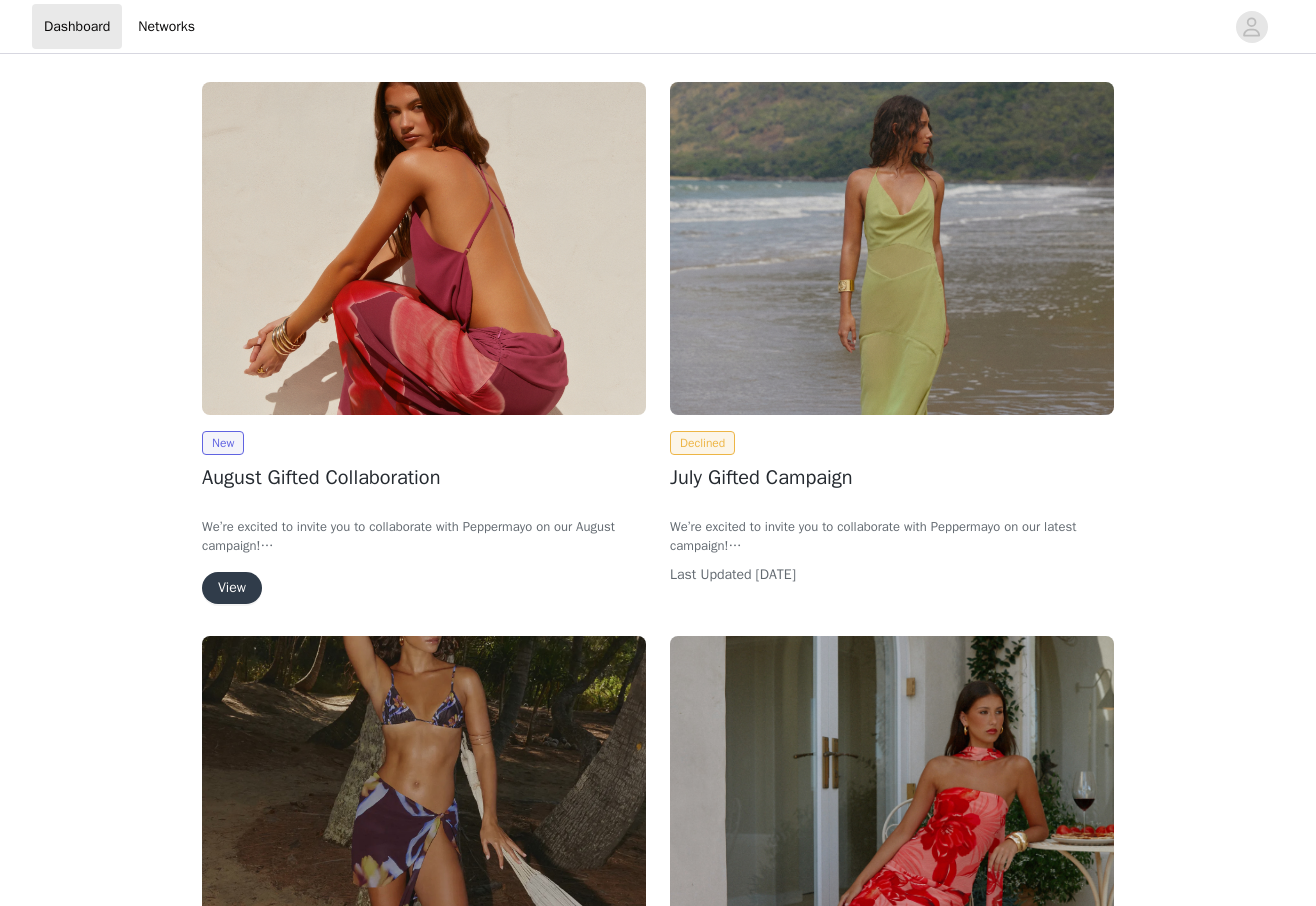 scroll, scrollTop: 0, scrollLeft: 0, axis: both 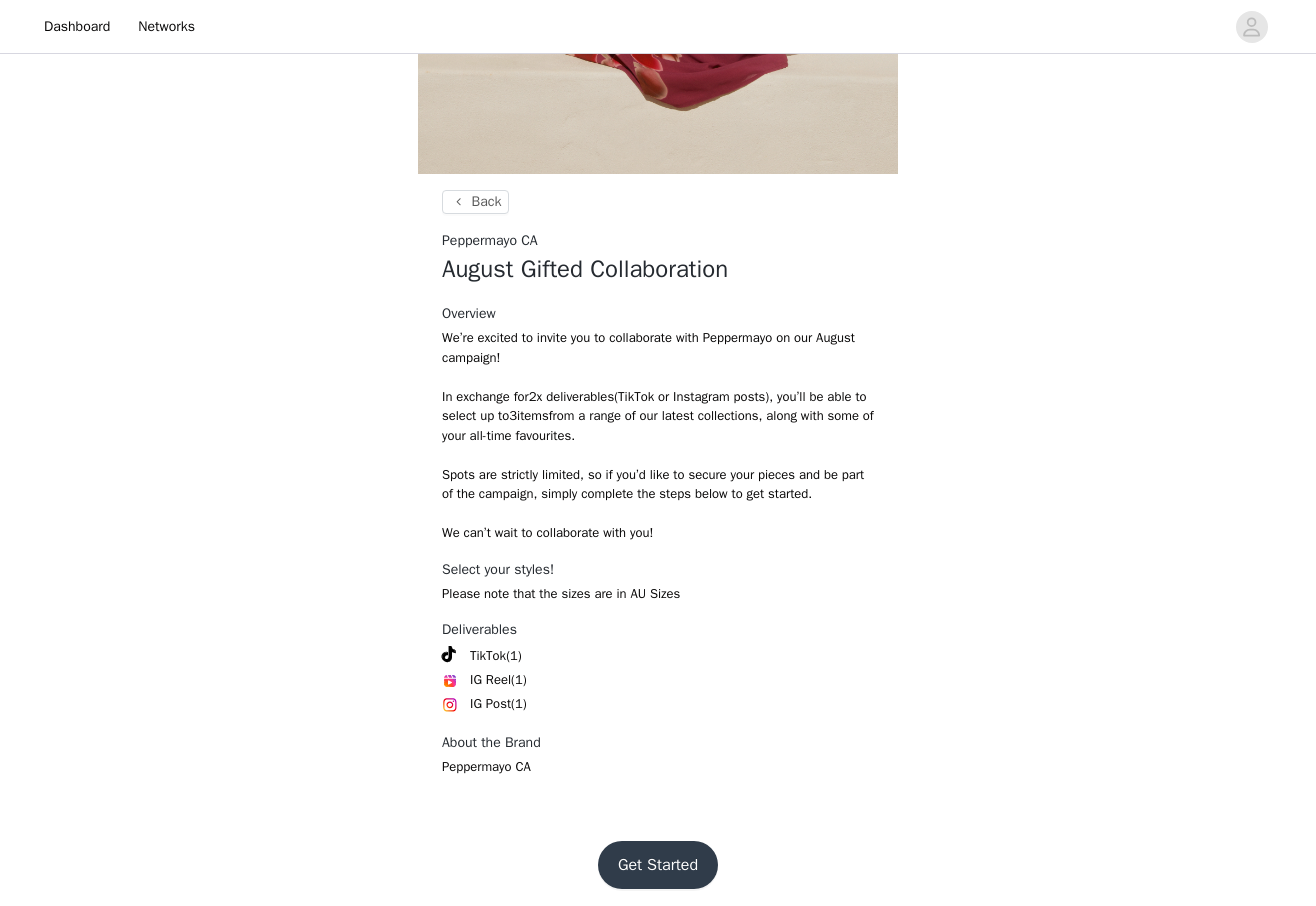 click on "Get Started" at bounding box center [658, 865] 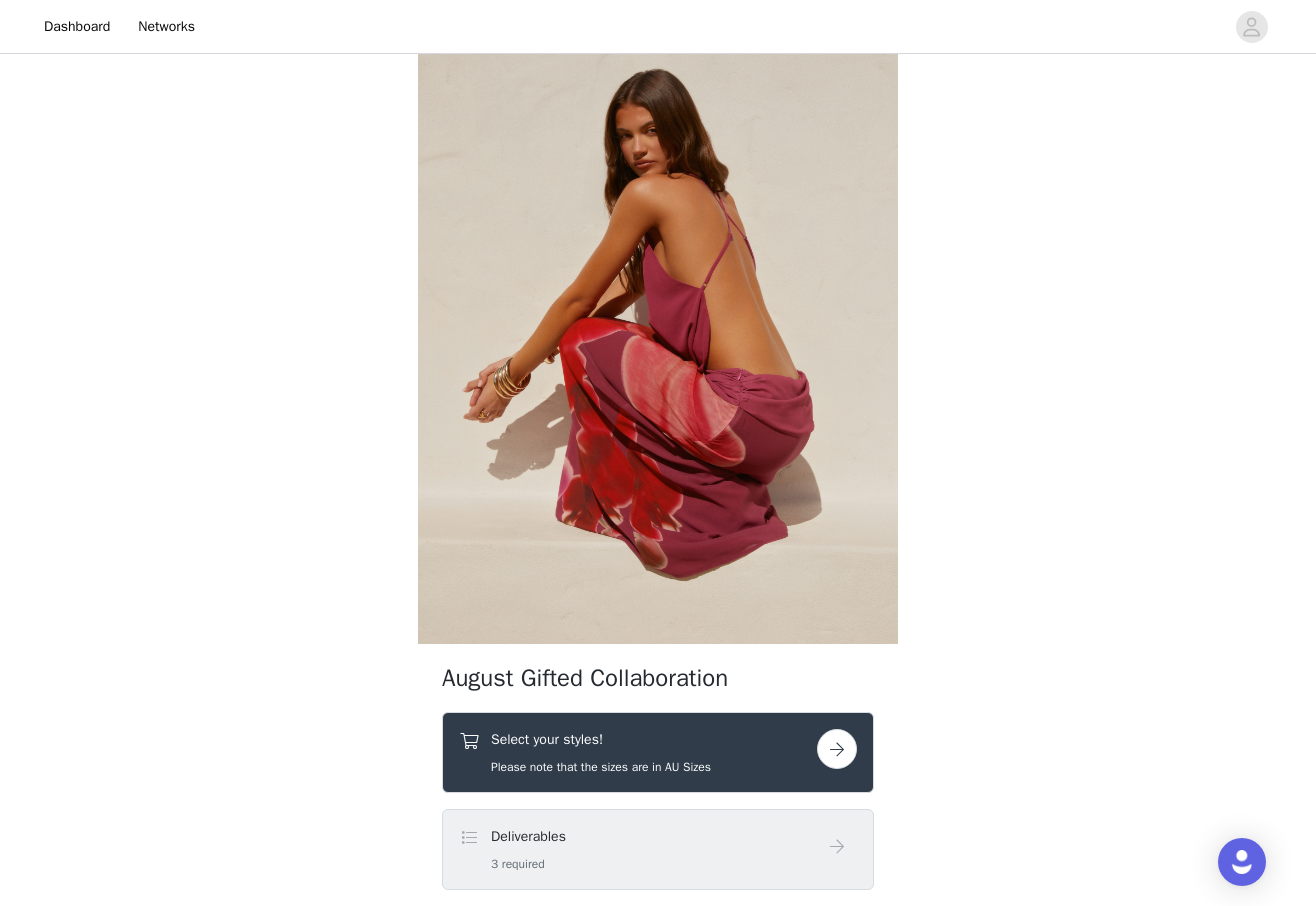 scroll, scrollTop: 325, scrollLeft: 0, axis: vertical 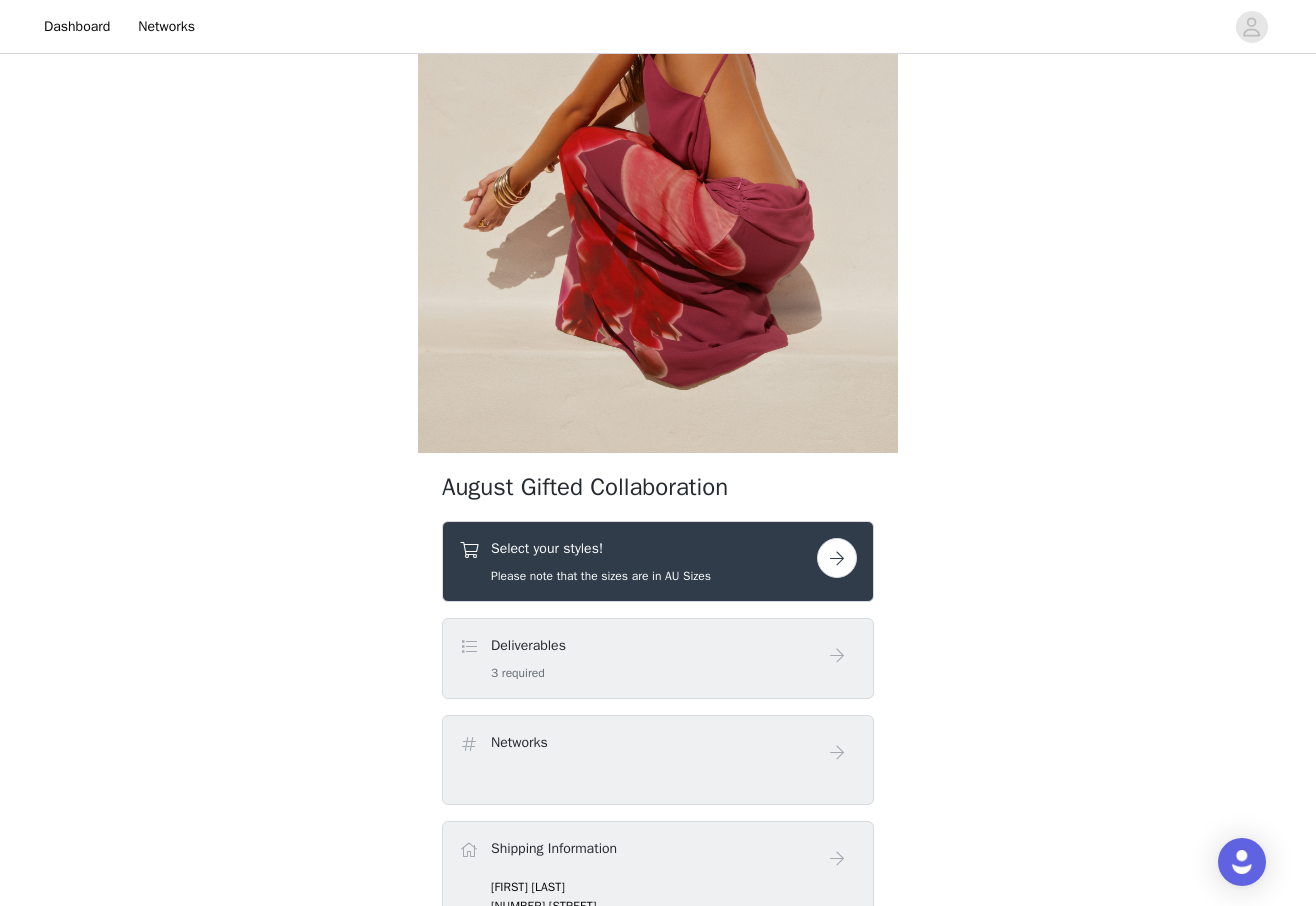 click at bounding box center (837, 558) 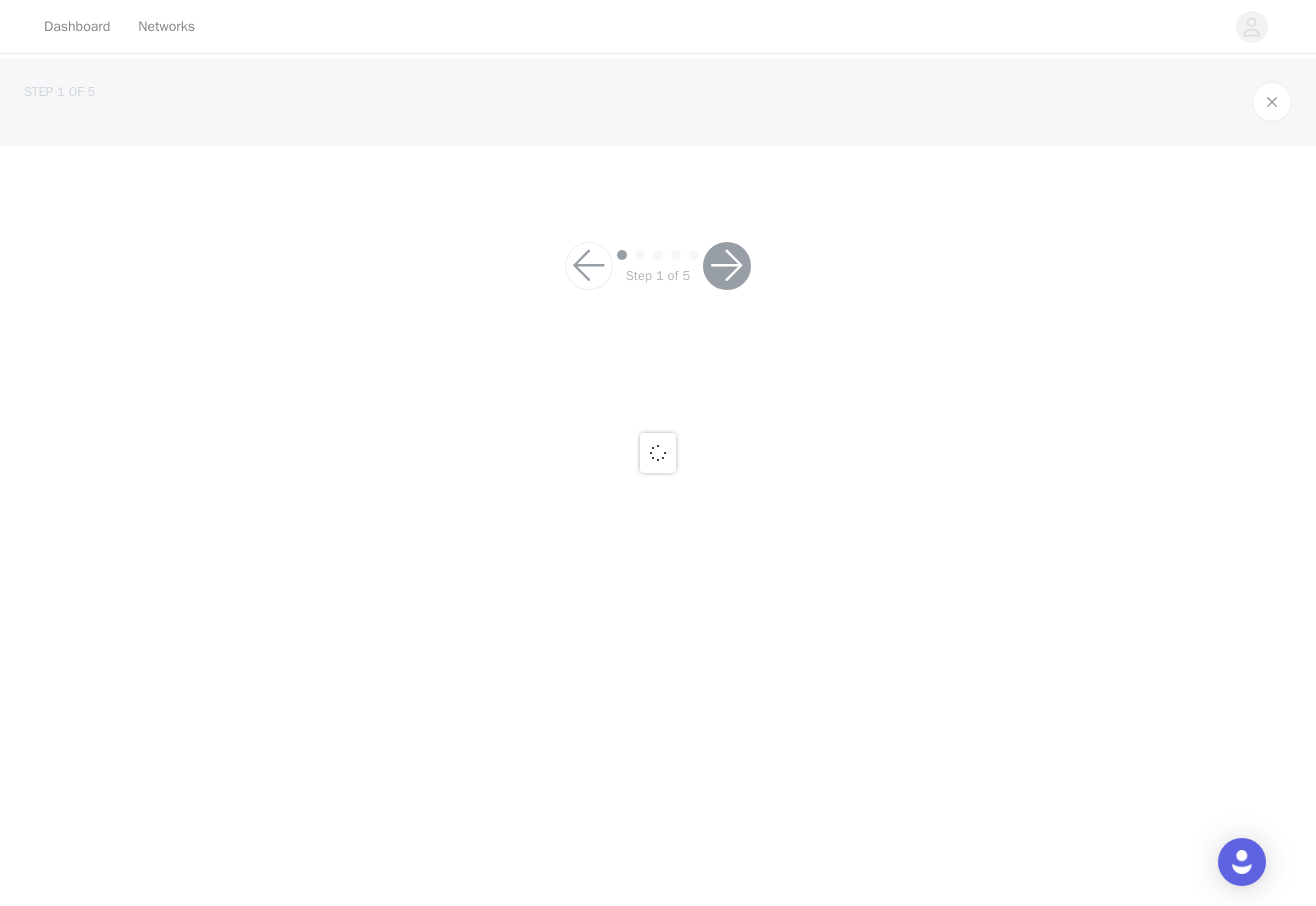 scroll, scrollTop: 0, scrollLeft: 0, axis: both 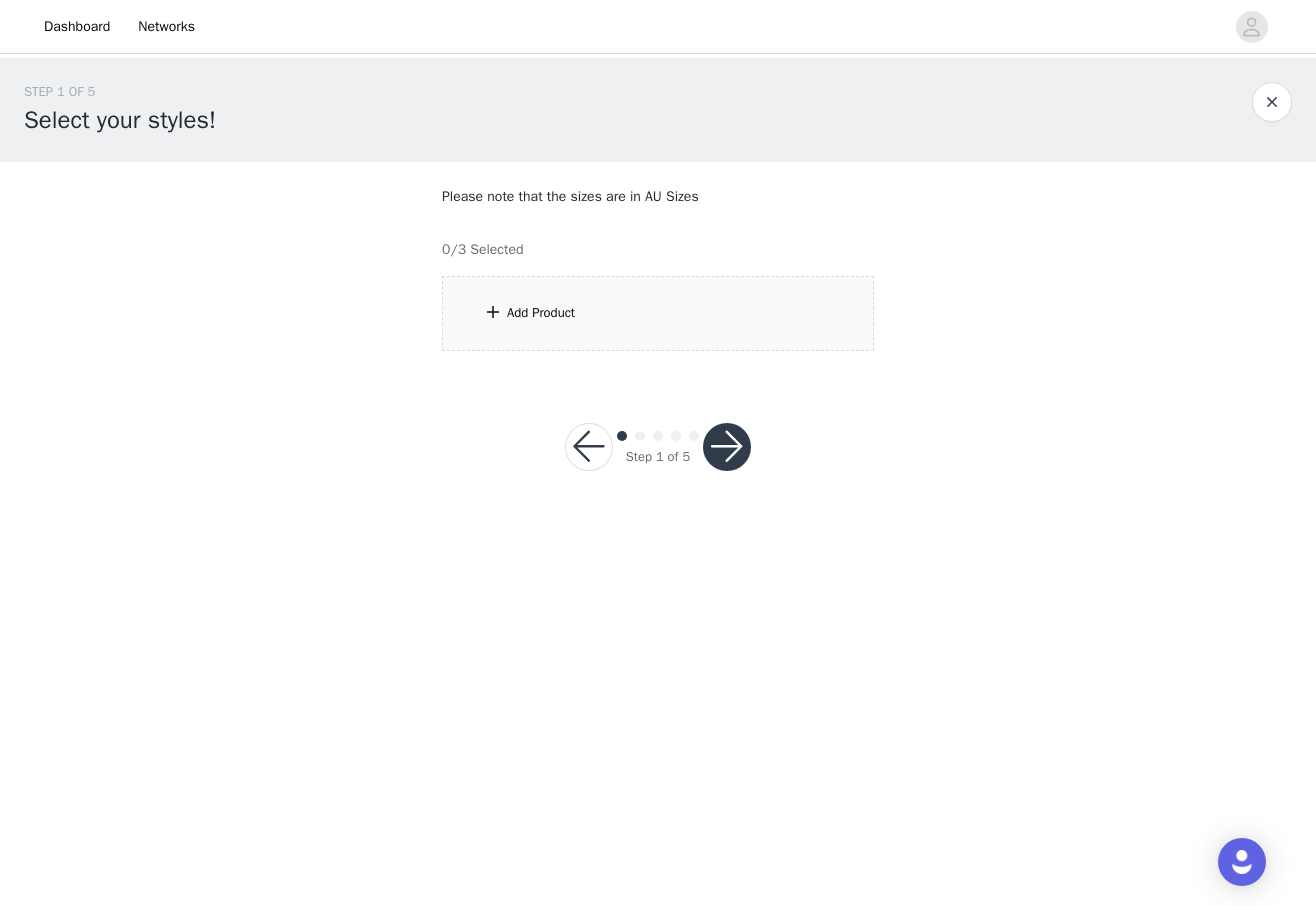 click on "Add Product" at bounding box center [658, 313] 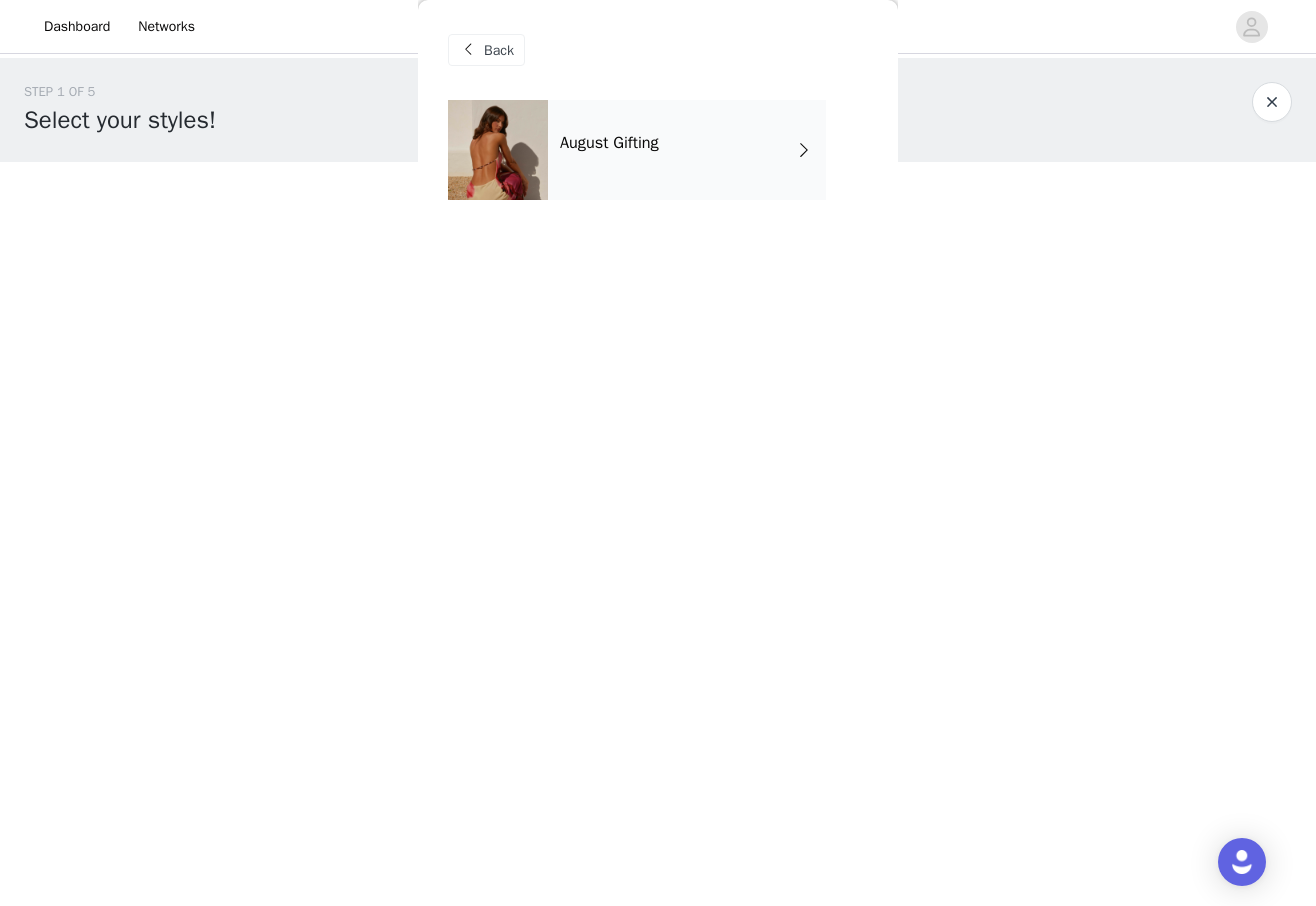 click on "Back" at bounding box center [658, 50] 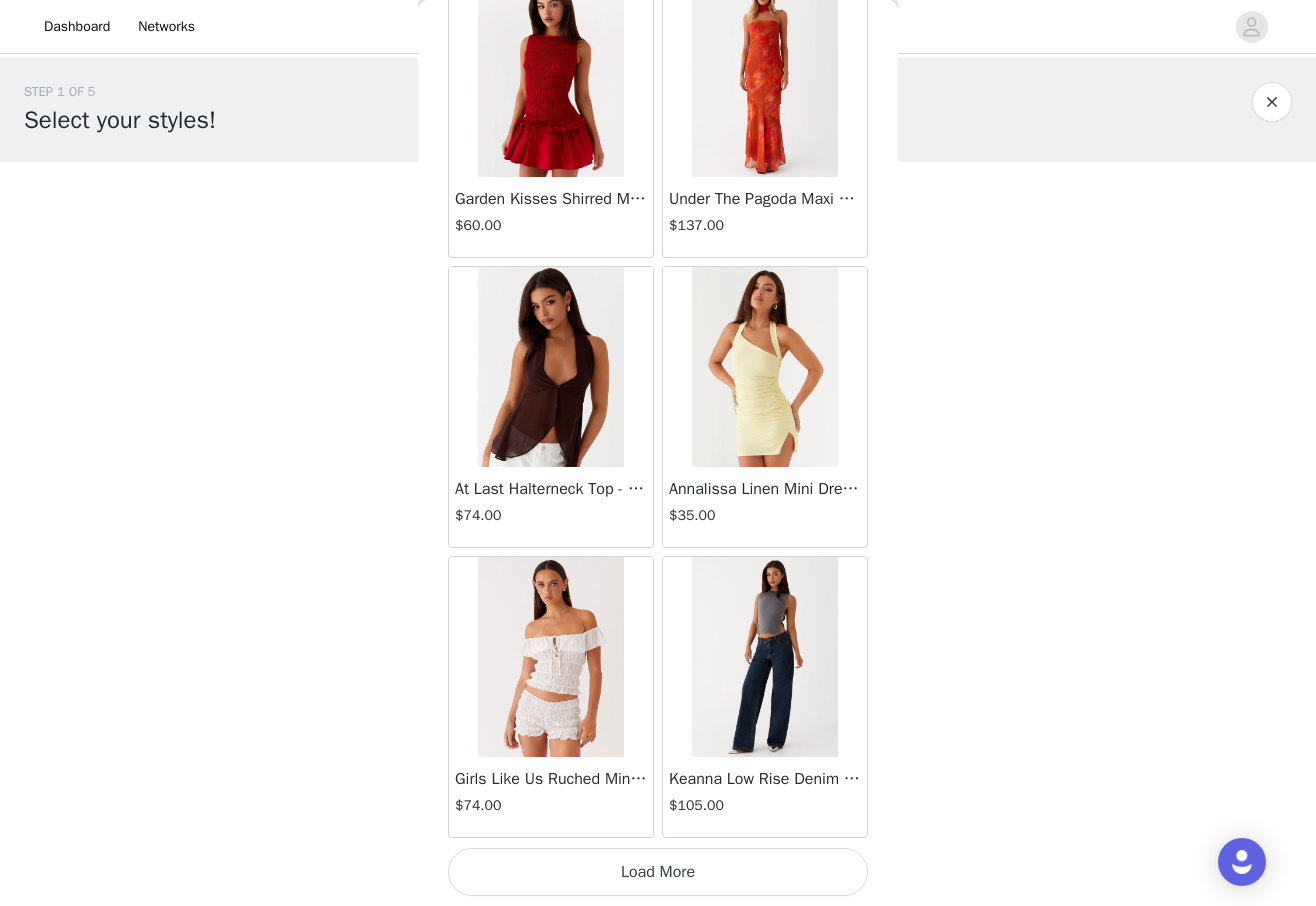 scroll, scrollTop: 2154, scrollLeft: 0, axis: vertical 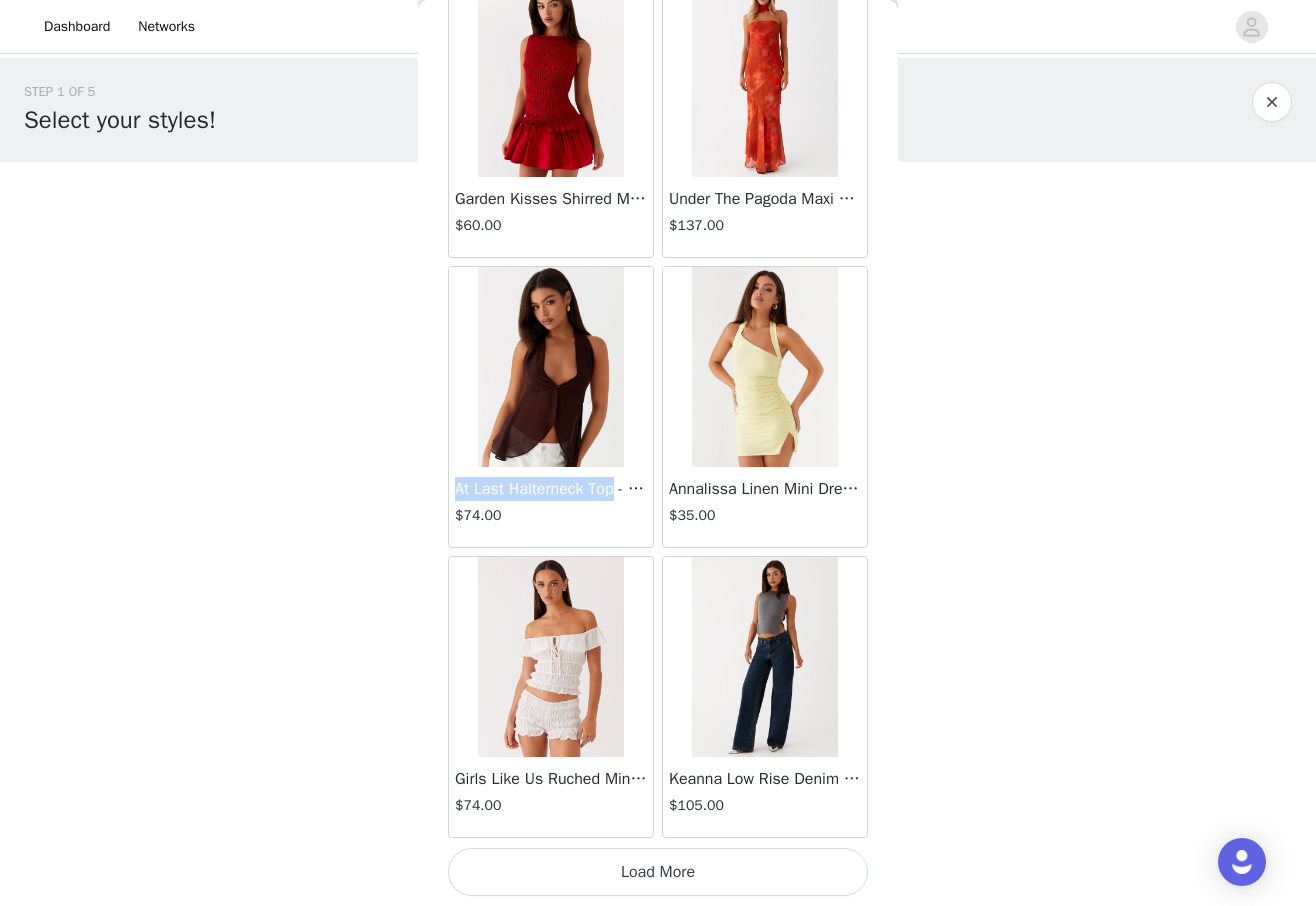 drag, startPoint x: 458, startPoint y: 485, endPoint x: 626, endPoint y: 482, distance: 168.02678 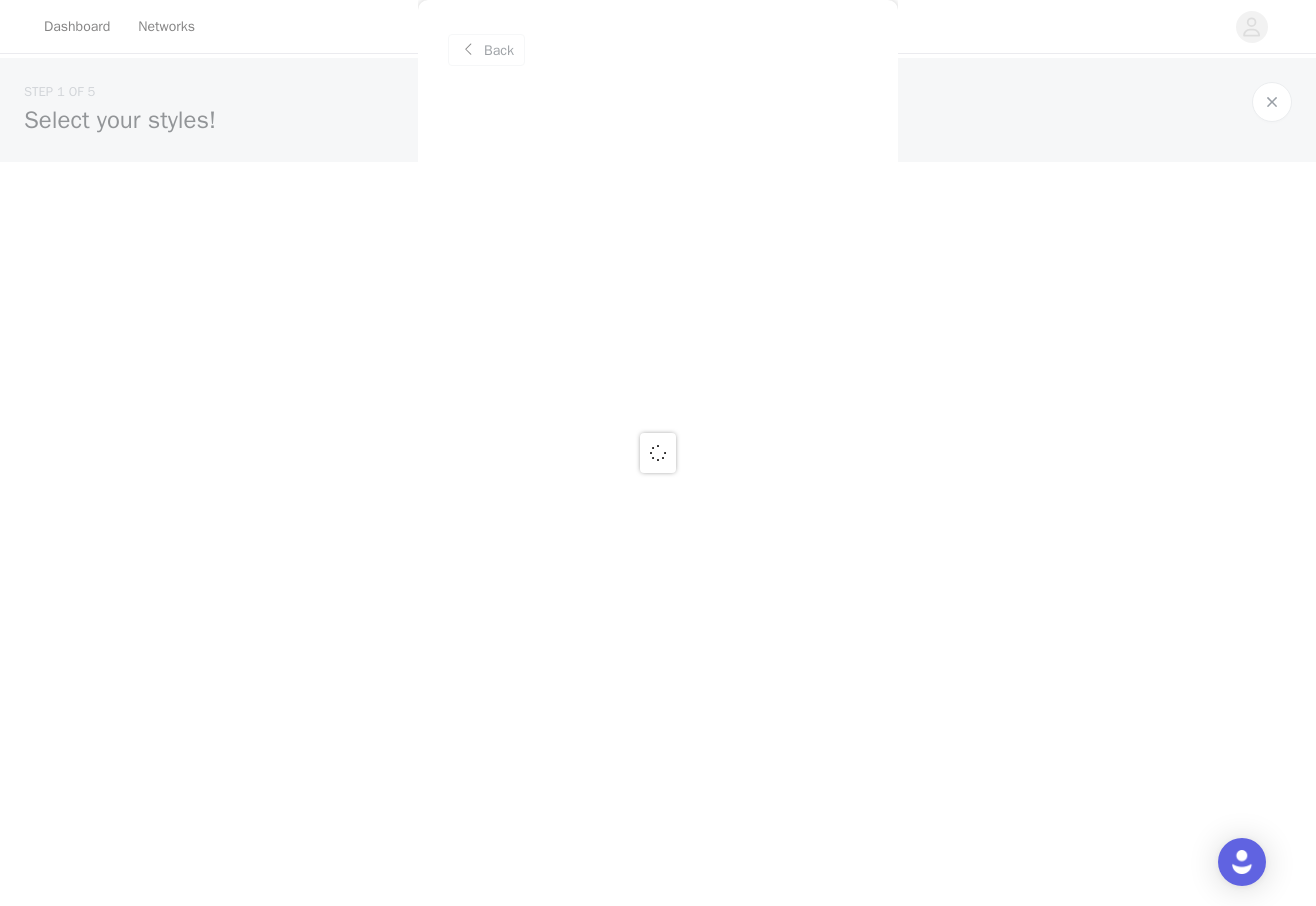 scroll, scrollTop: 0, scrollLeft: 0, axis: both 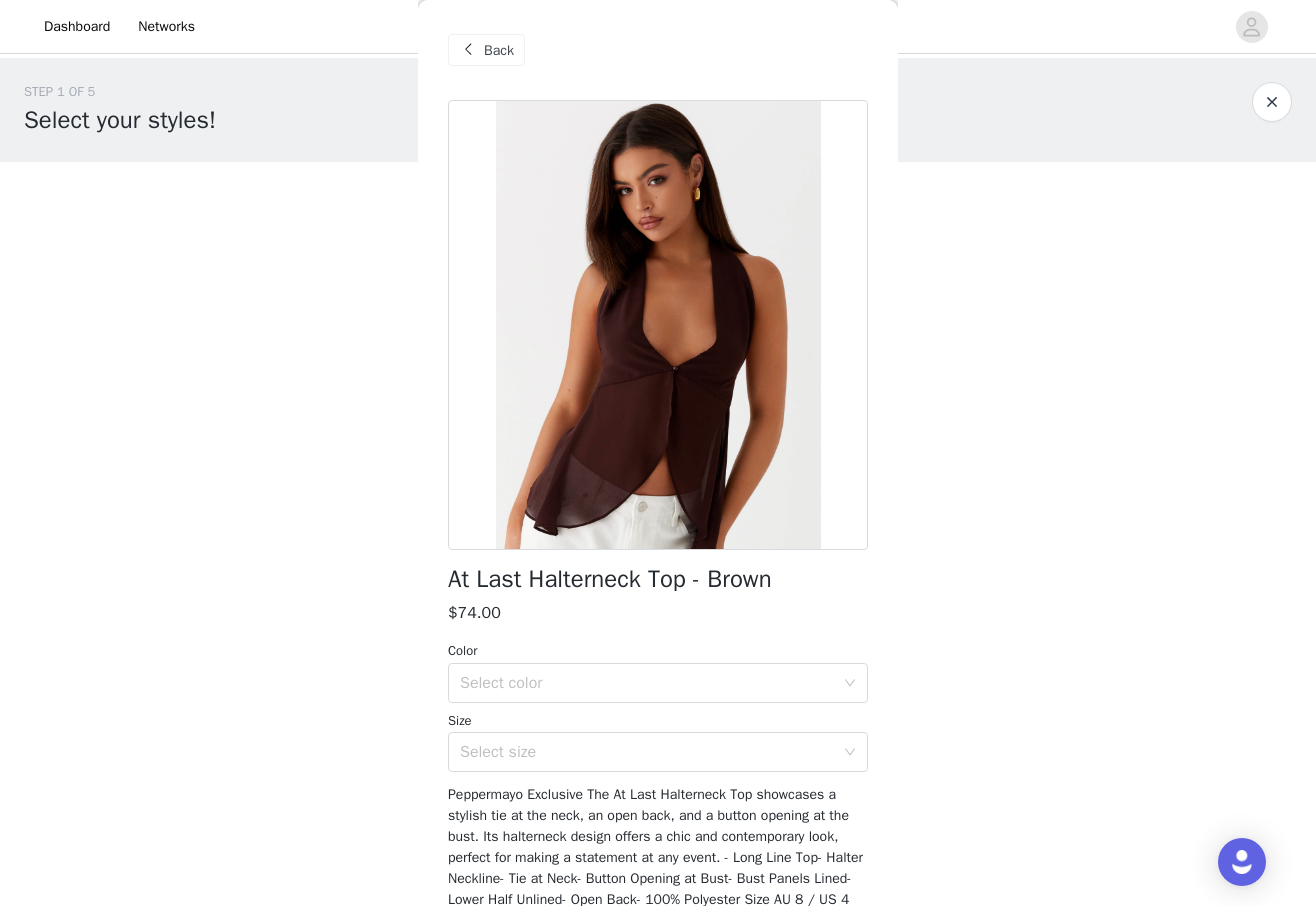 click on "Back" at bounding box center (486, 50) 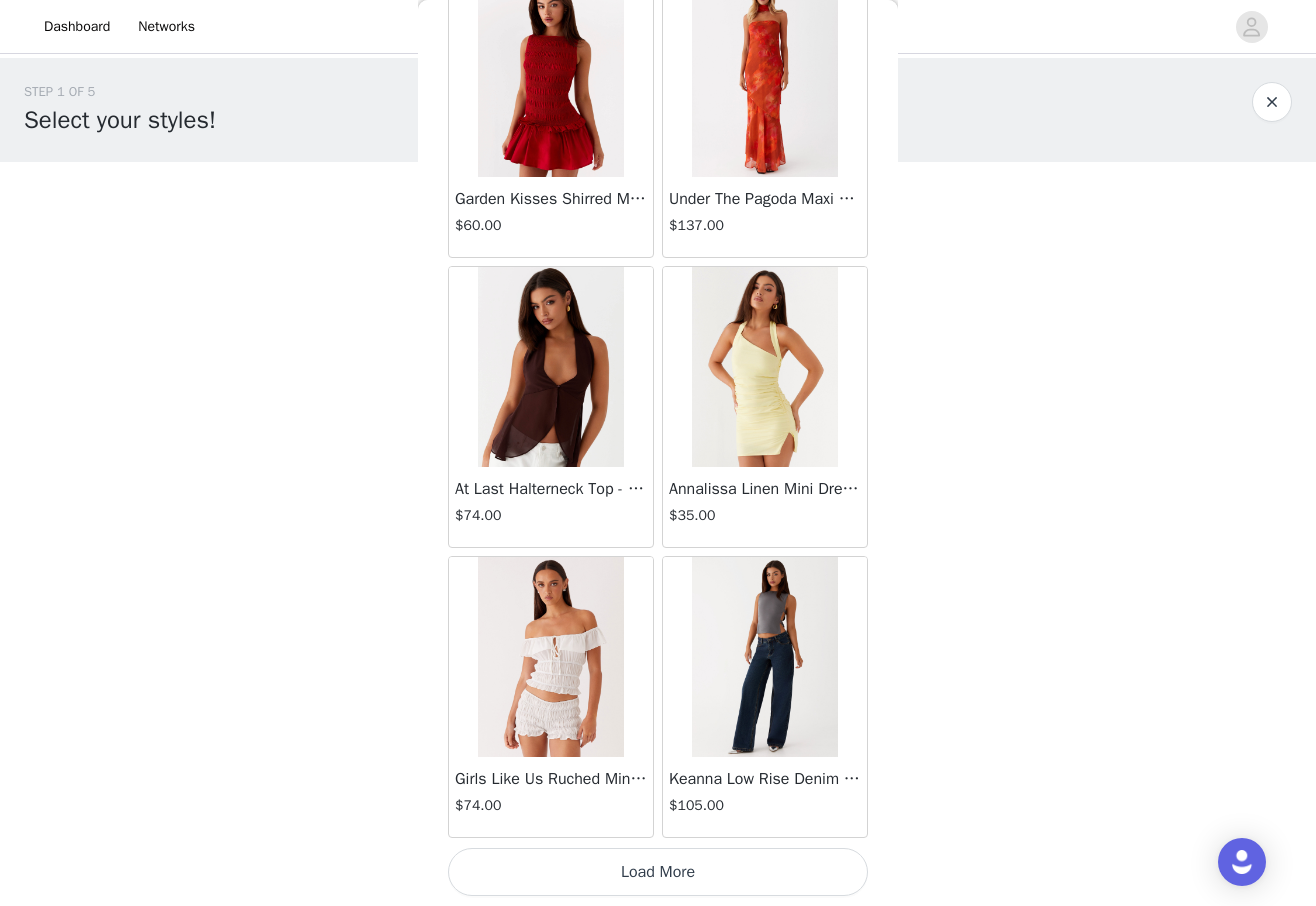 click on "Load More" at bounding box center [658, 872] 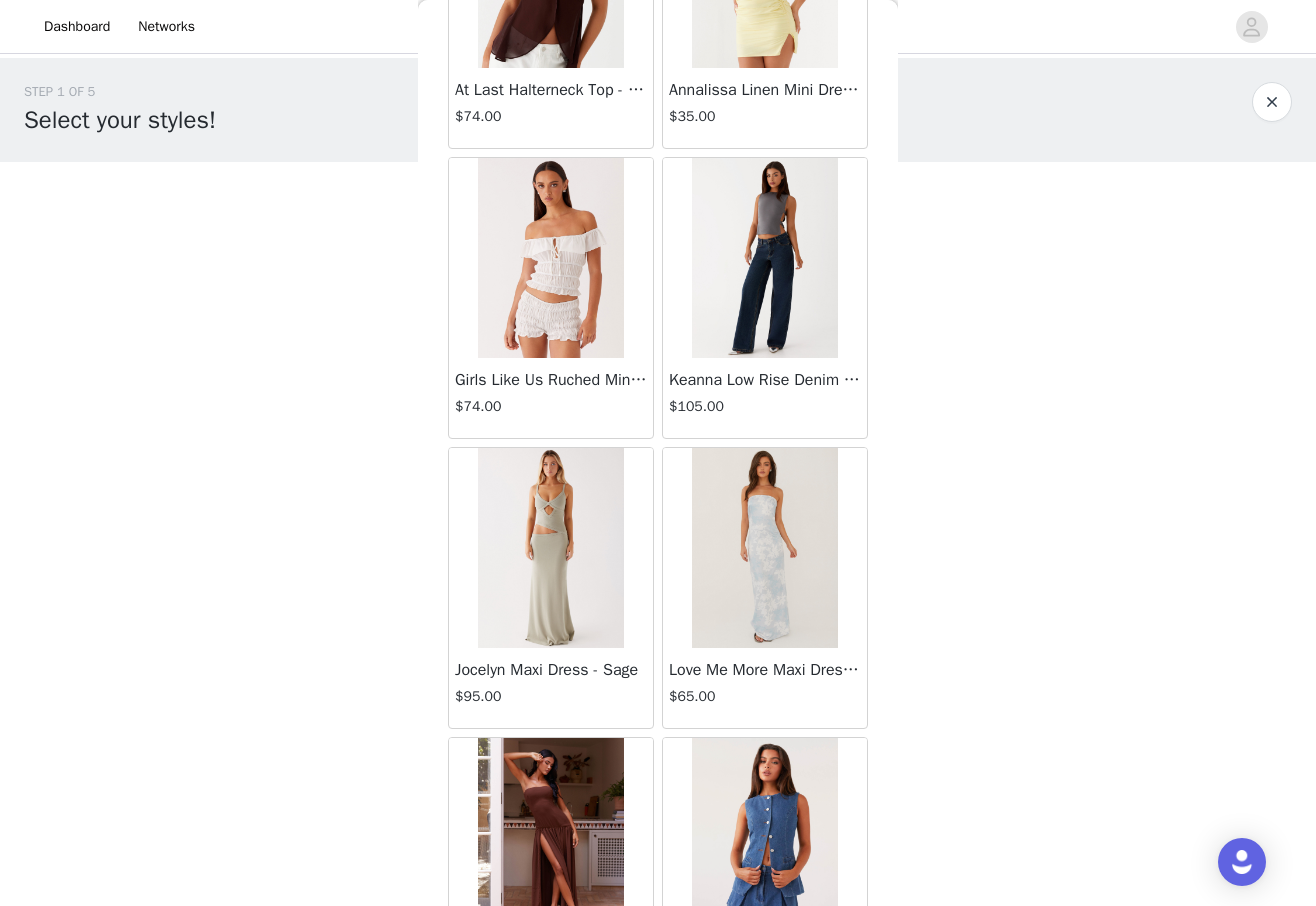 scroll, scrollTop: 2974, scrollLeft: 0, axis: vertical 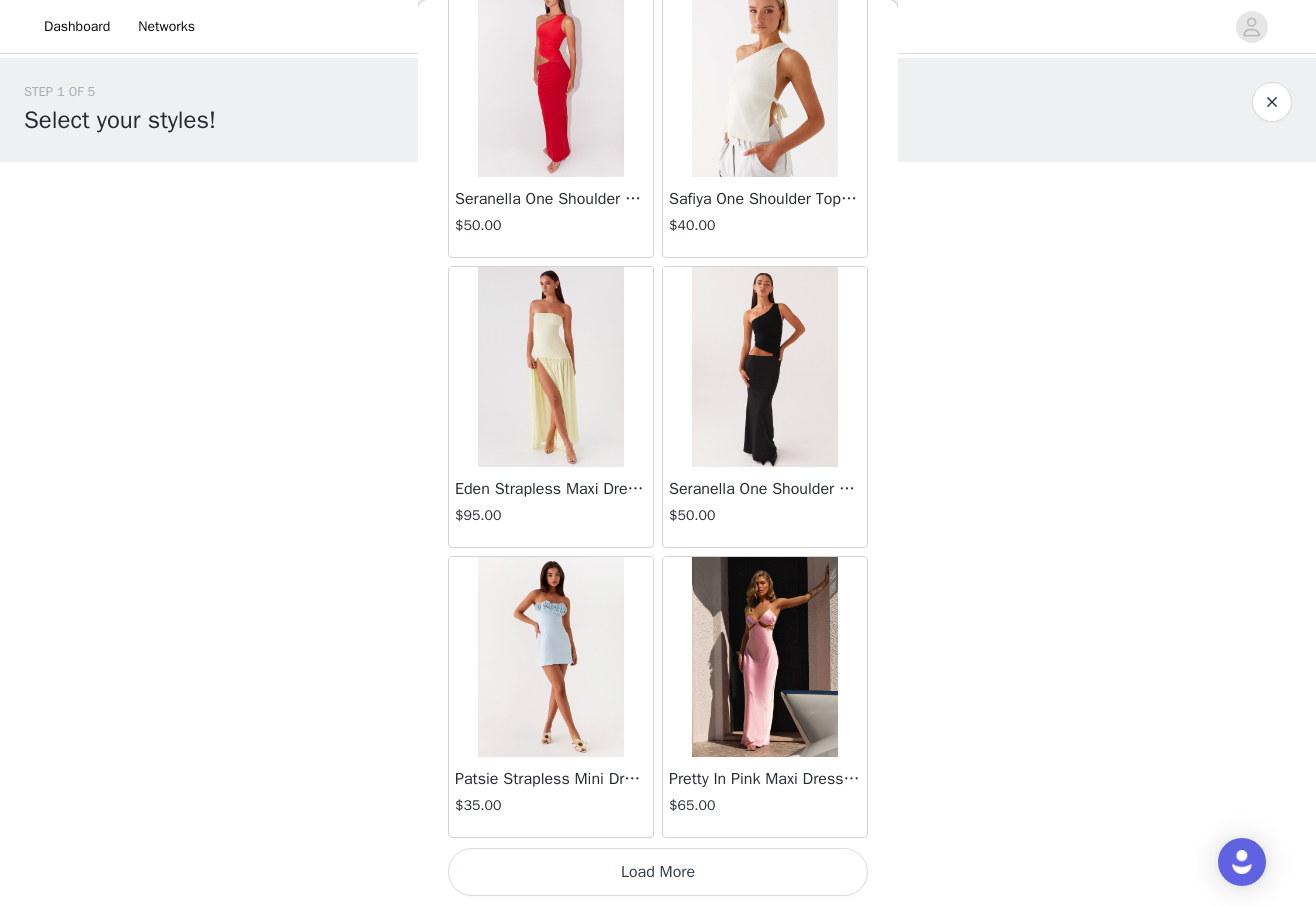 click on "Load More" at bounding box center [658, 872] 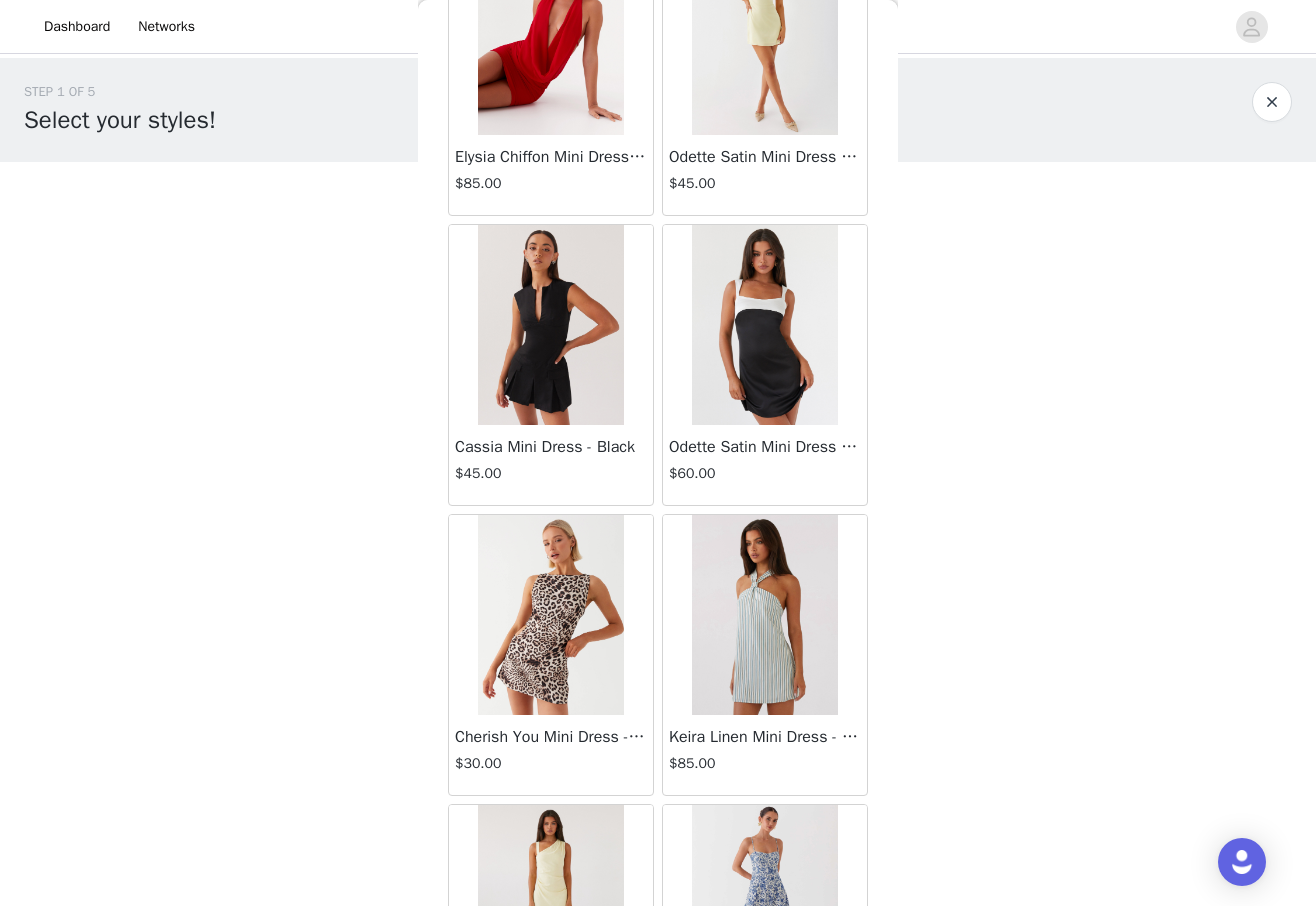 scroll, scrollTop: 6345, scrollLeft: 0, axis: vertical 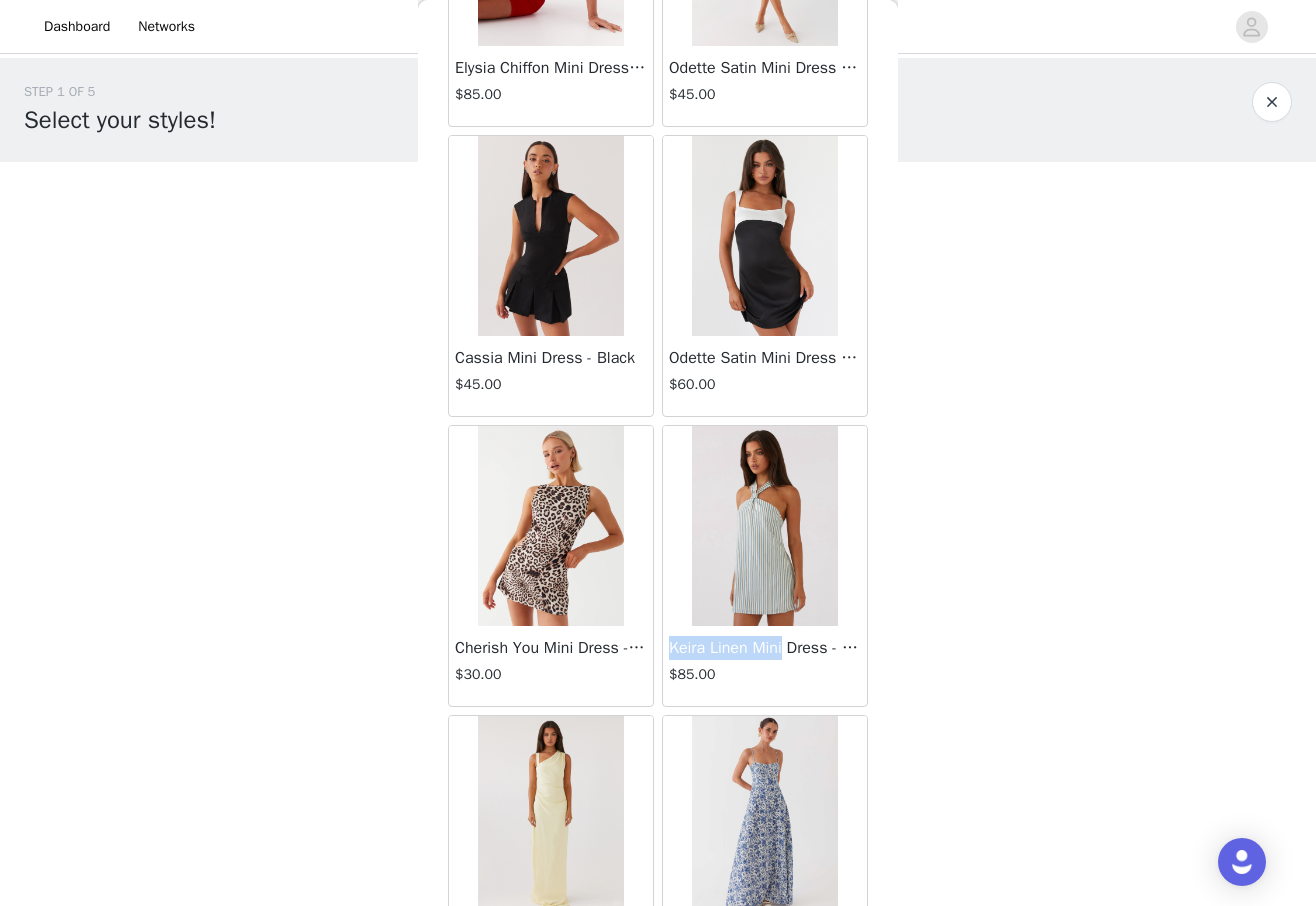 drag, startPoint x: 670, startPoint y: 653, endPoint x: 787, endPoint y: 645, distance: 117.273186 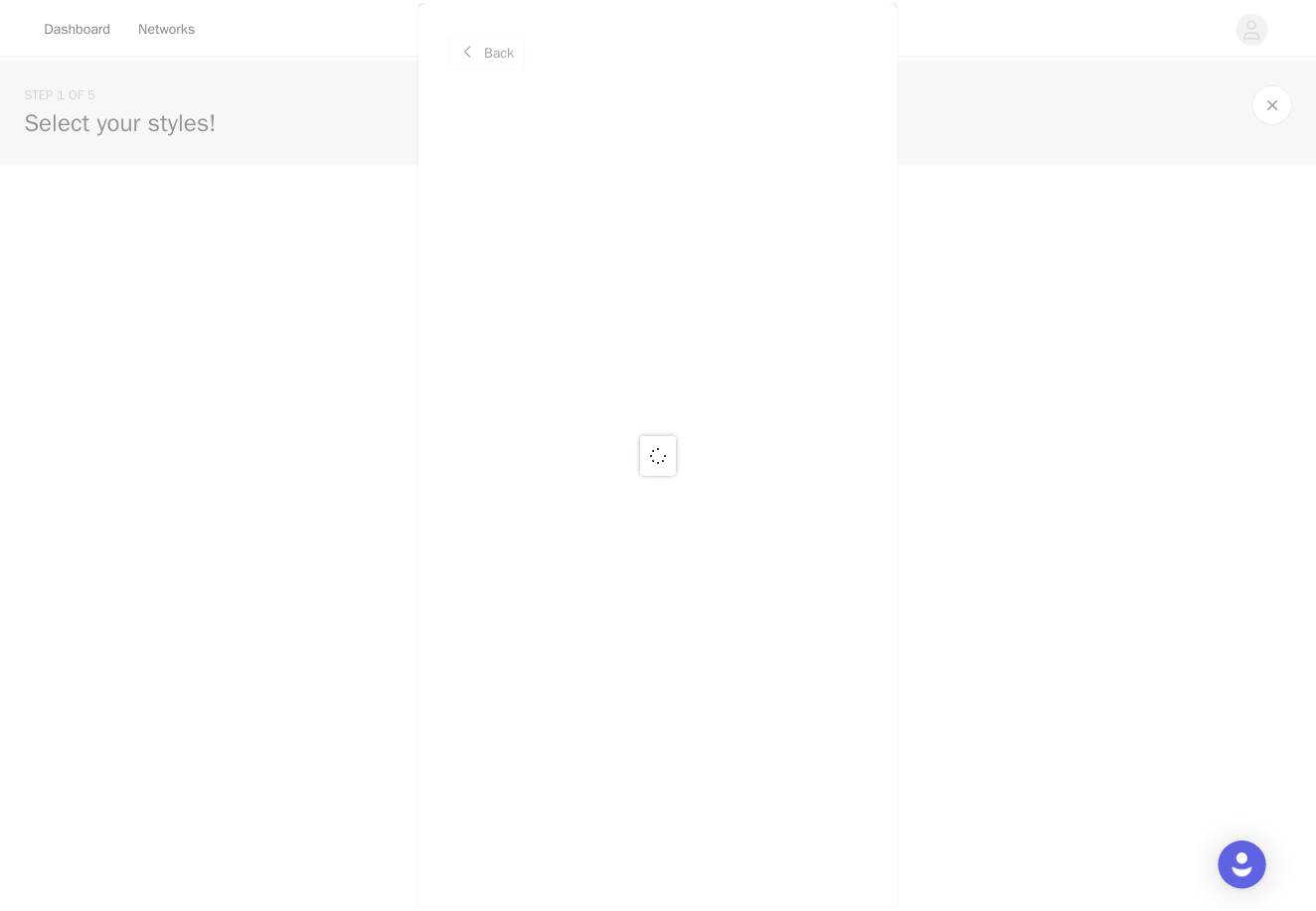 scroll, scrollTop: 0, scrollLeft: 0, axis: both 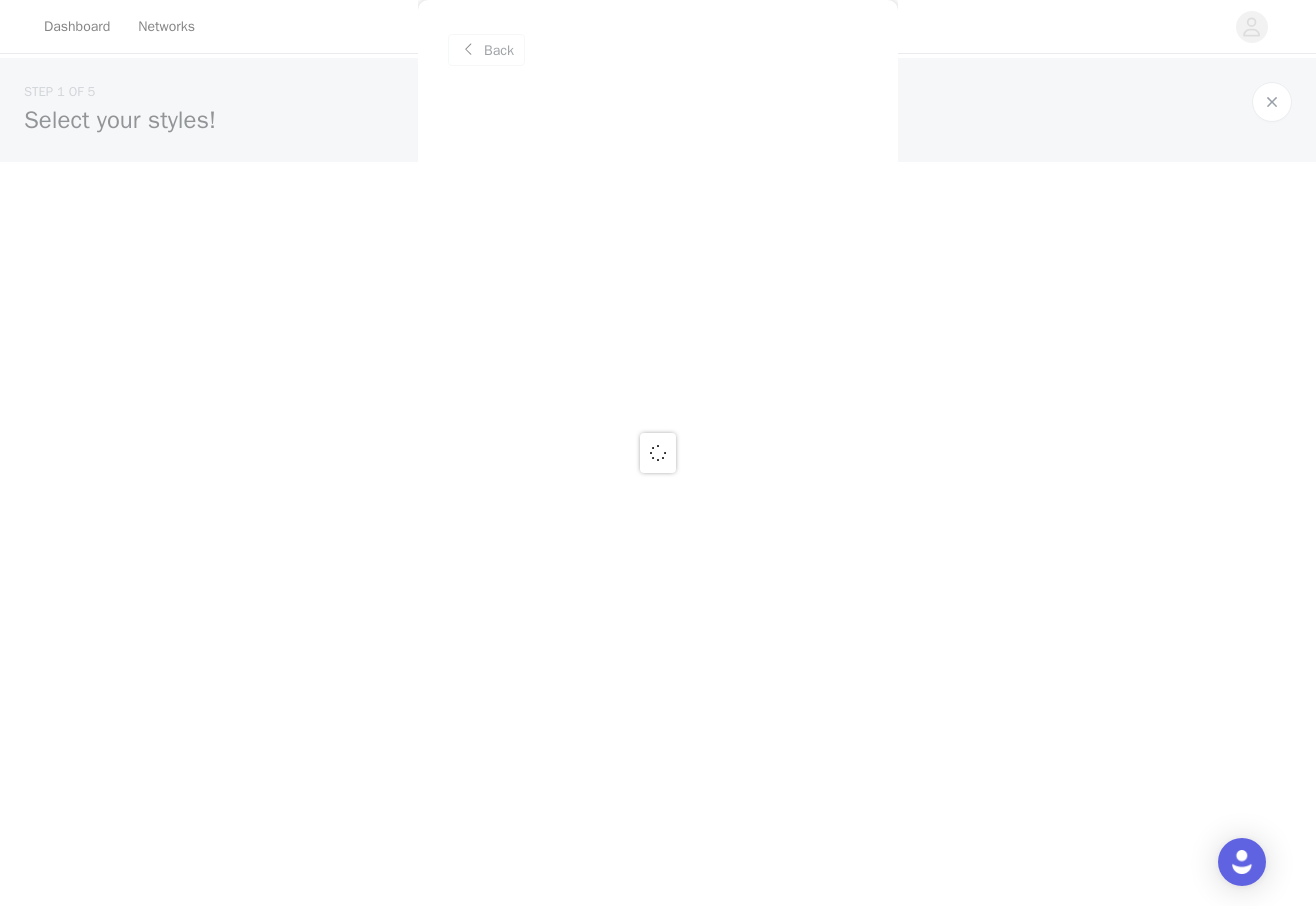 copy on "Keira Linen Mini" 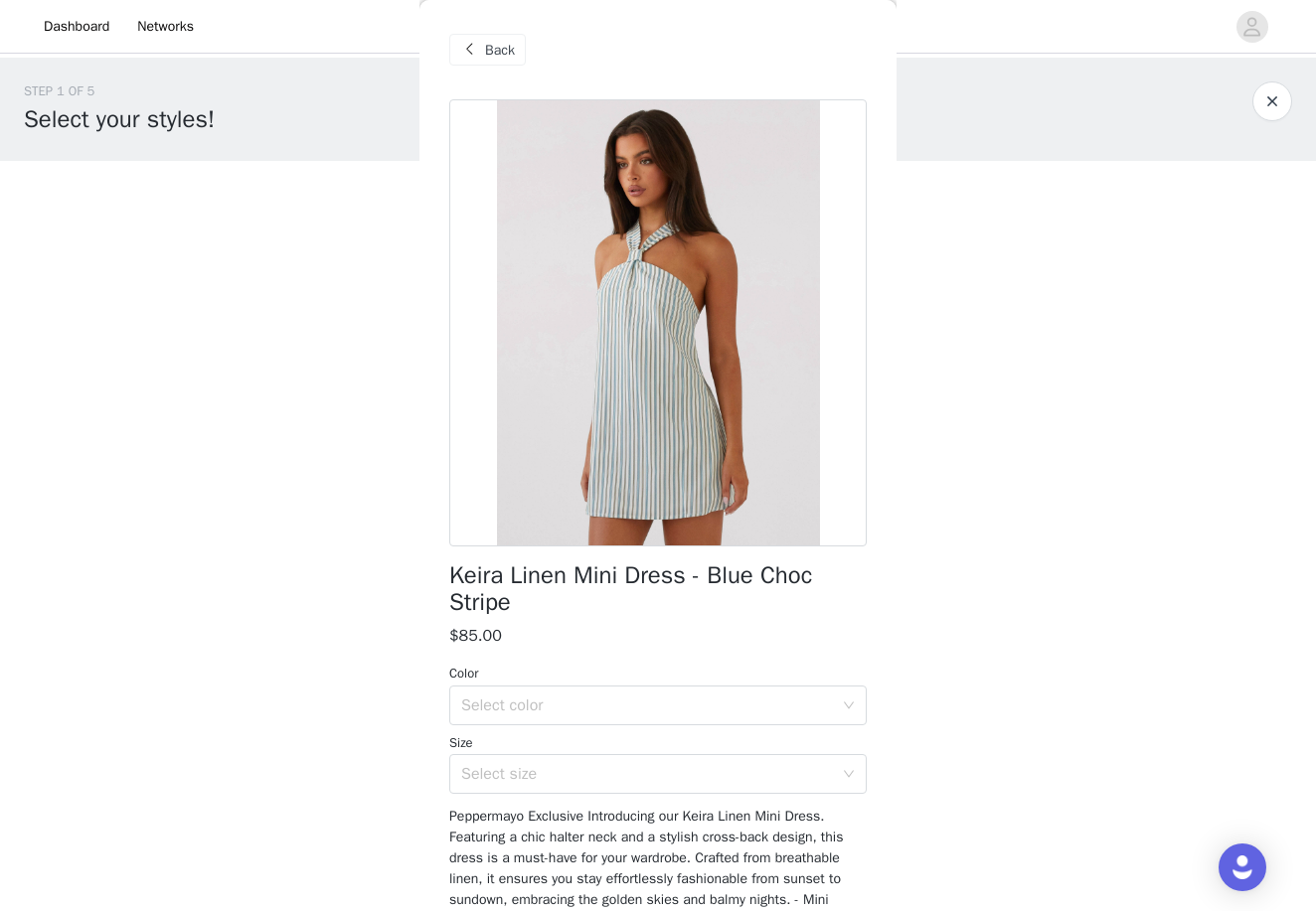 click on "Back" at bounding box center [500, 50] 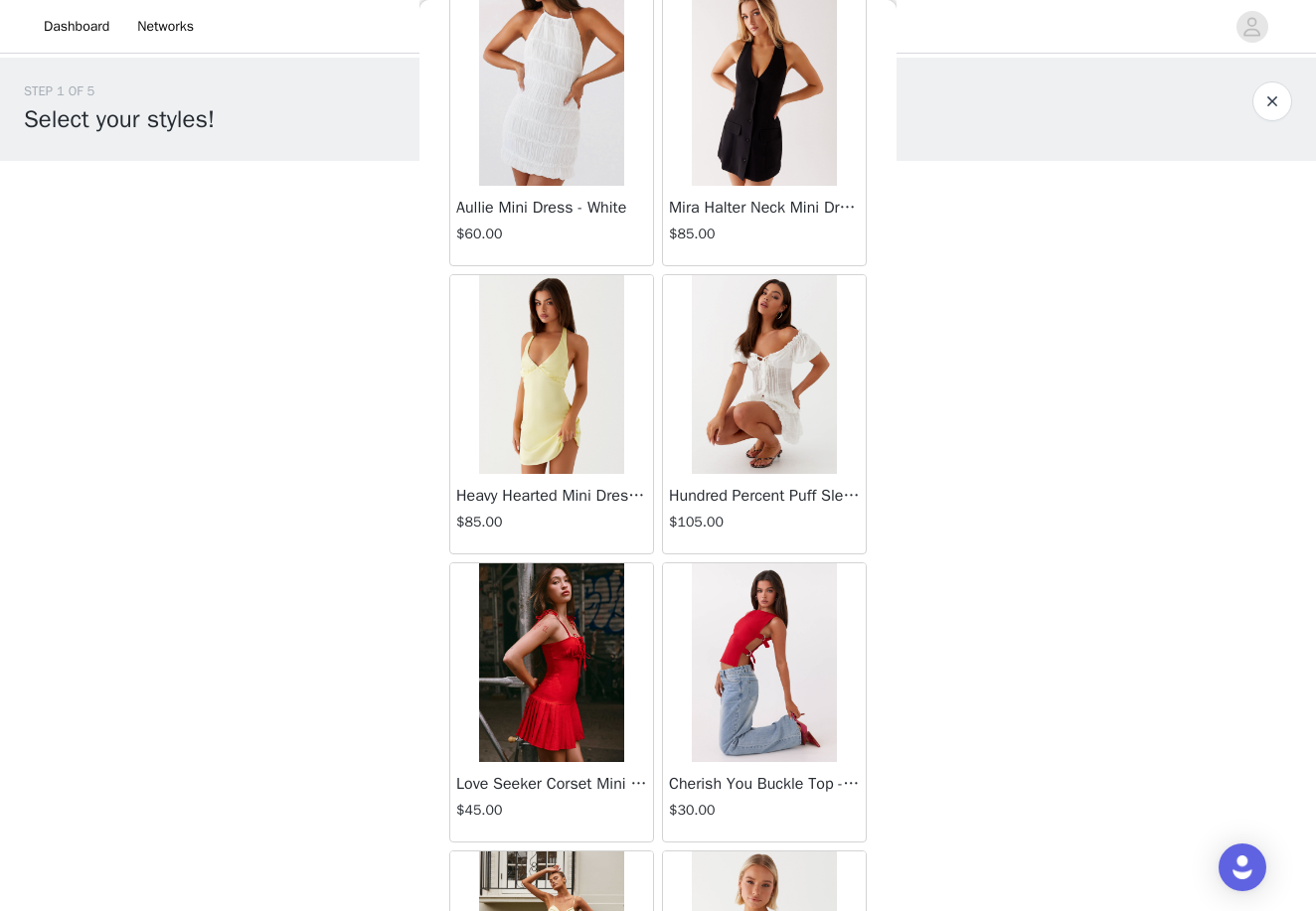 scroll, scrollTop: 0, scrollLeft: 0, axis: both 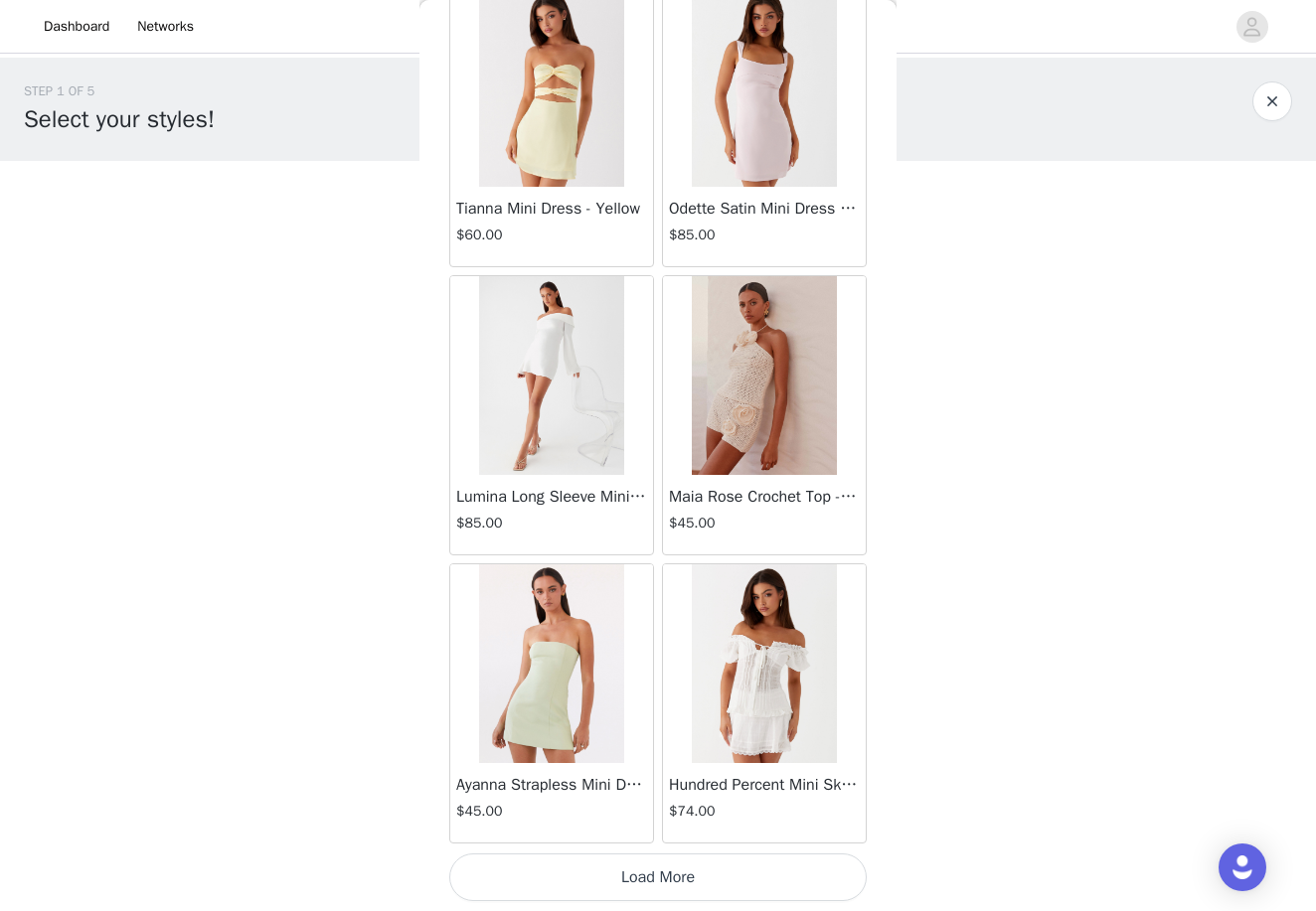click on "Load More" at bounding box center (658, 877) 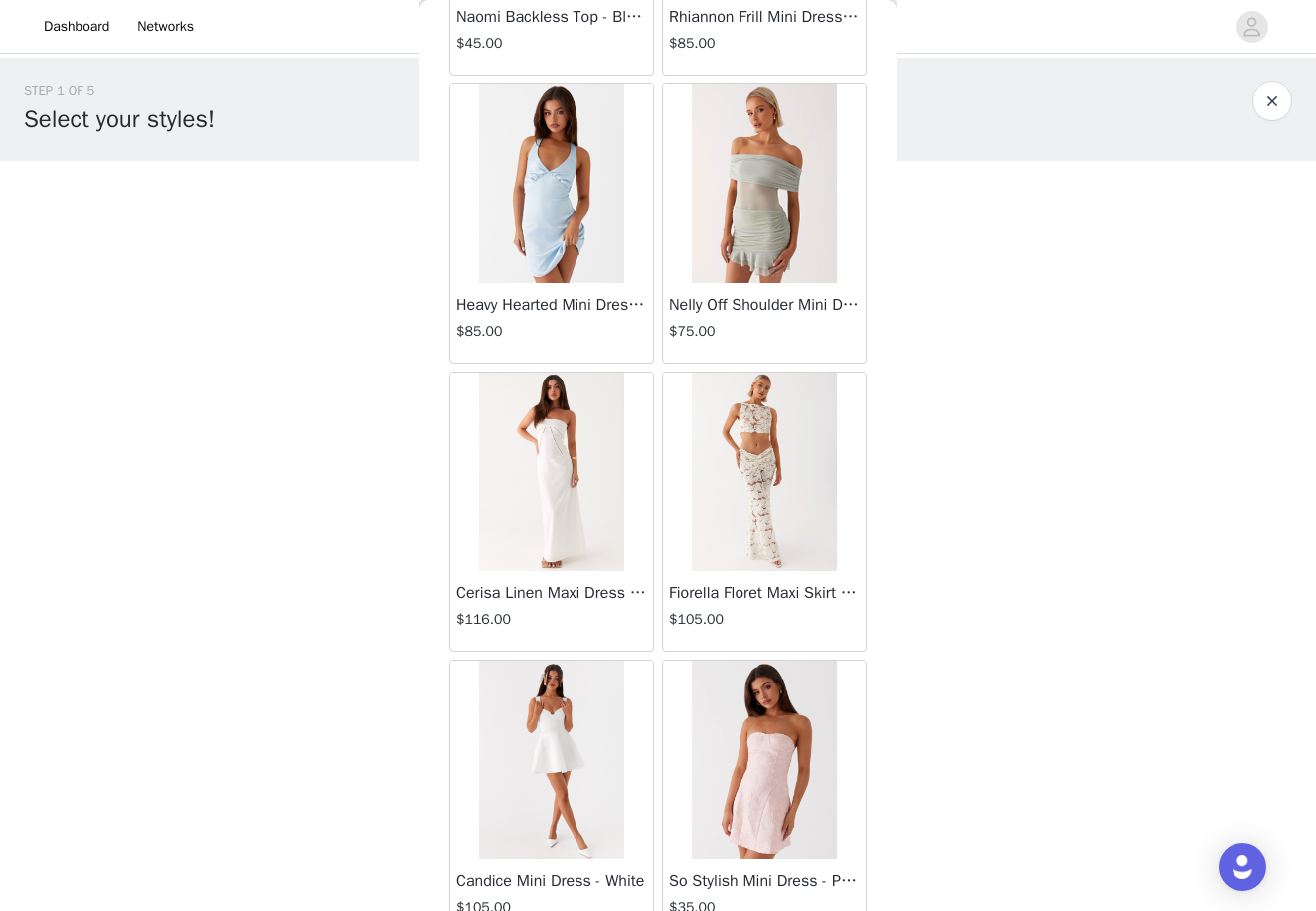 scroll, scrollTop: 9253, scrollLeft: 0, axis: vertical 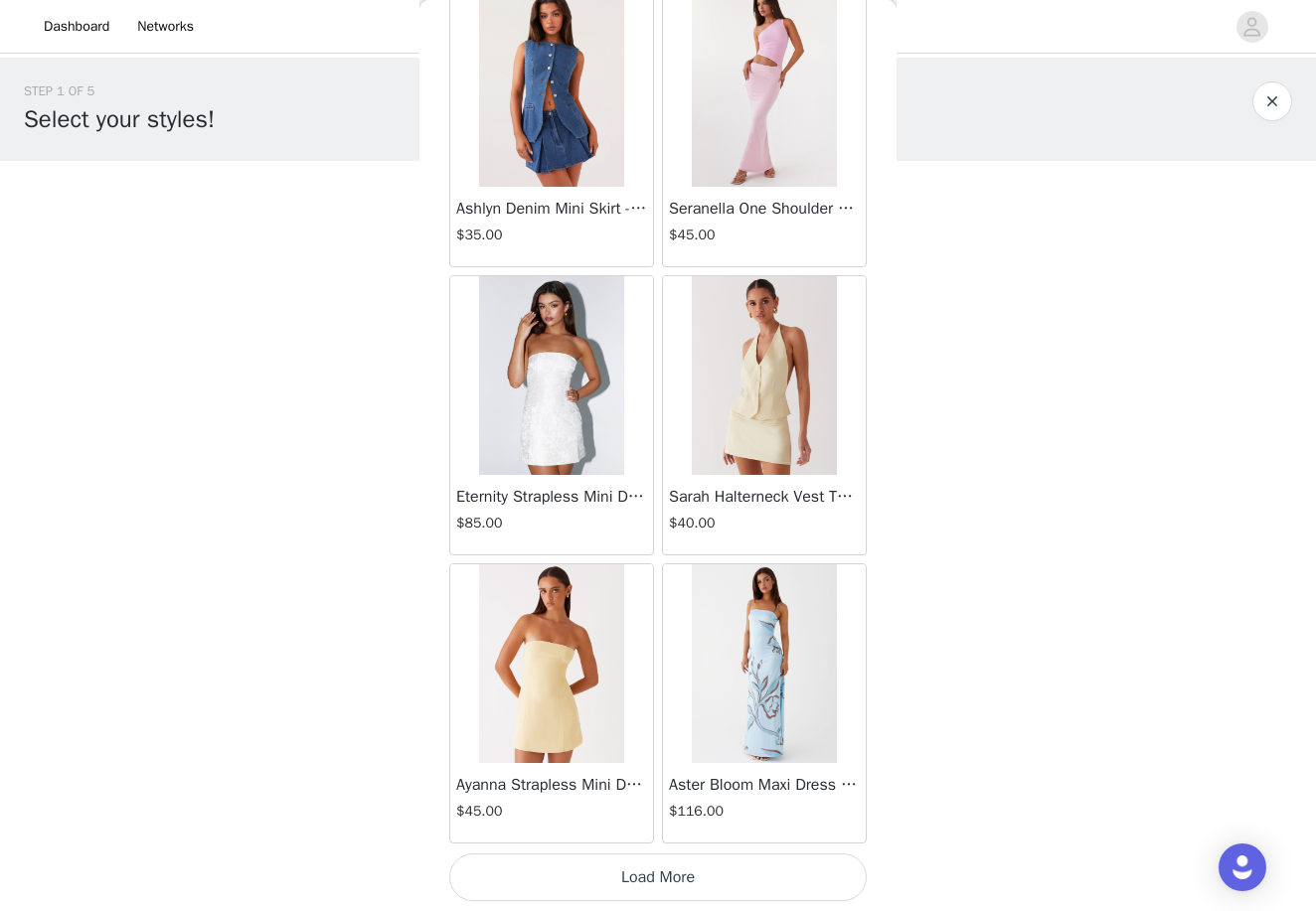click on "Load More" at bounding box center [658, 877] 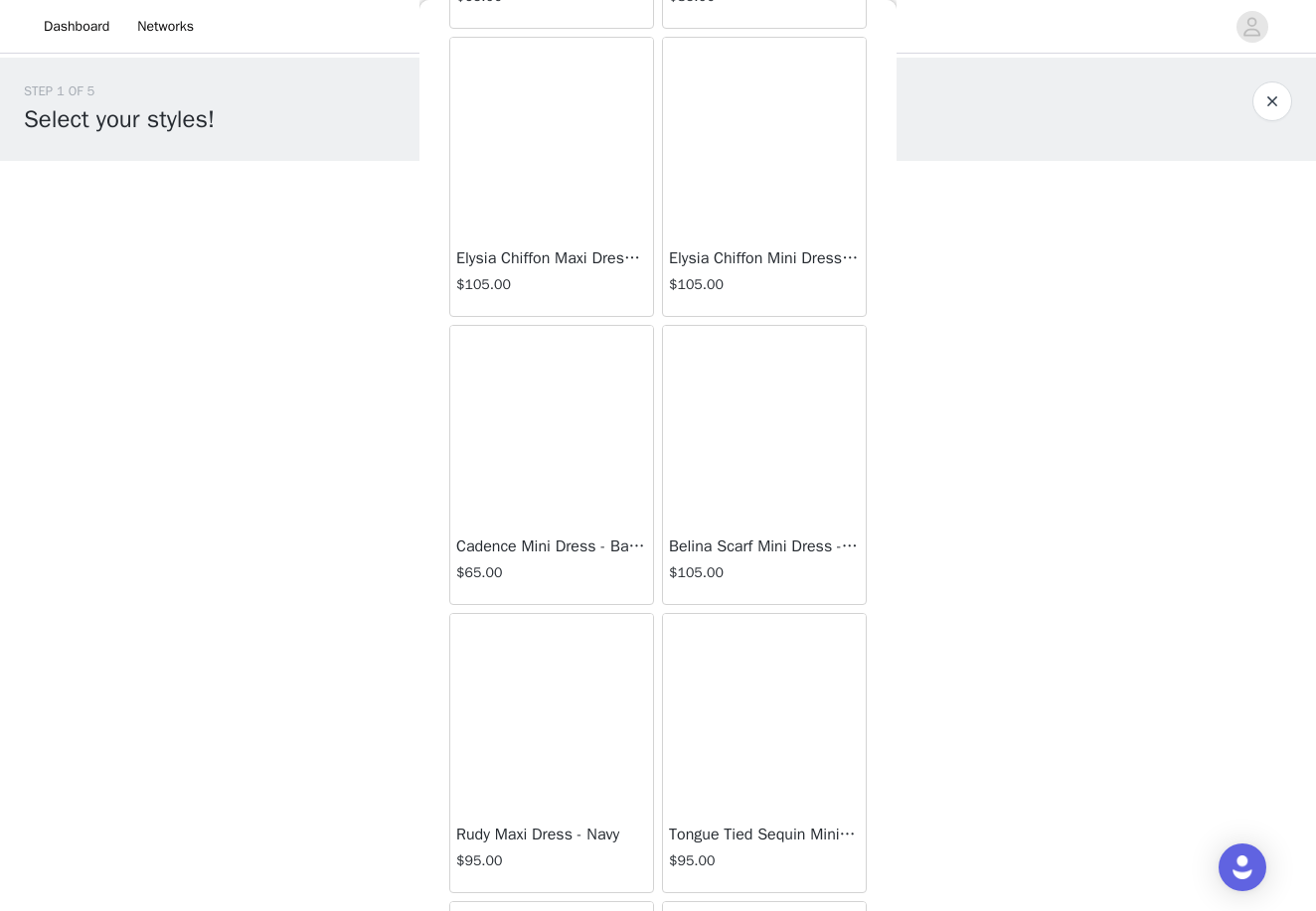 scroll, scrollTop: 13035, scrollLeft: 0, axis: vertical 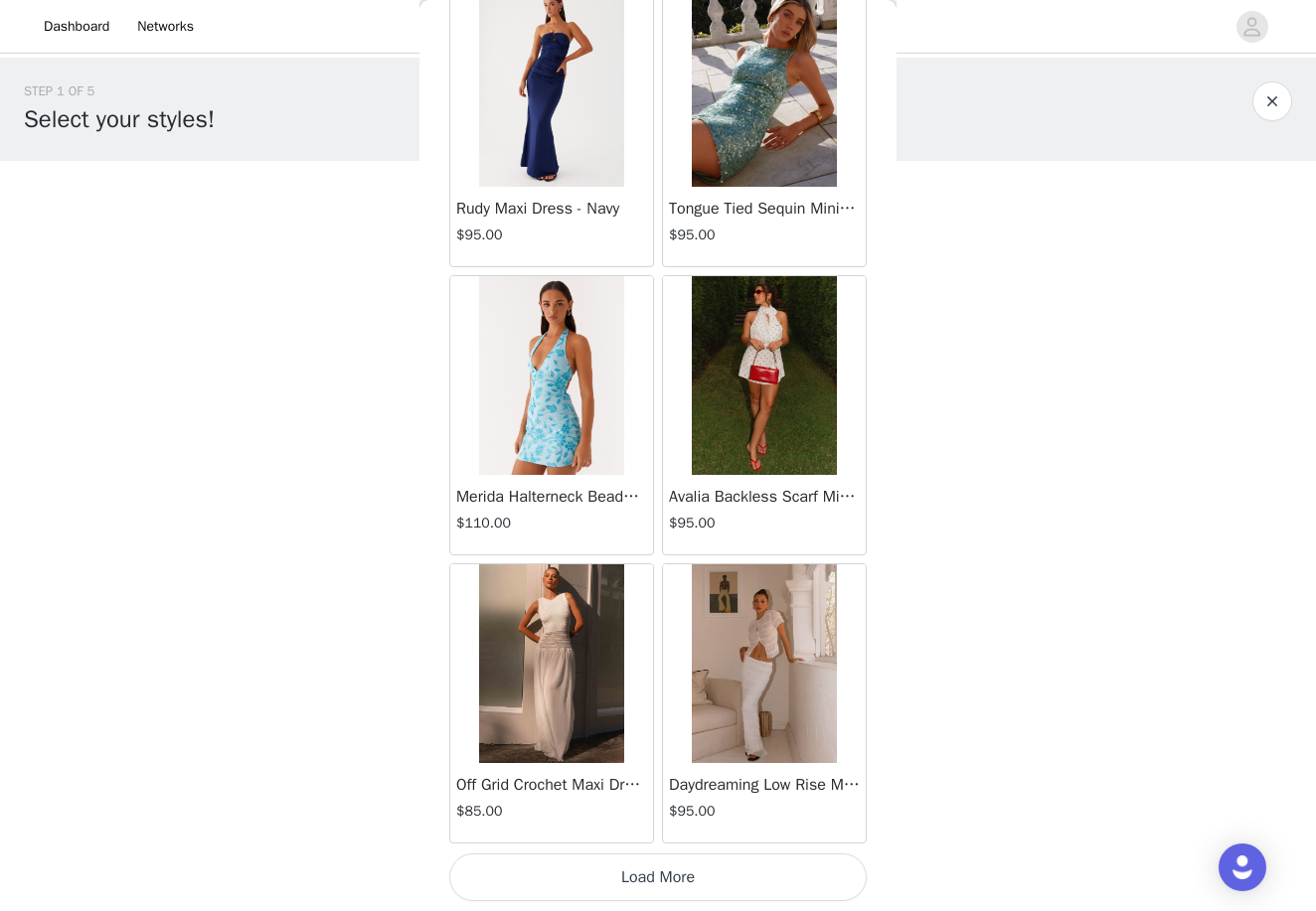 click on "Load More" at bounding box center [658, 877] 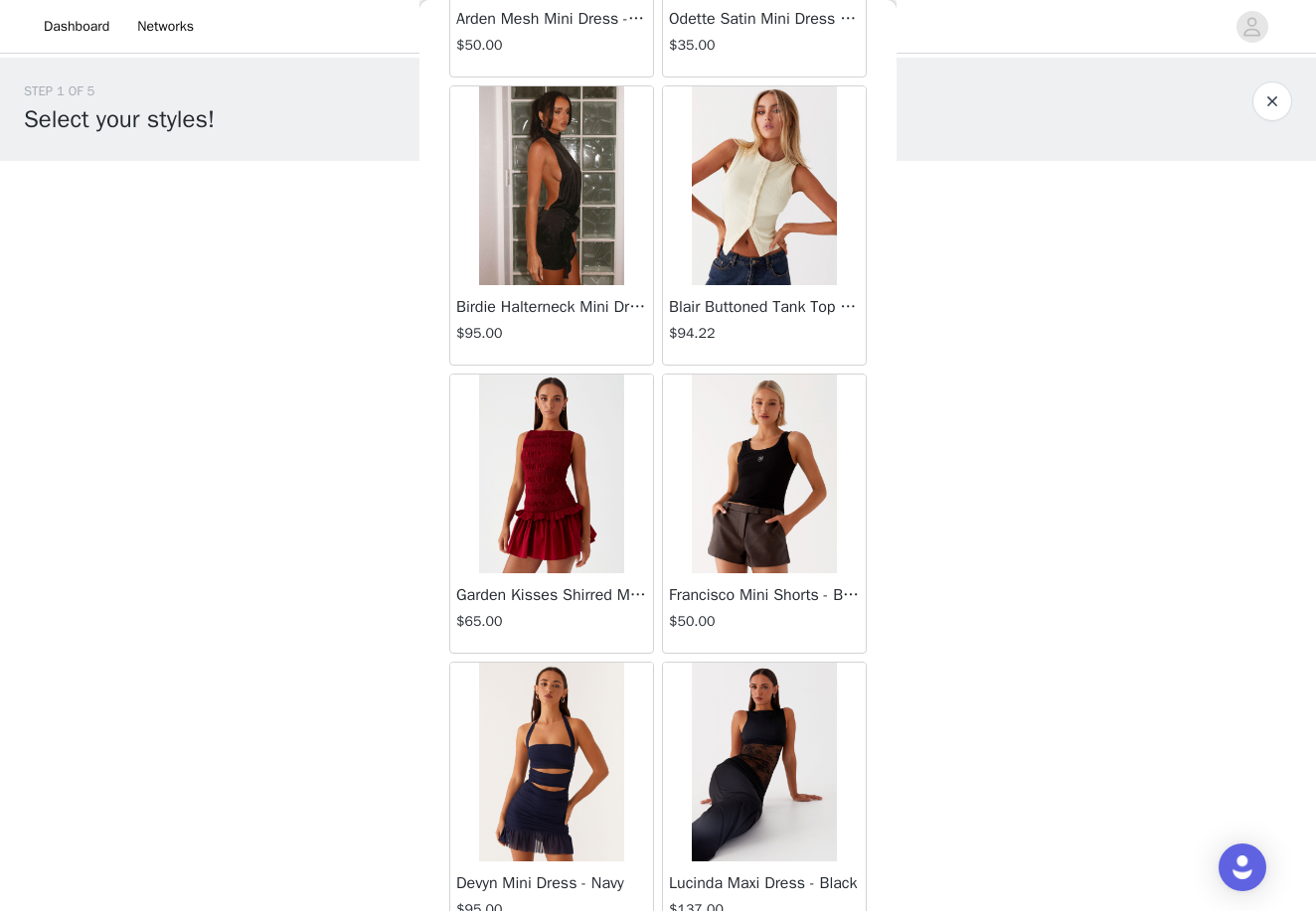 scroll, scrollTop: 15292, scrollLeft: 0, axis: vertical 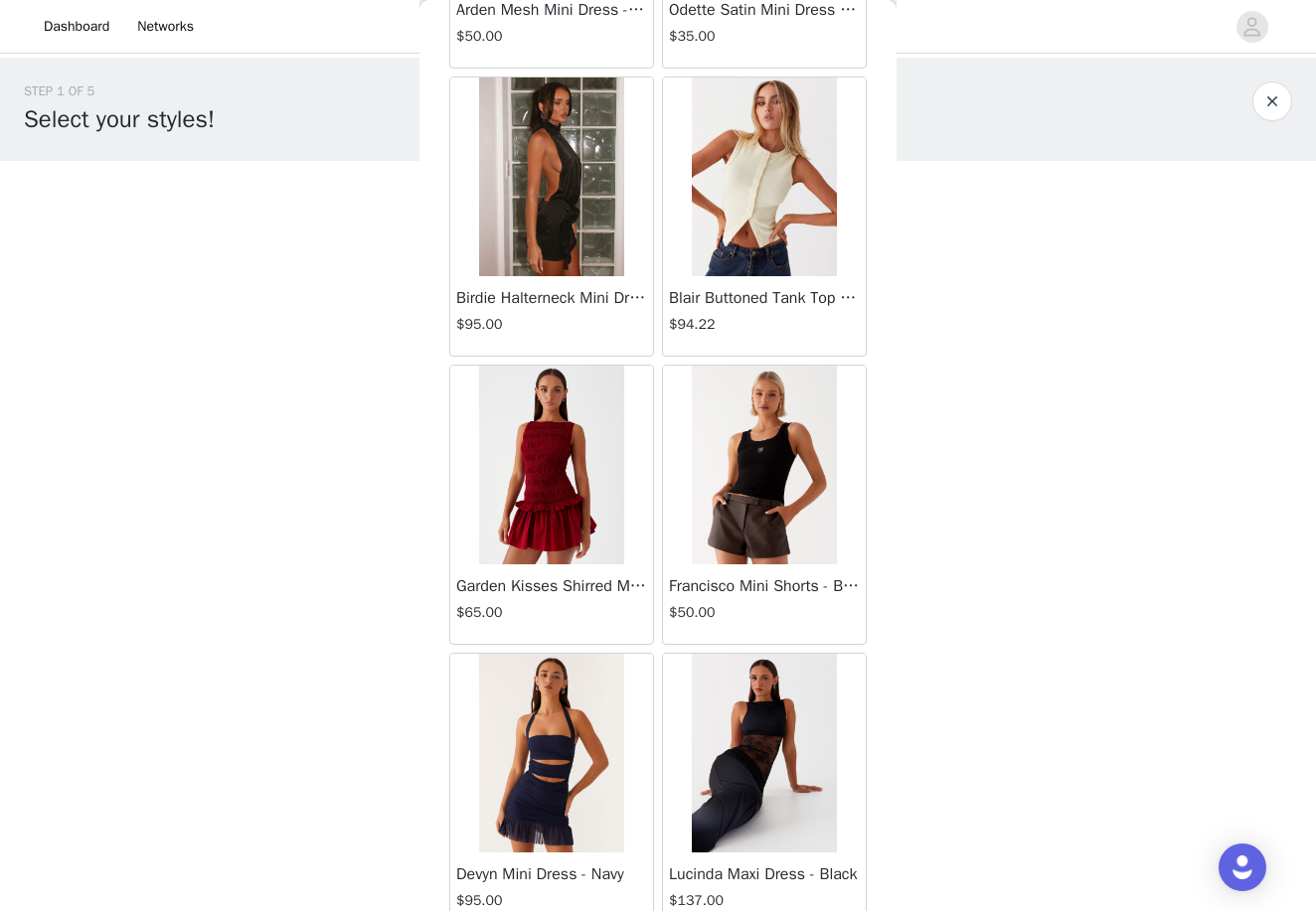 click at bounding box center [764, 465] 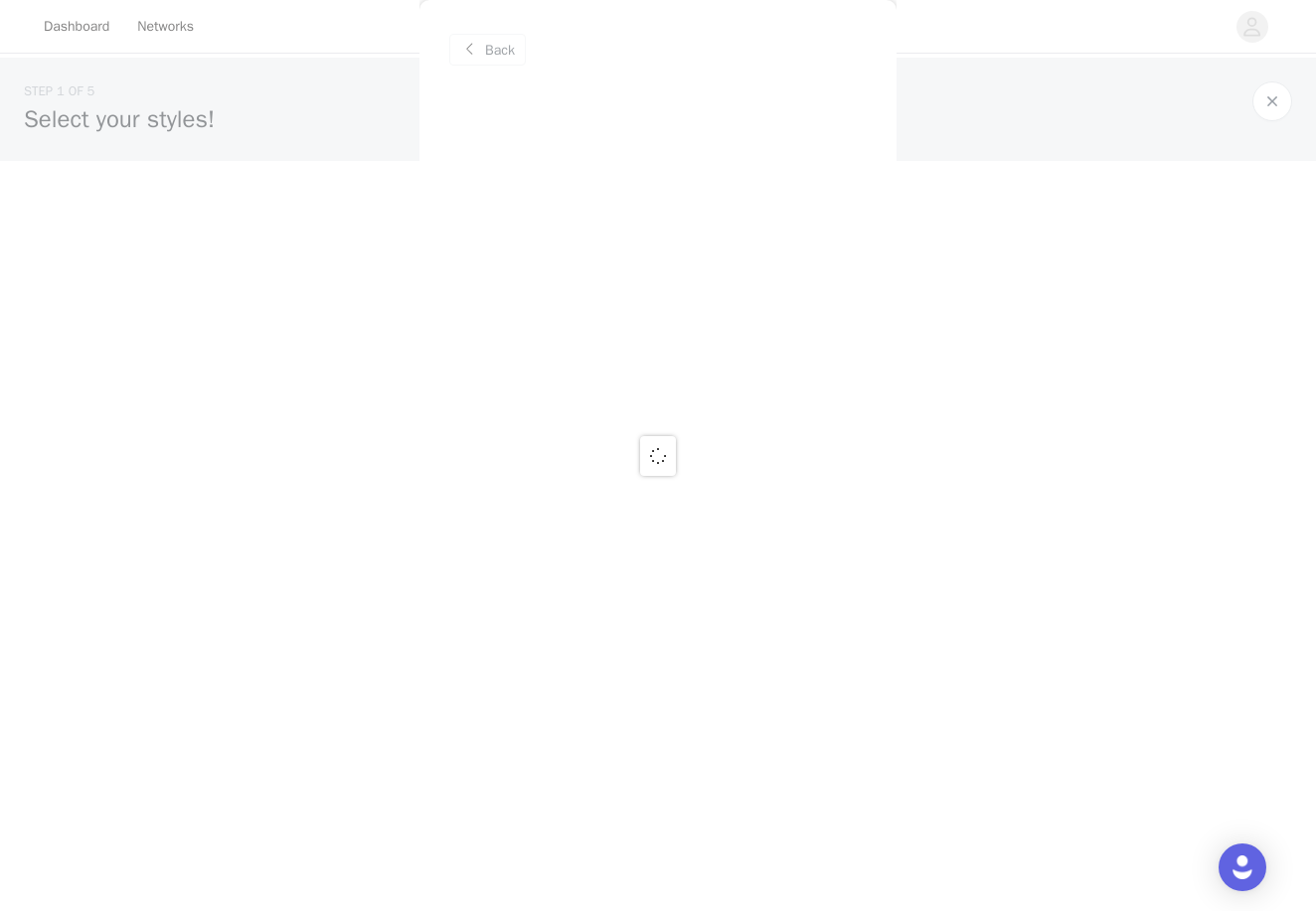 scroll, scrollTop: 0, scrollLeft: 0, axis: both 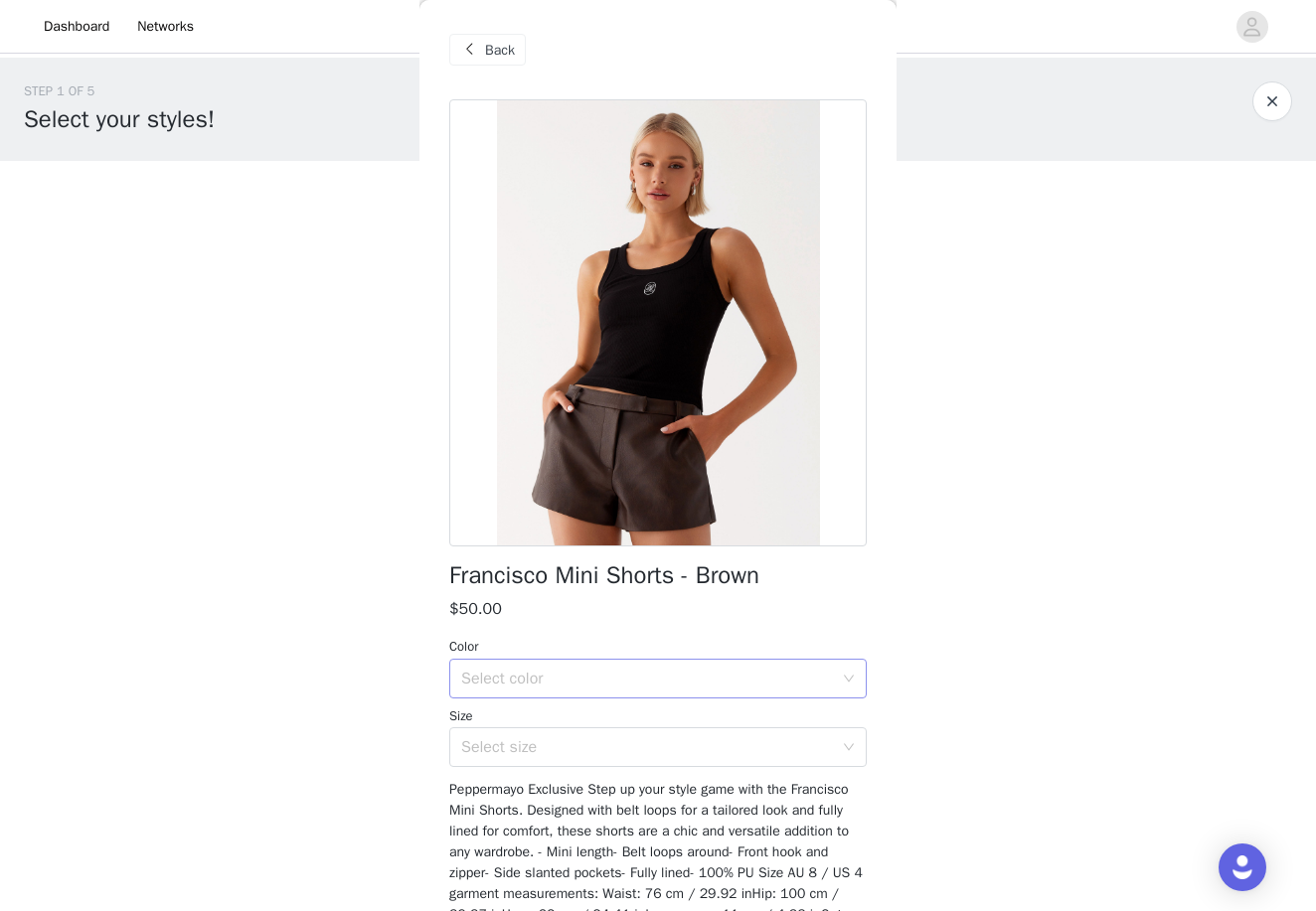 click on "Select color" at bounding box center (647, 679) 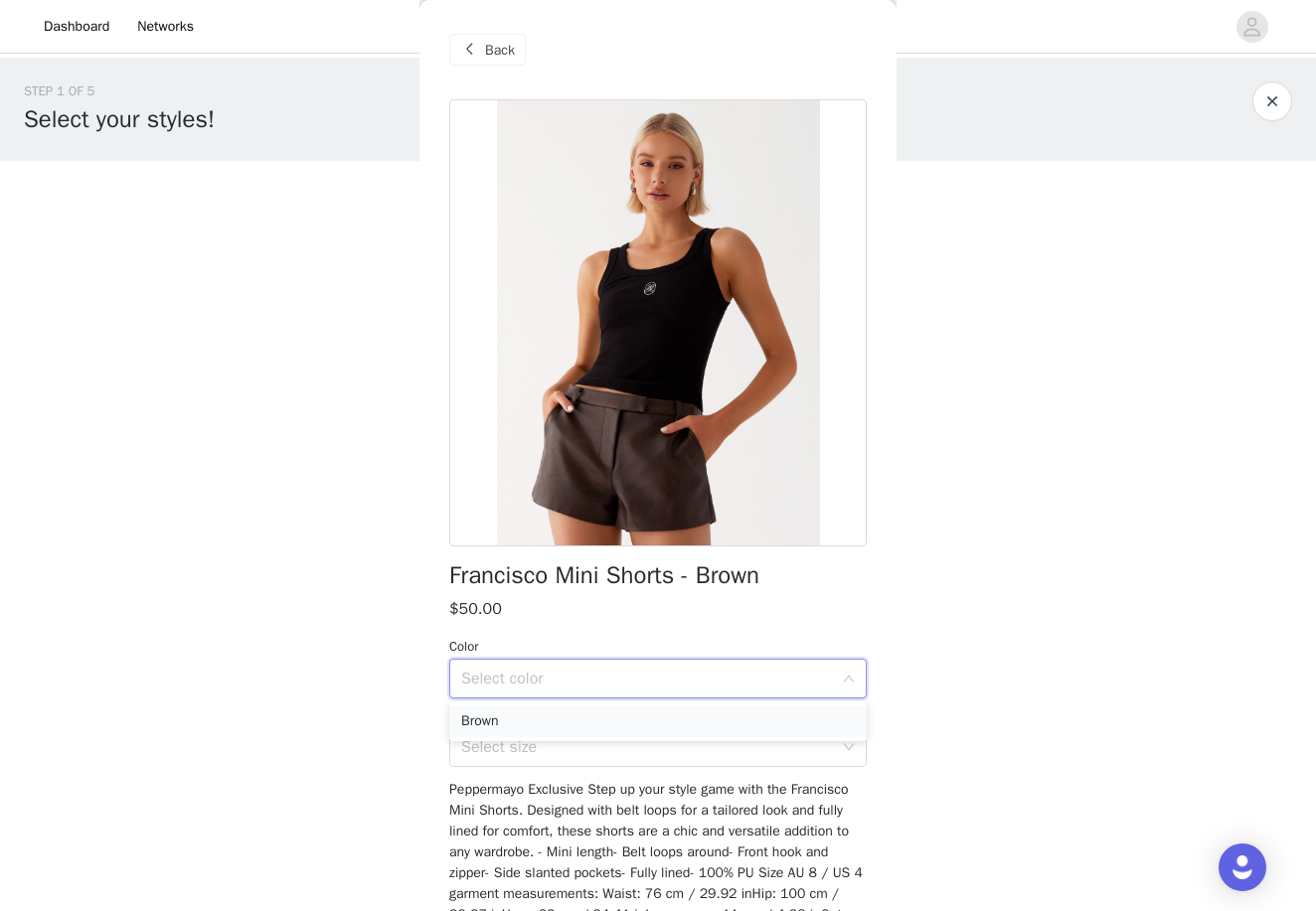 click on "Brown" at bounding box center [658, 721] 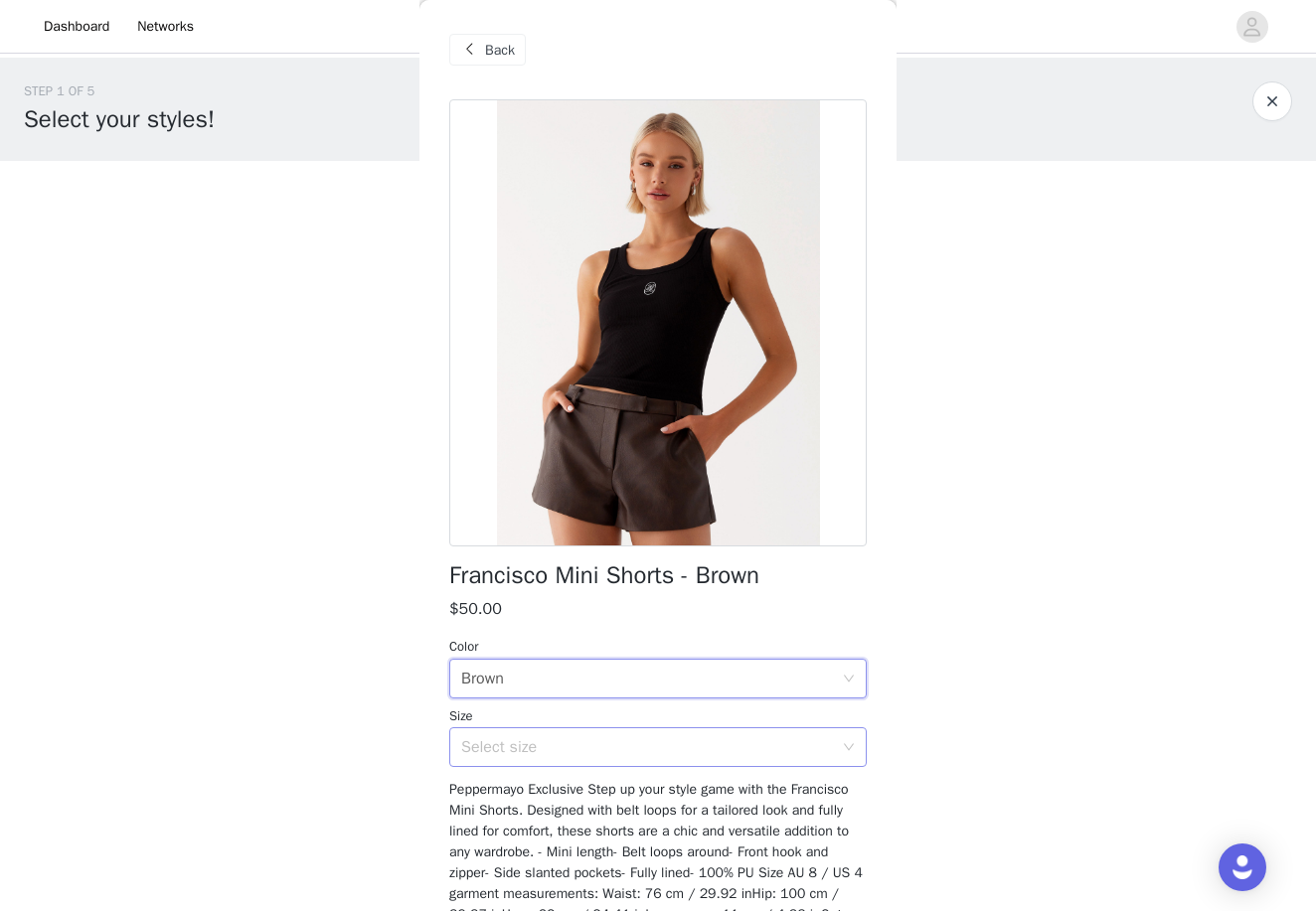 click on "Select size" at bounding box center (647, 747) 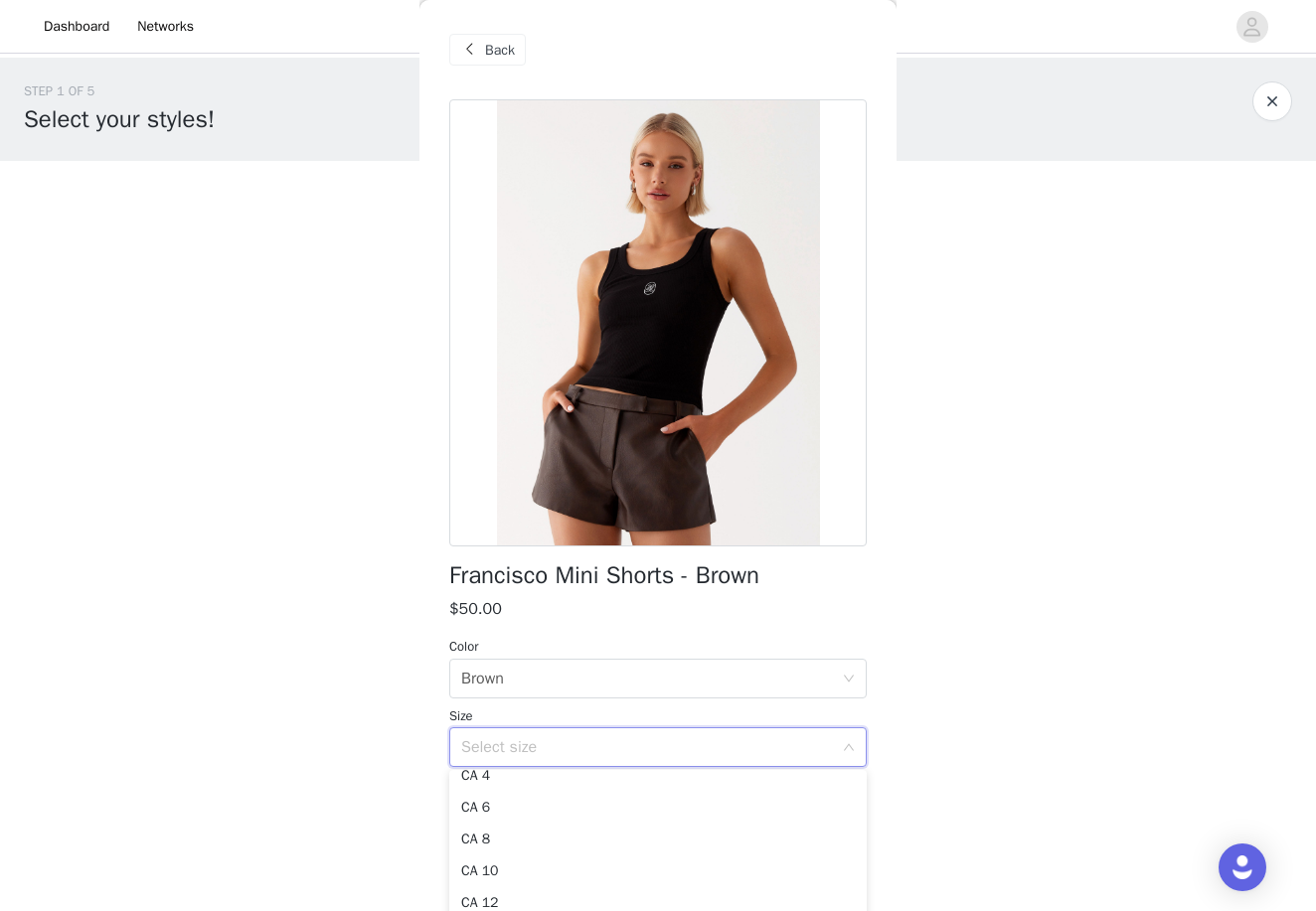 scroll, scrollTop: 68, scrollLeft: 0, axis: vertical 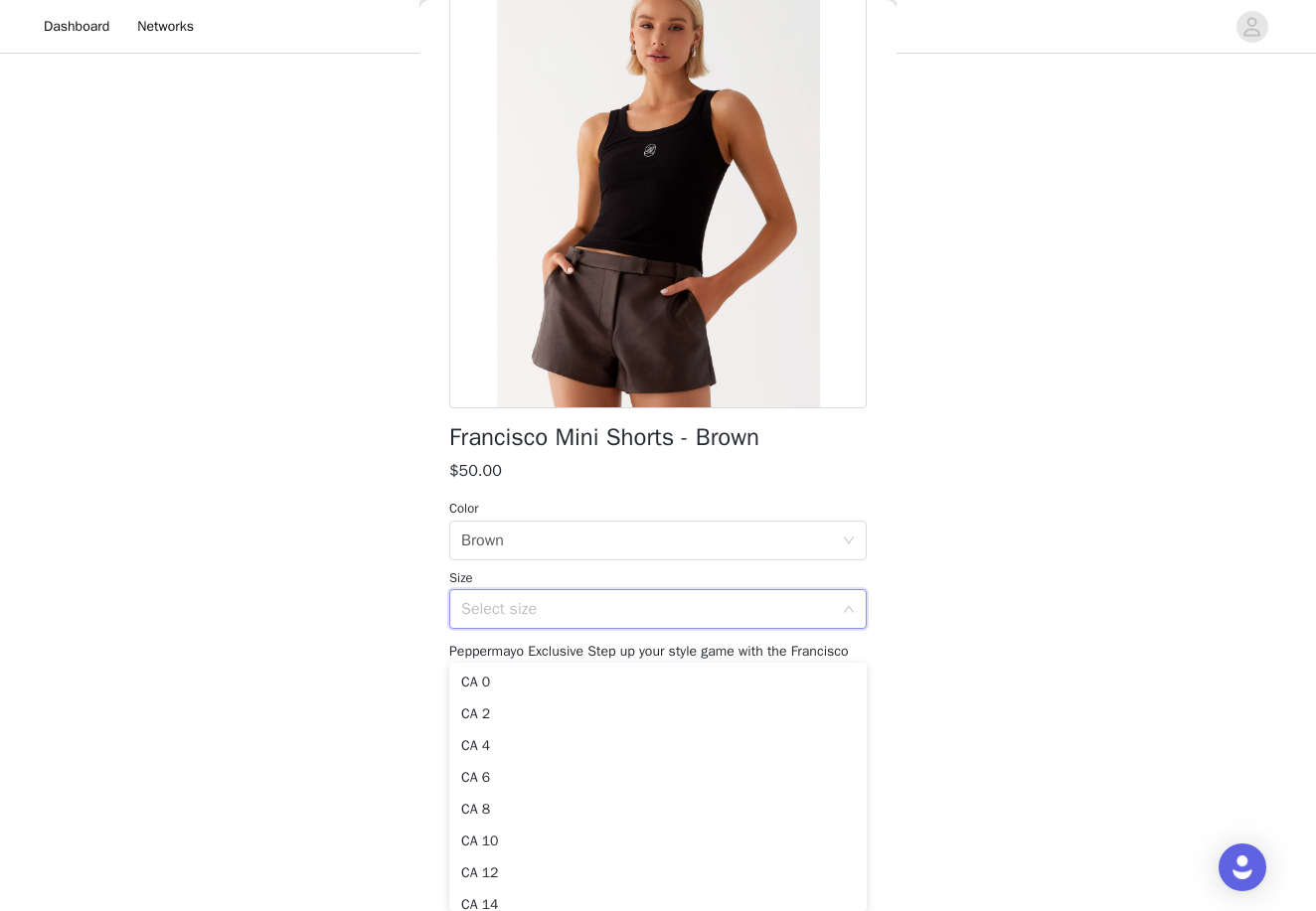 click on "Size" at bounding box center (658, 578) 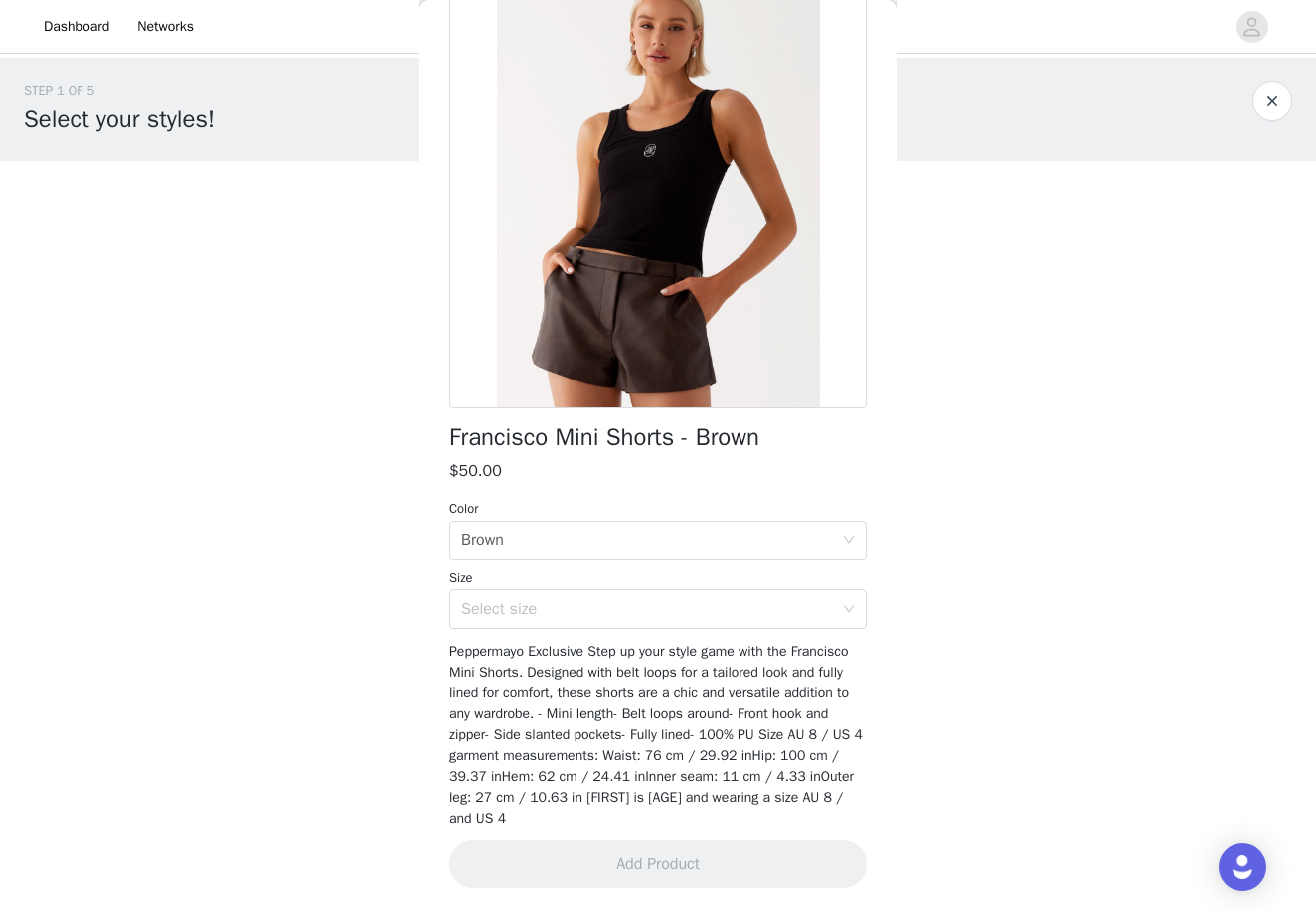 scroll, scrollTop: 0, scrollLeft: 0, axis: both 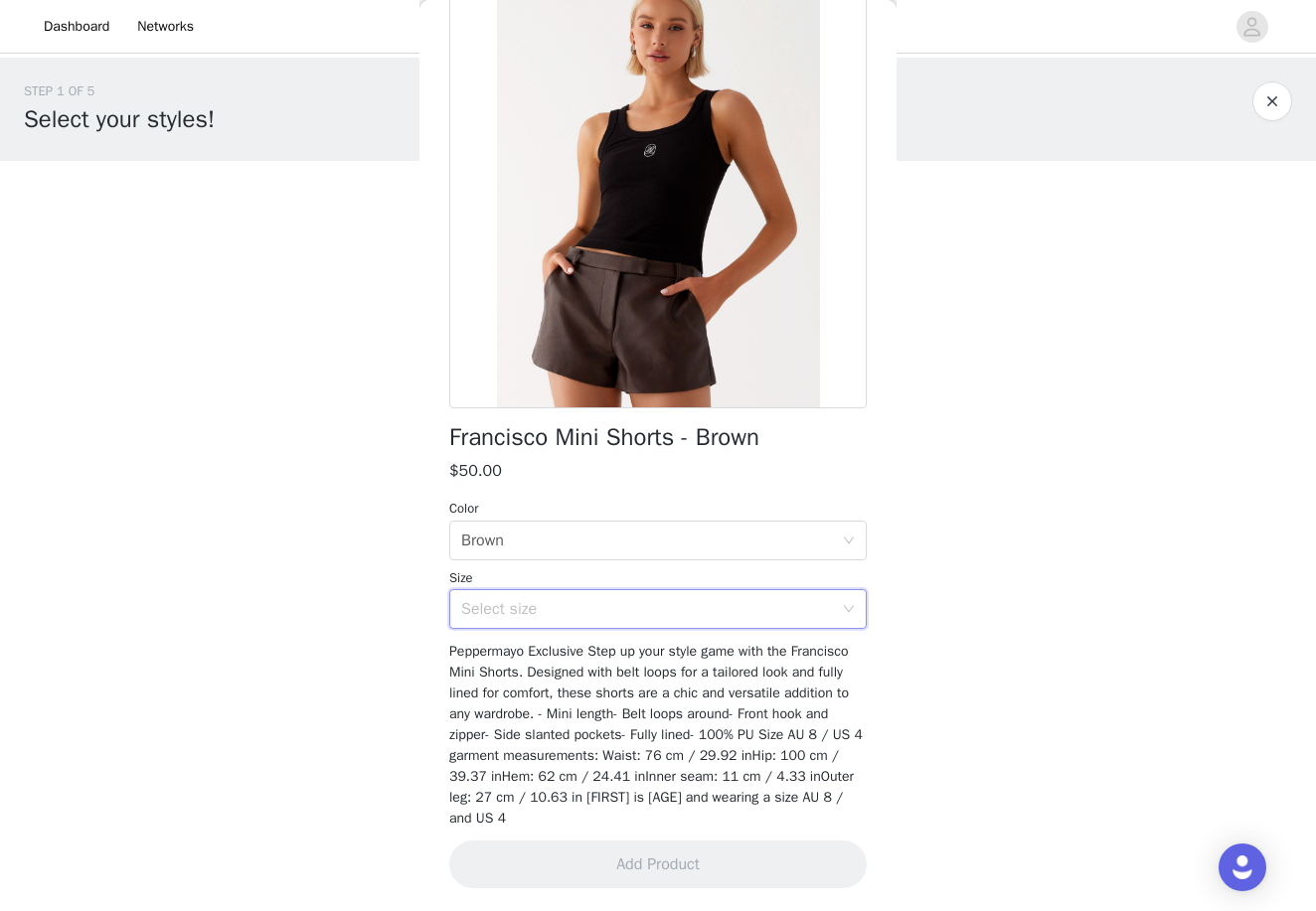 click on "Select size" at bounding box center [651, 609] 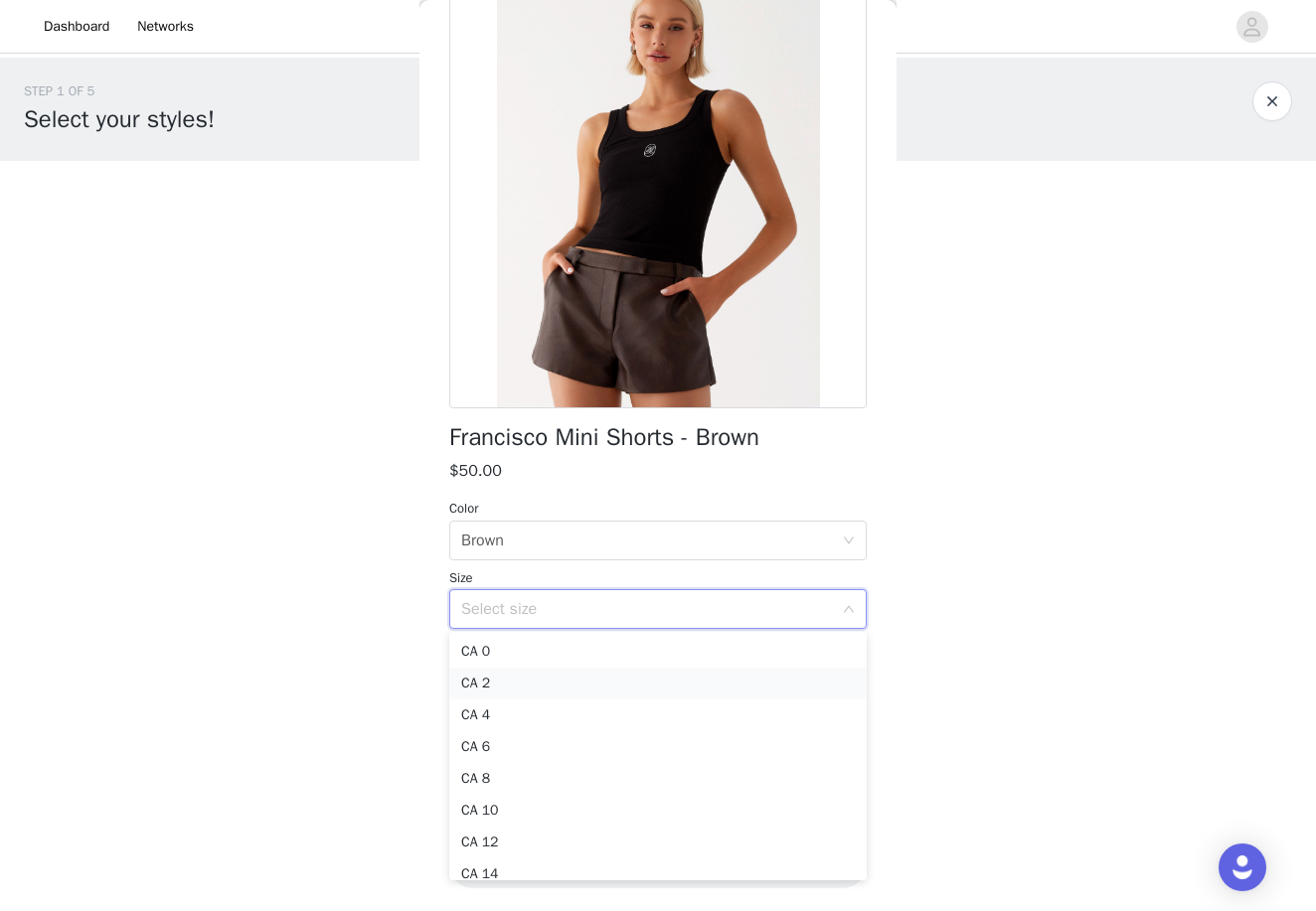 click on "CA 2" at bounding box center [658, 683] 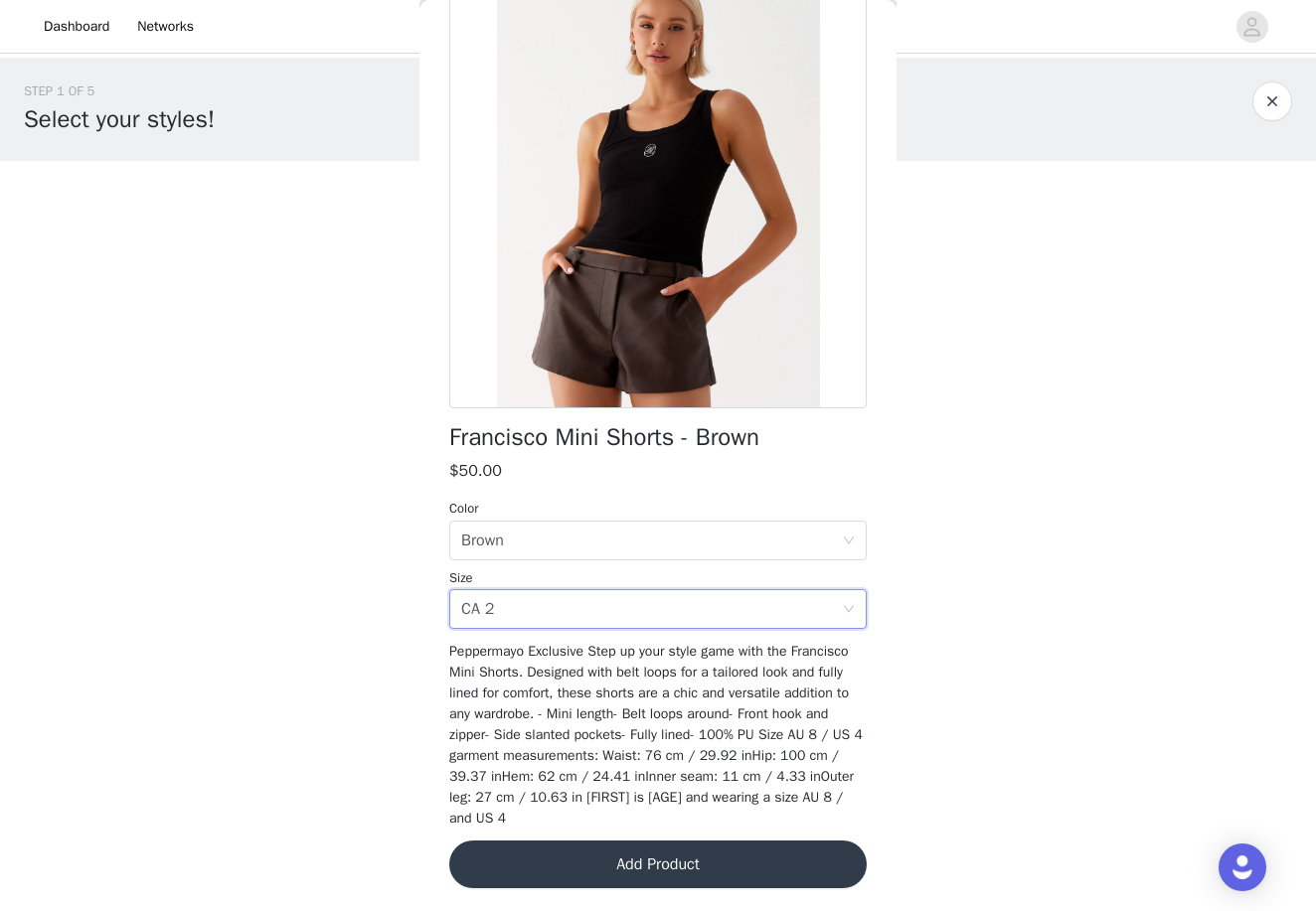 click on "Add Product" at bounding box center [658, 864] 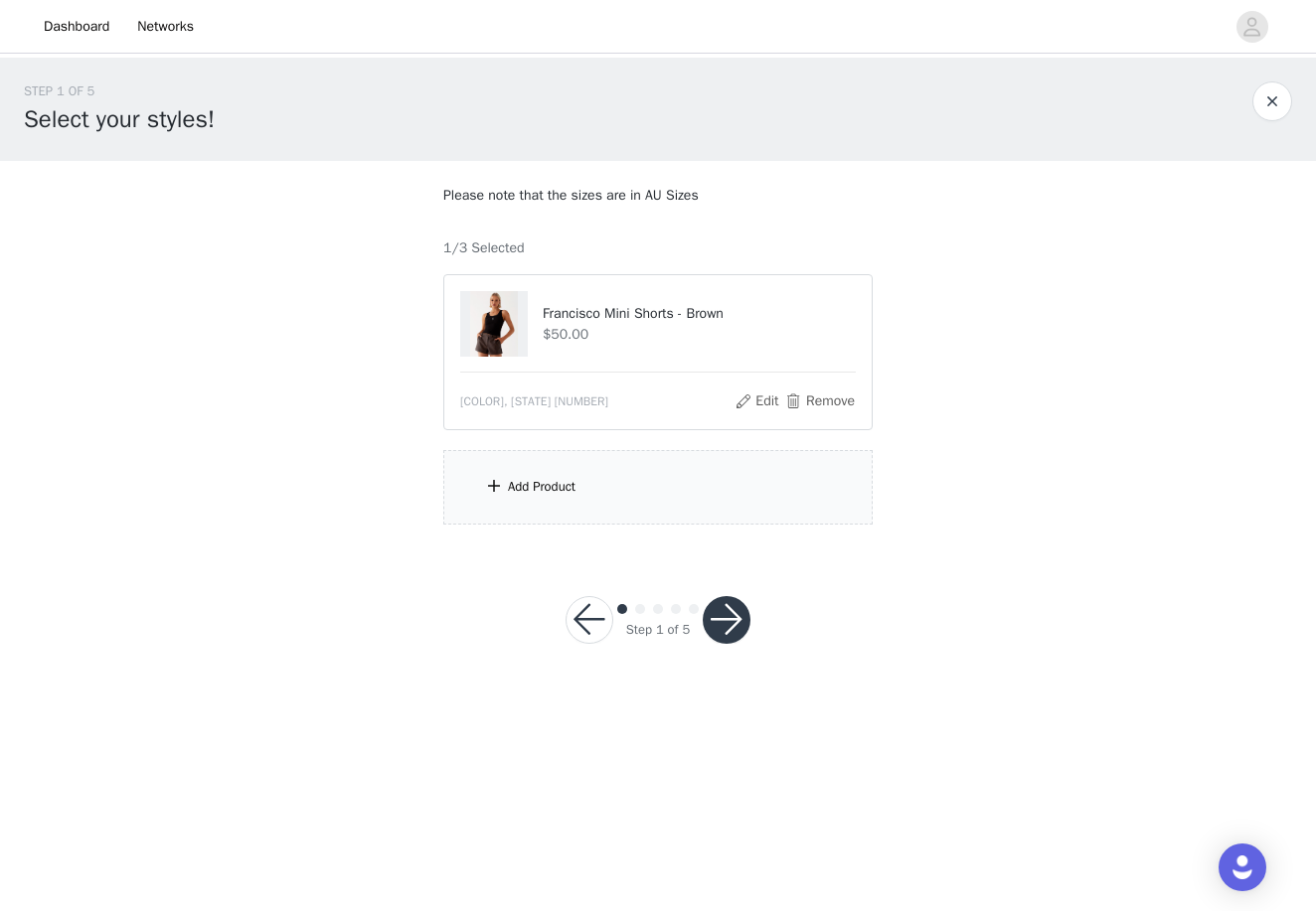 click on "Add Product" at bounding box center [542, 487] 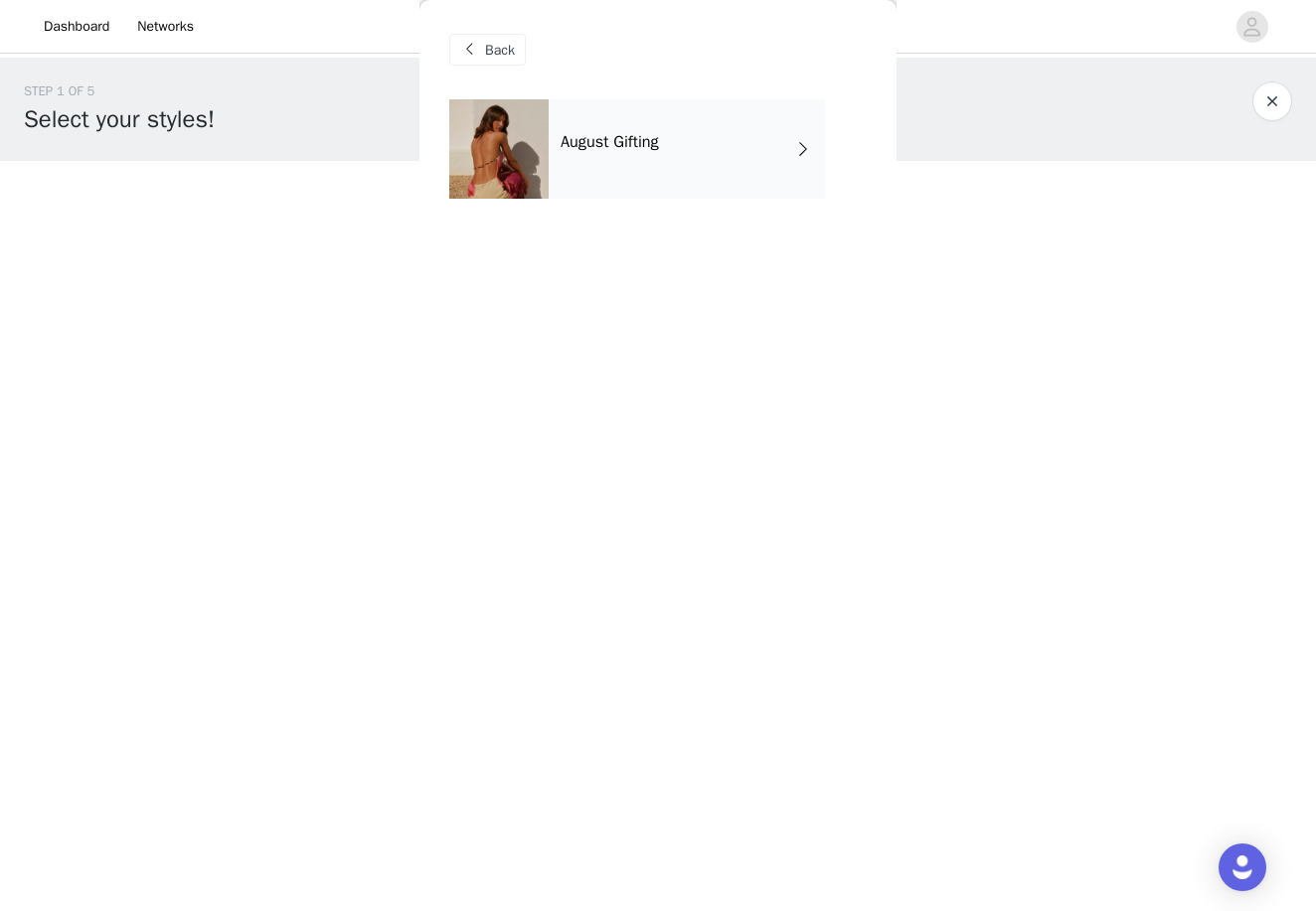 click on "August Gifting" at bounding box center (687, 149) 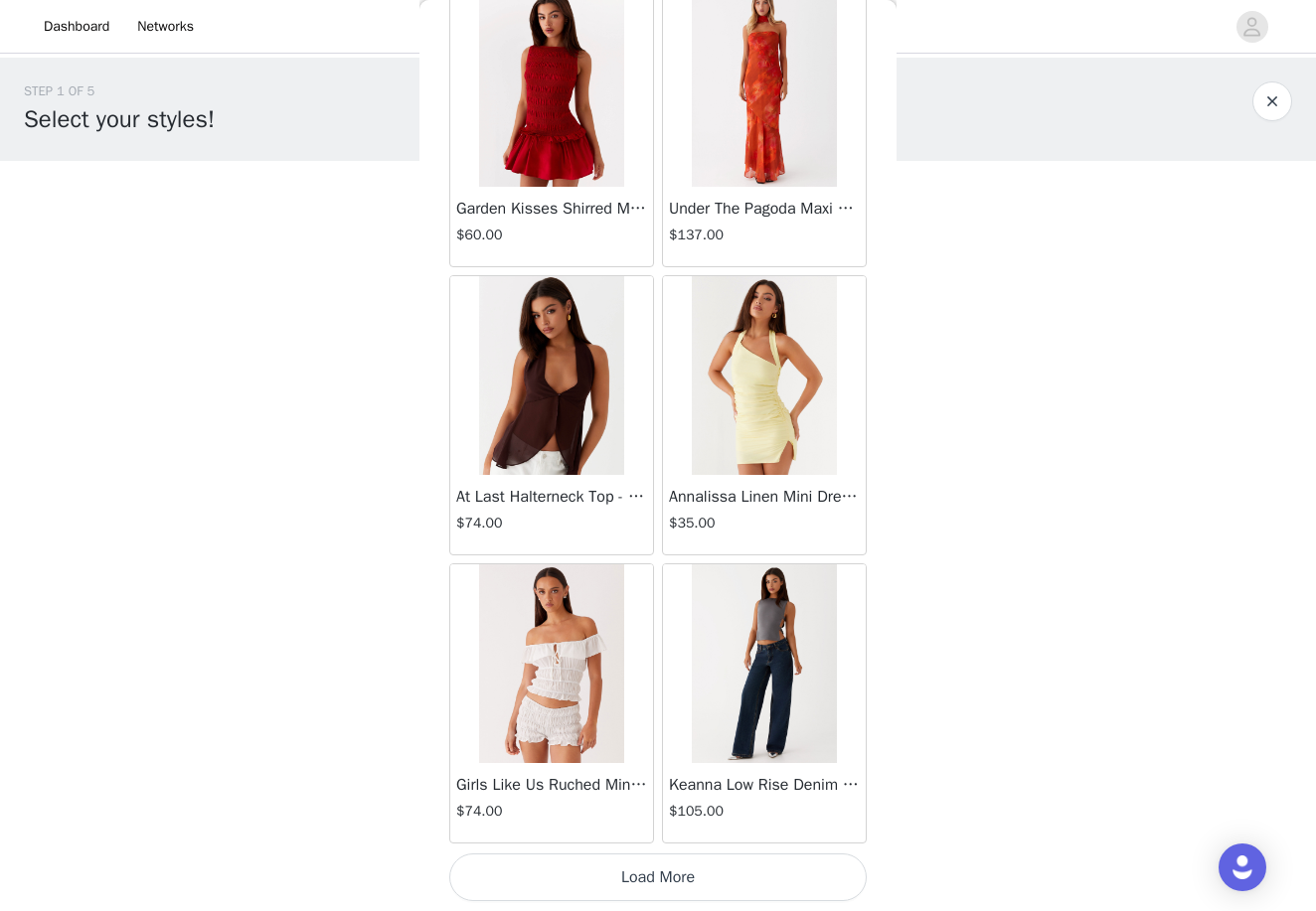 click on "Load More" at bounding box center [658, 877] 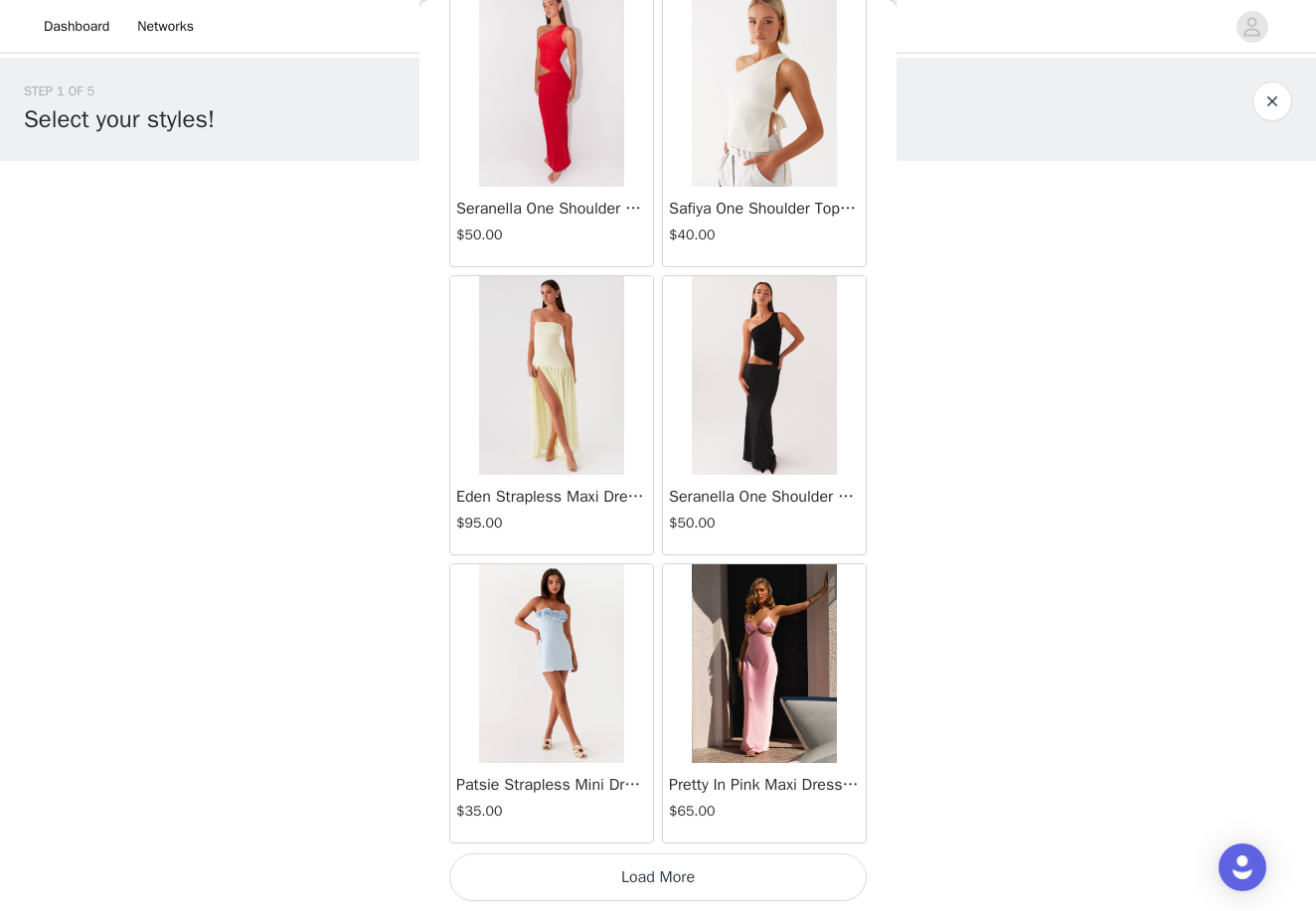 scroll, scrollTop: 5010, scrollLeft: 0, axis: vertical 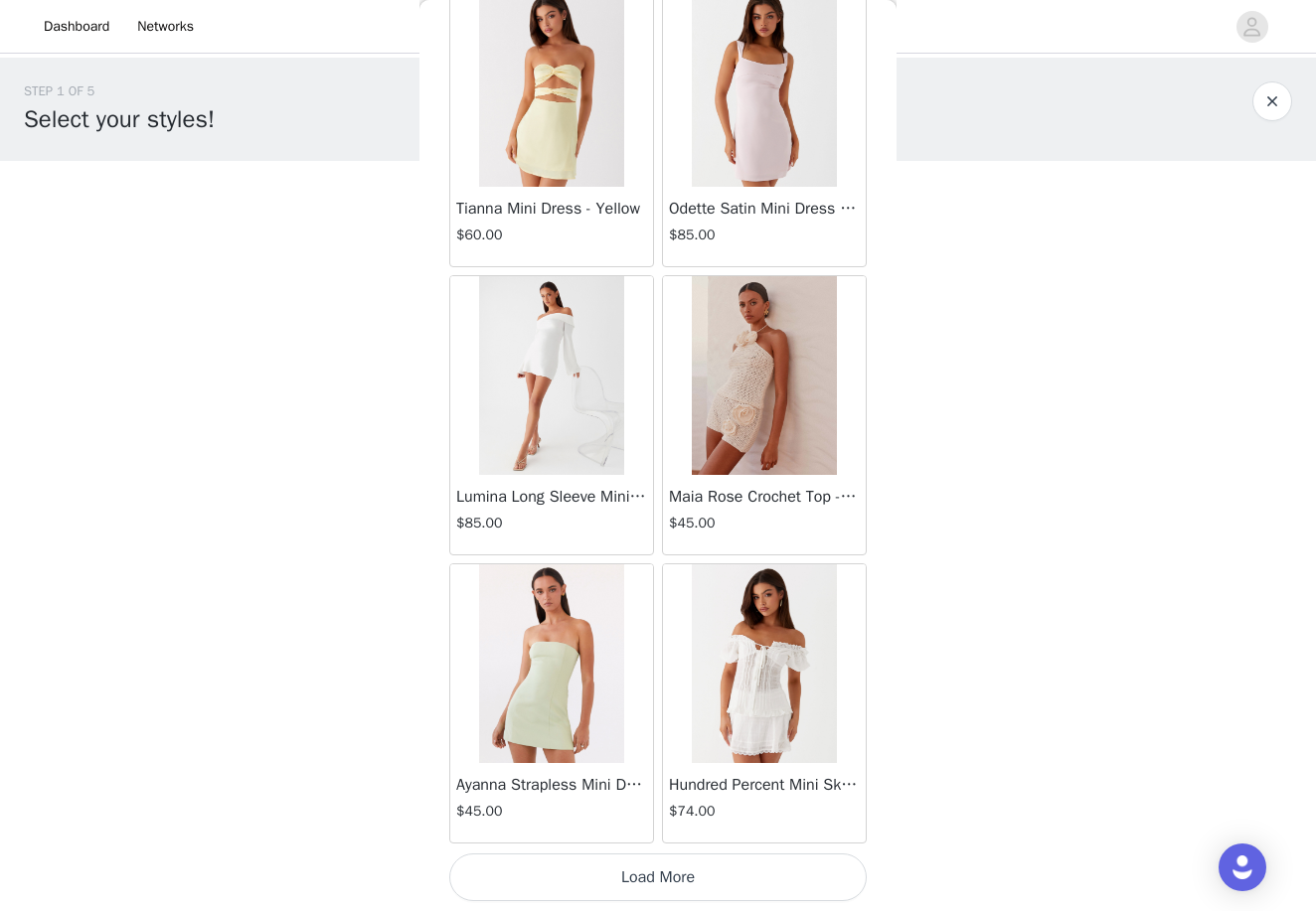 click on "Load More" at bounding box center [658, 877] 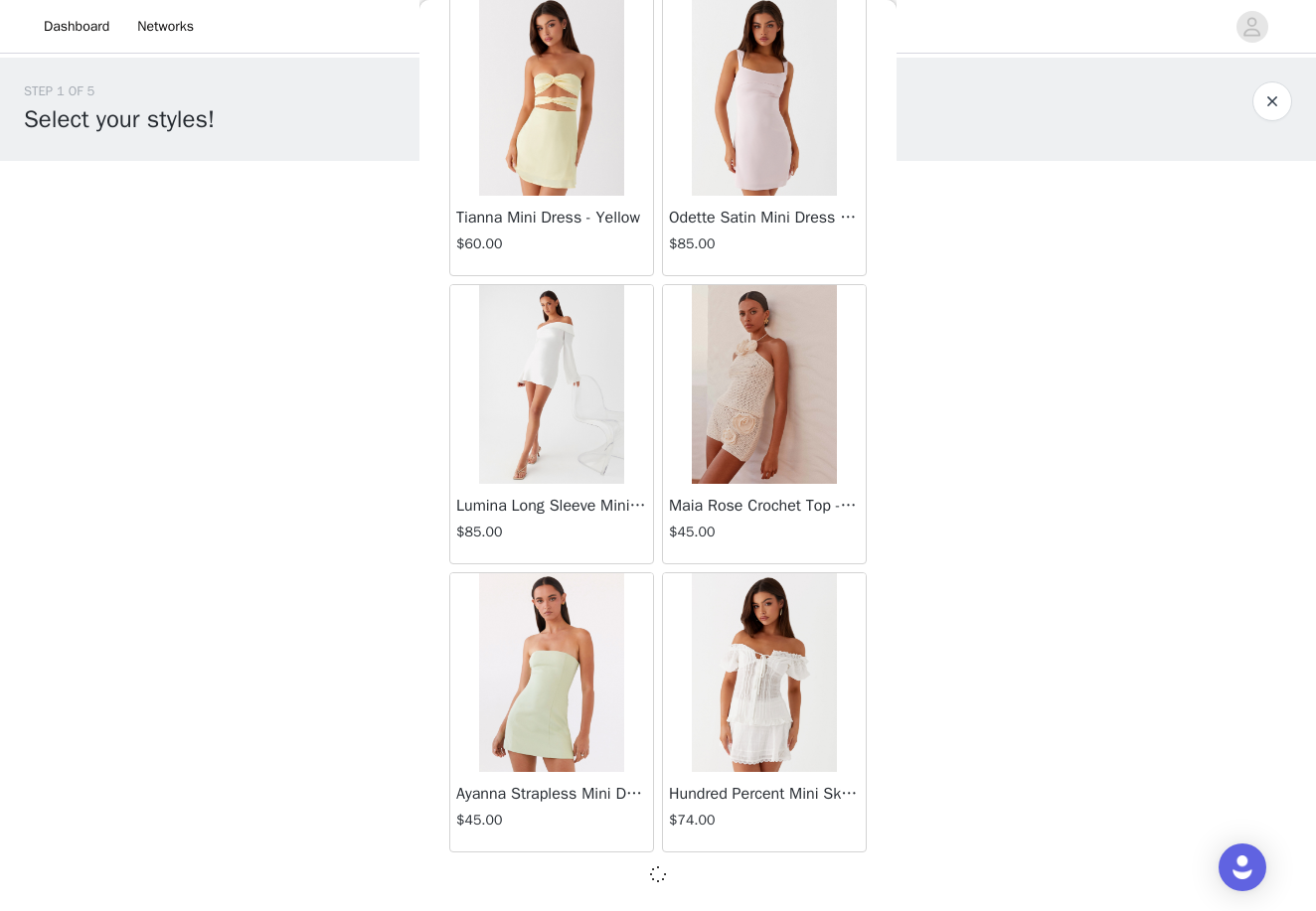 scroll, scrollTop: 7882, scrollLeft: 0, axis: vertical 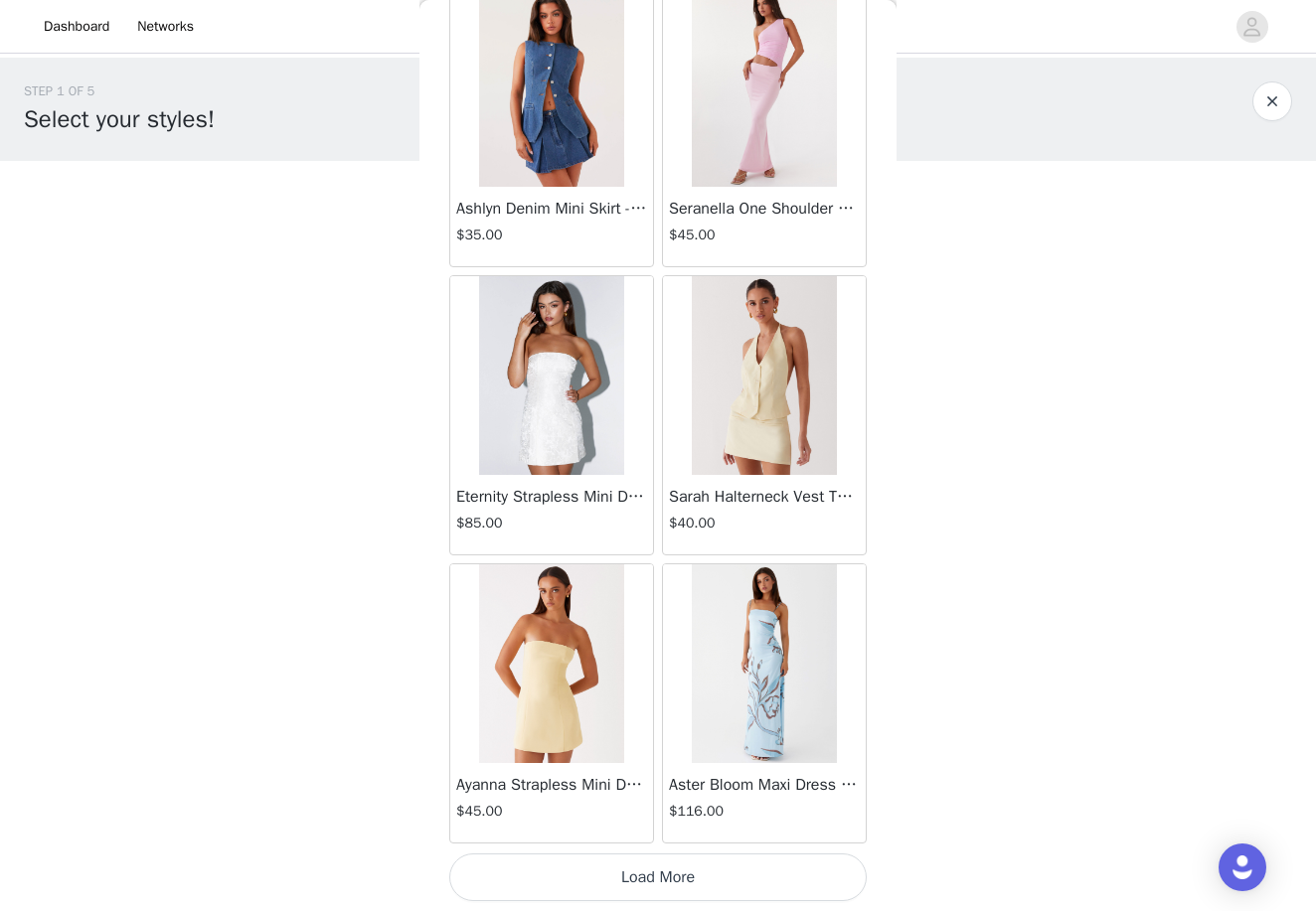 click on "Load More" at bounding box center [658, 877] 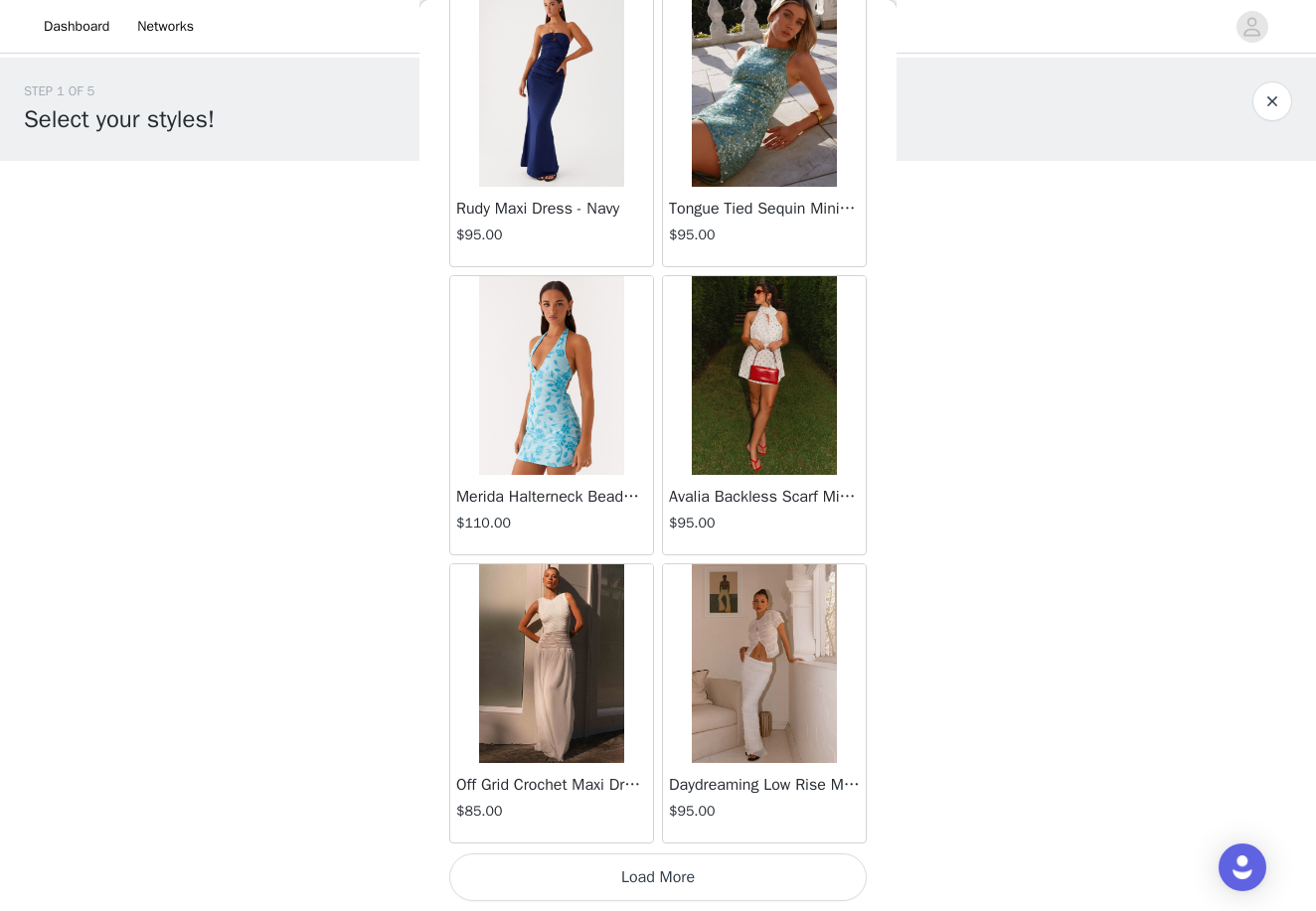 scroll, scrollTop: 13644, scrollLeft: 0, axis: vertical 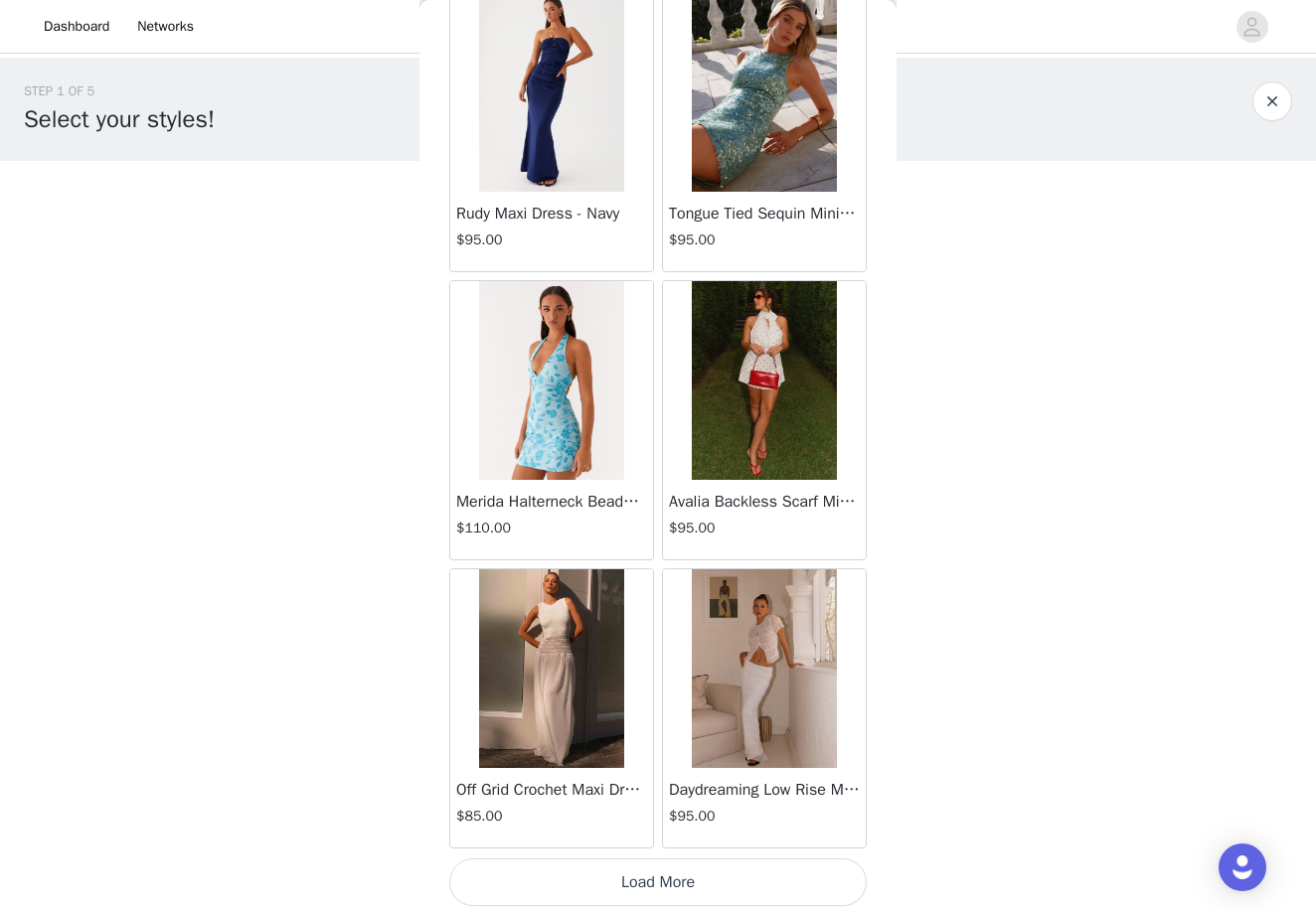 click on "Load More" at bounding box center (658, 882) 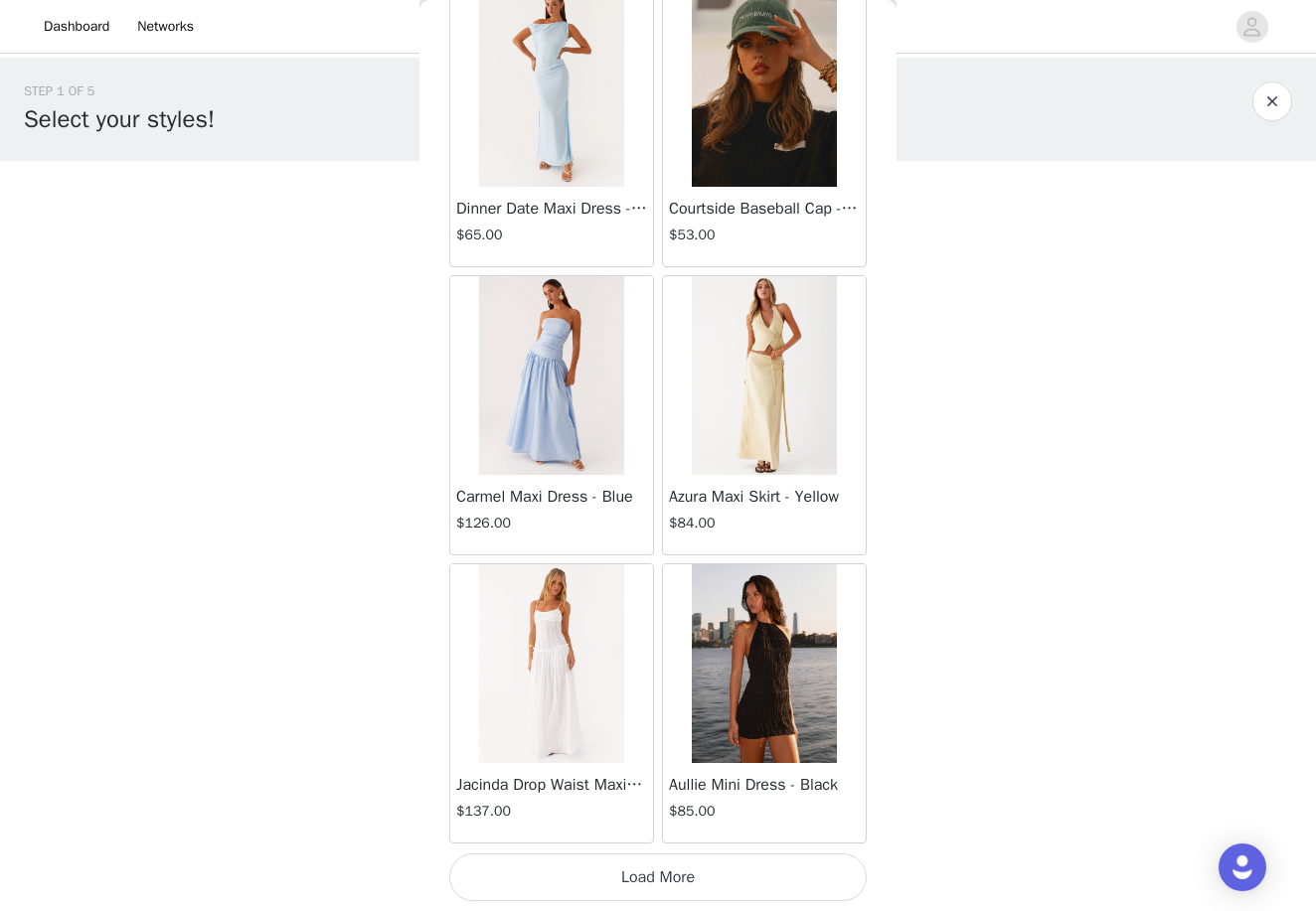 click on "Load More" at bounding box center (658, 877) 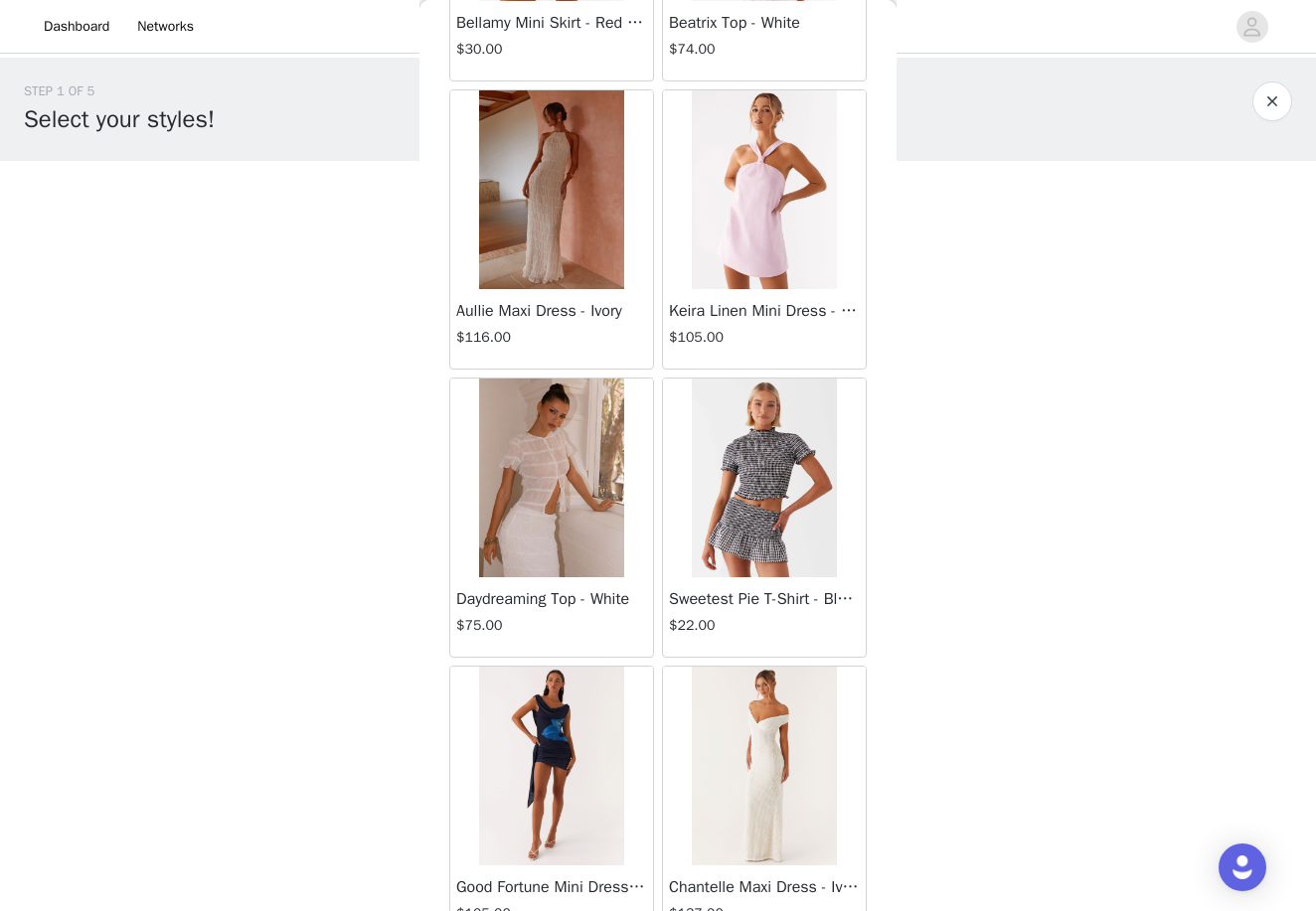 scroll, scrollTop: 19098, scrollLeft: 0, axis: vertical 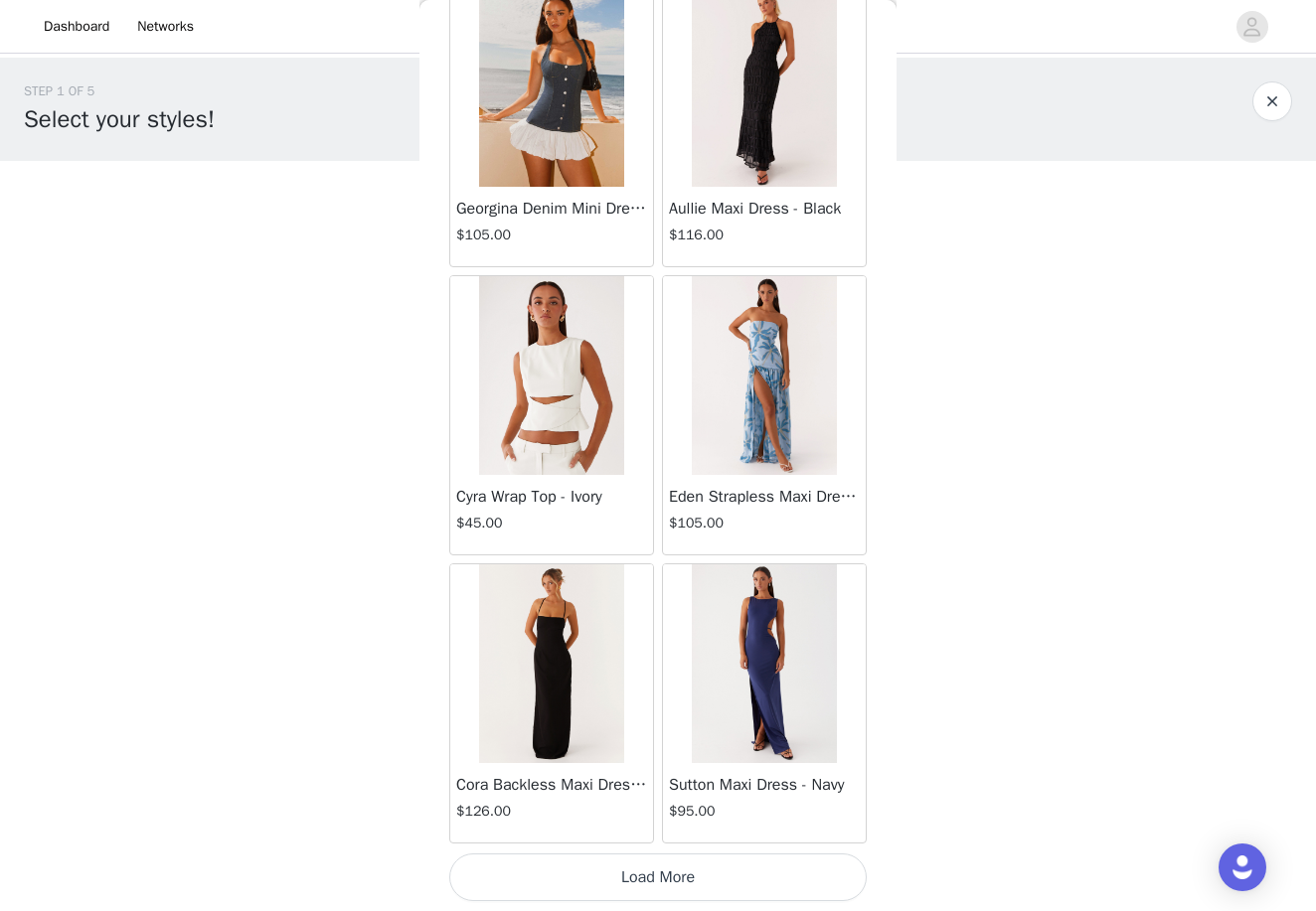 click on "Load More" at bounding box center [658, 877] 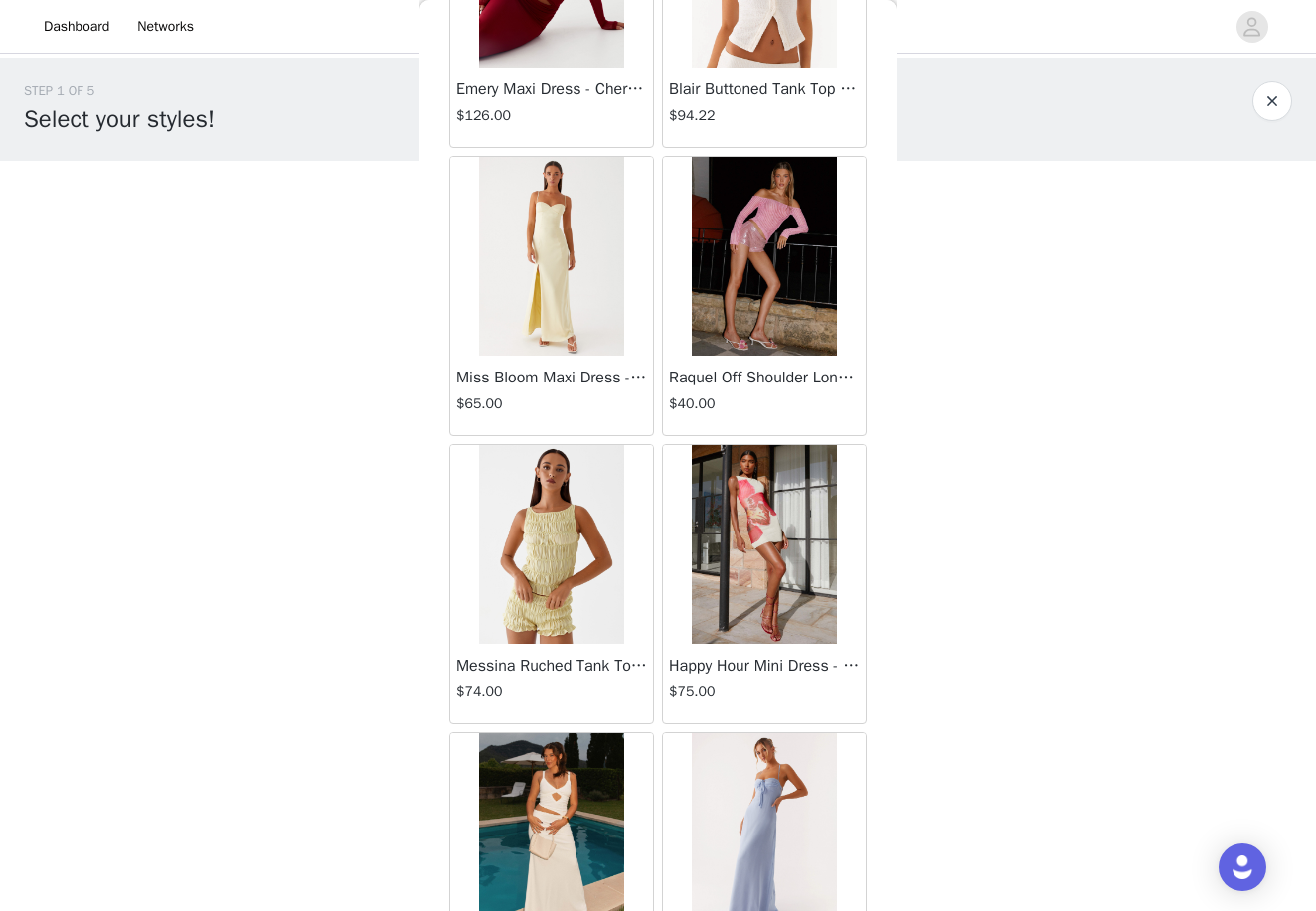 scroll, scrollTop: 20805, scrollLeft: 0, axis: vertical 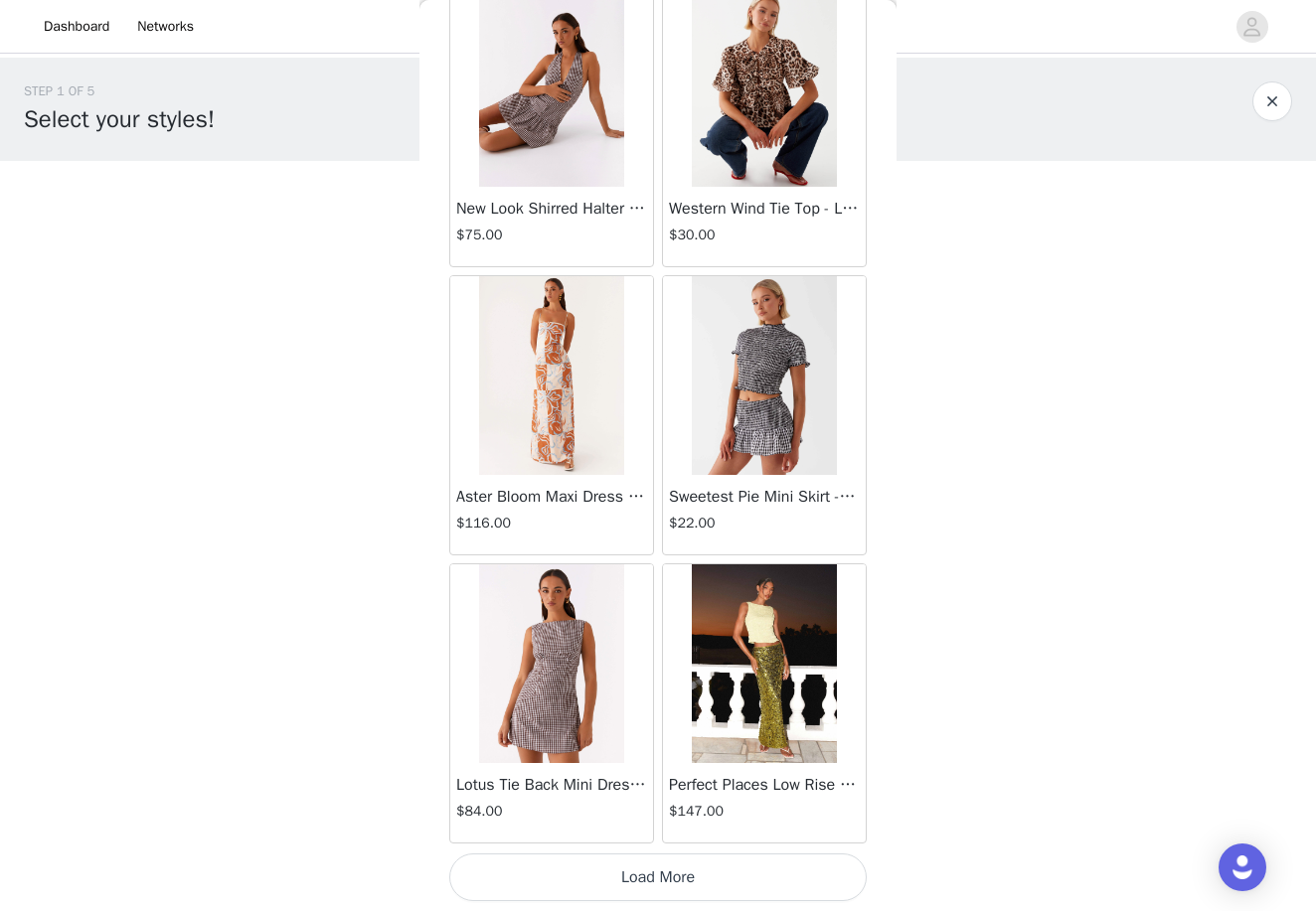 click on "Load More" at bounding box center (658, 877) 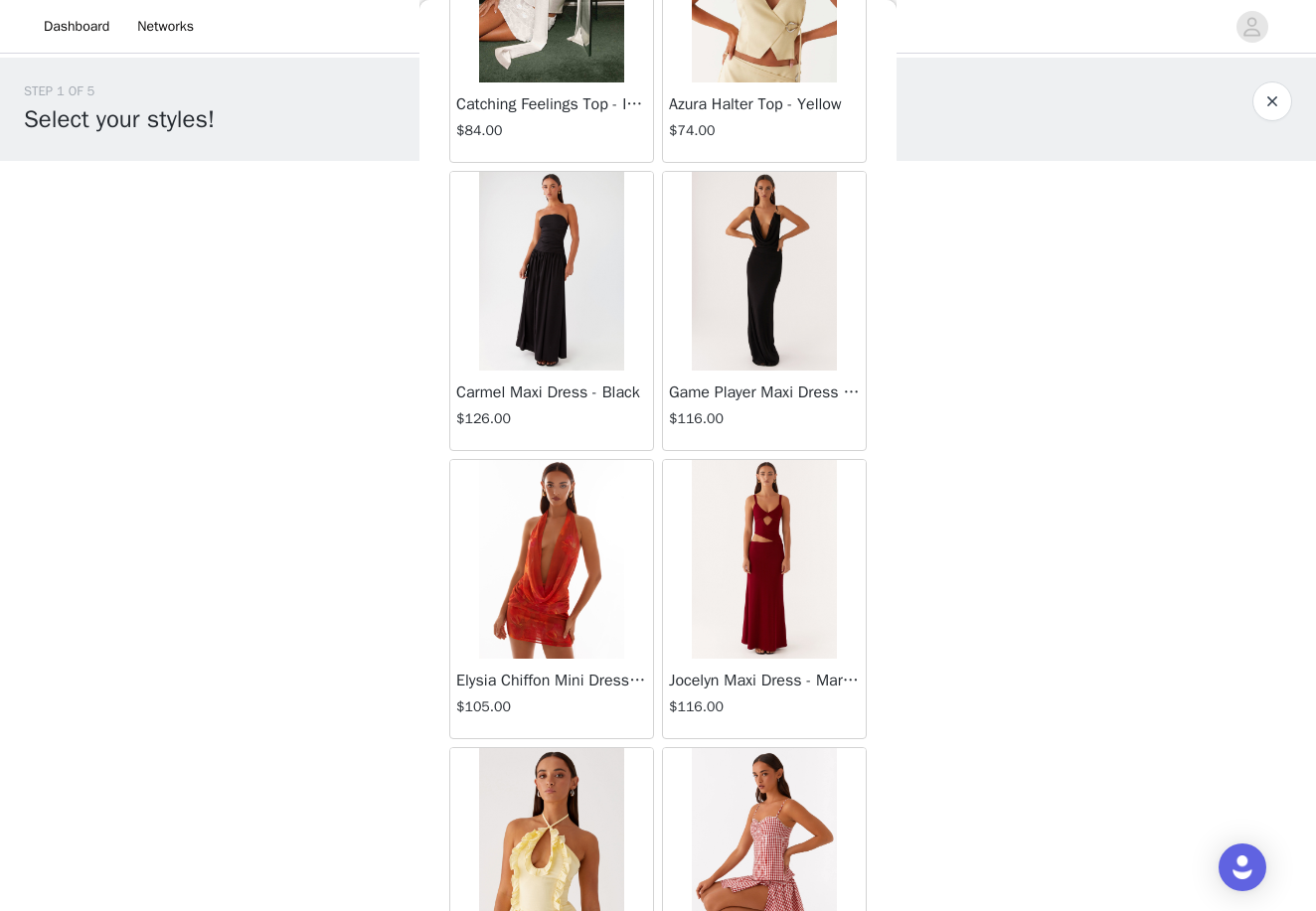 scroll, scrollTop: 23268, scrollLeft: 0, axis: vertical 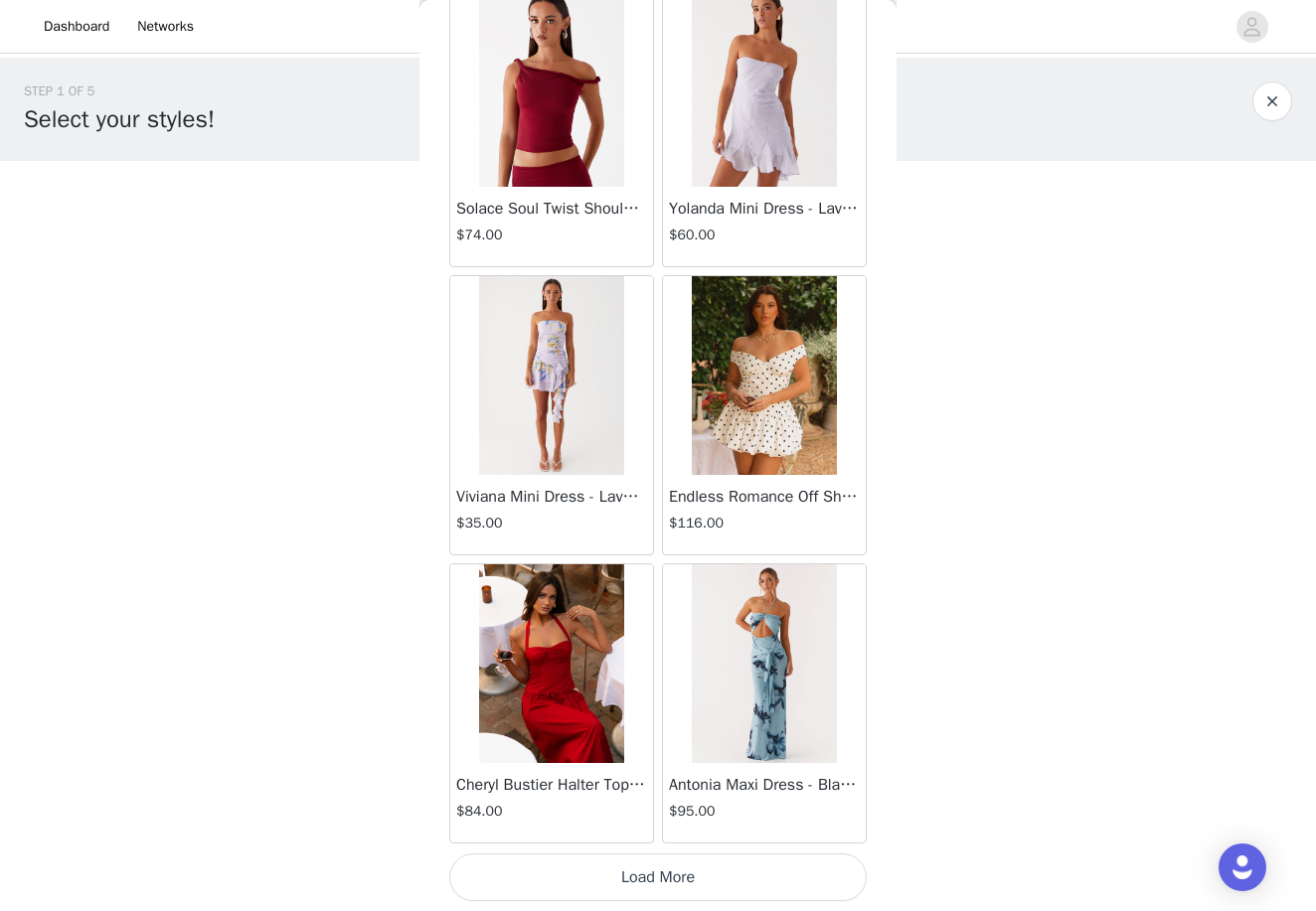 click on "Load More" at bounding box center (658, 877) 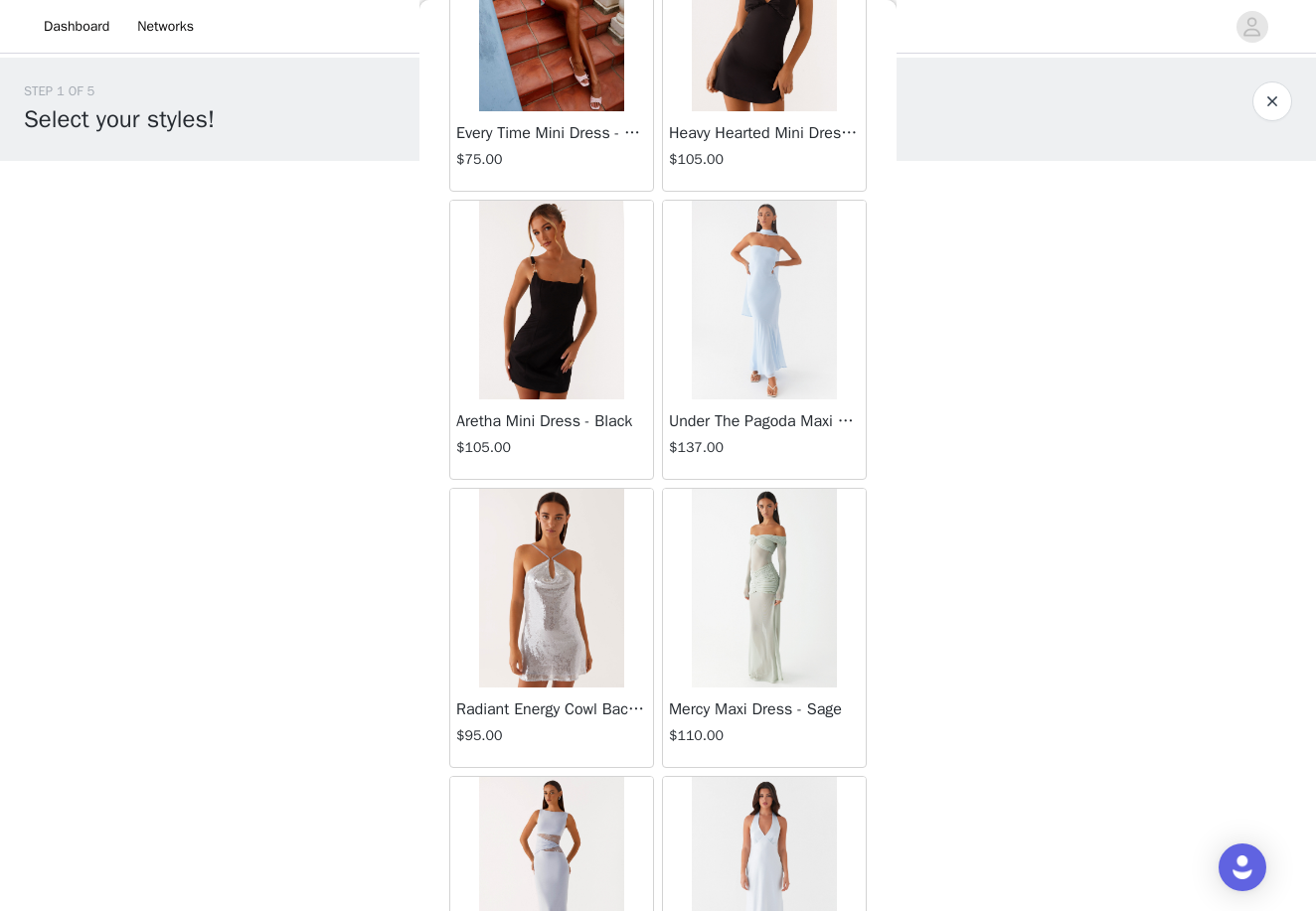 scroll, scrollTop: 26694, scrollLeft: 0, axis: vertical 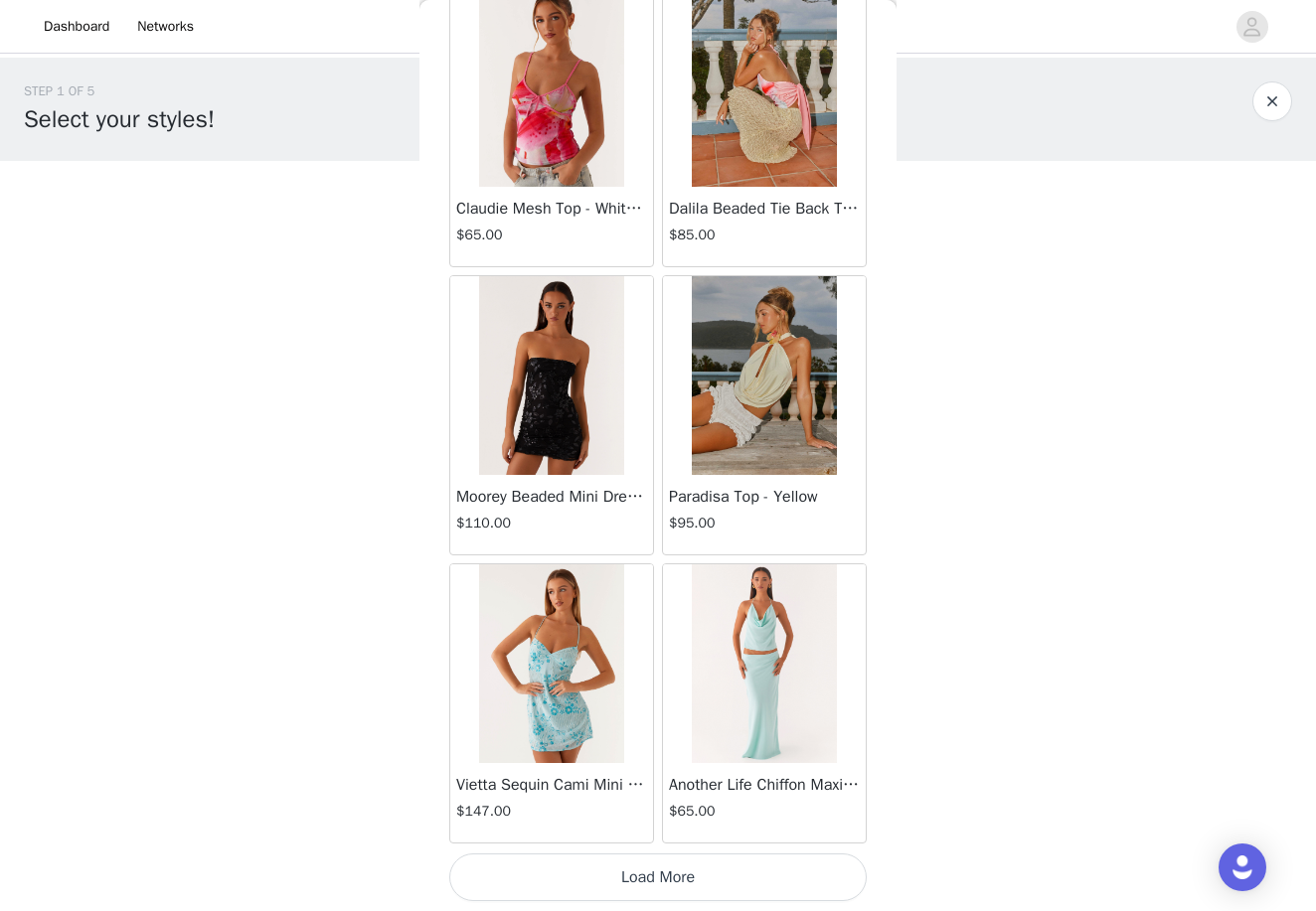 click on "Load More" at bounding box center (658, 877) 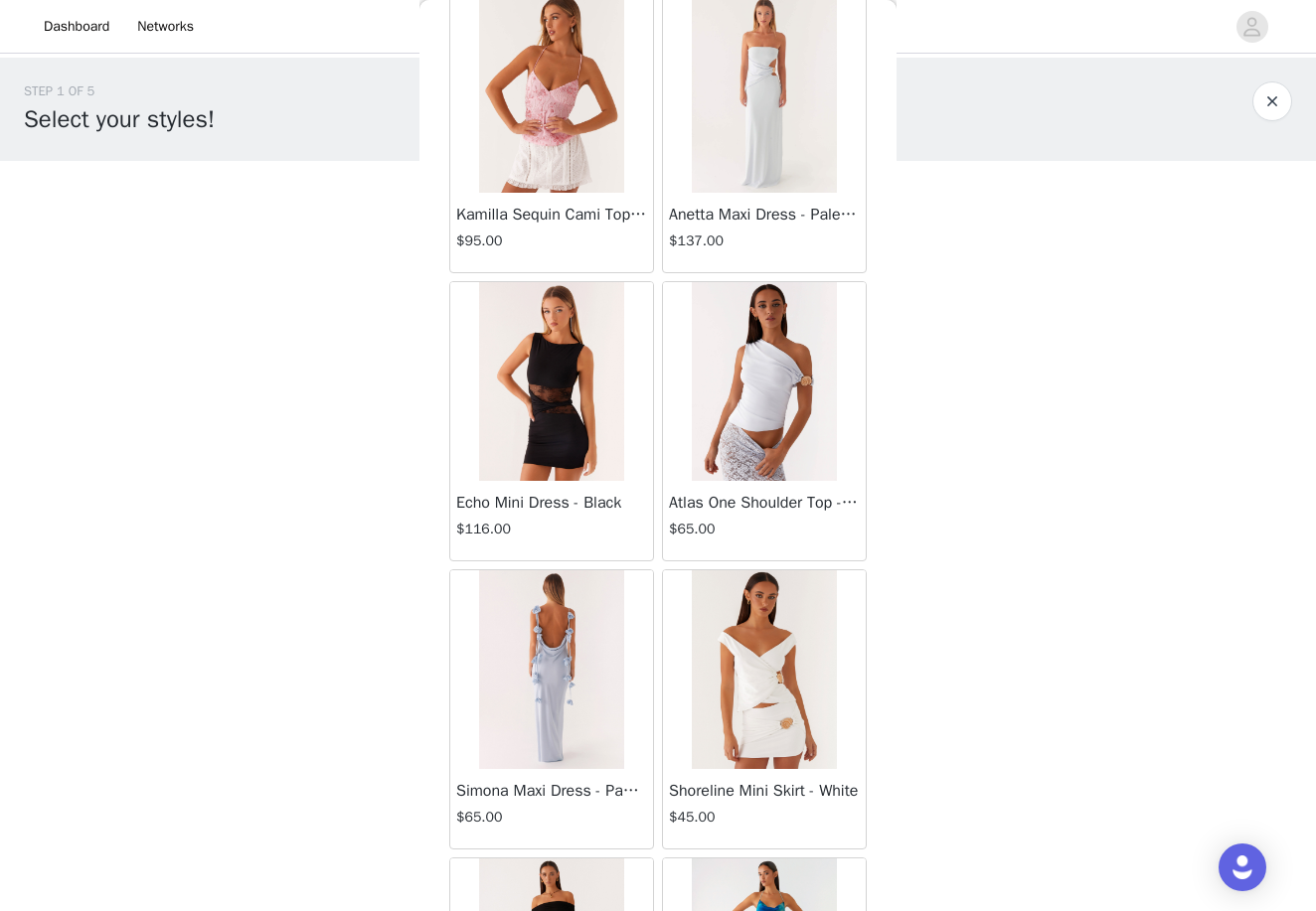 scroll, scrollTop: 30666, scrollLeft: 0, axis: vertical 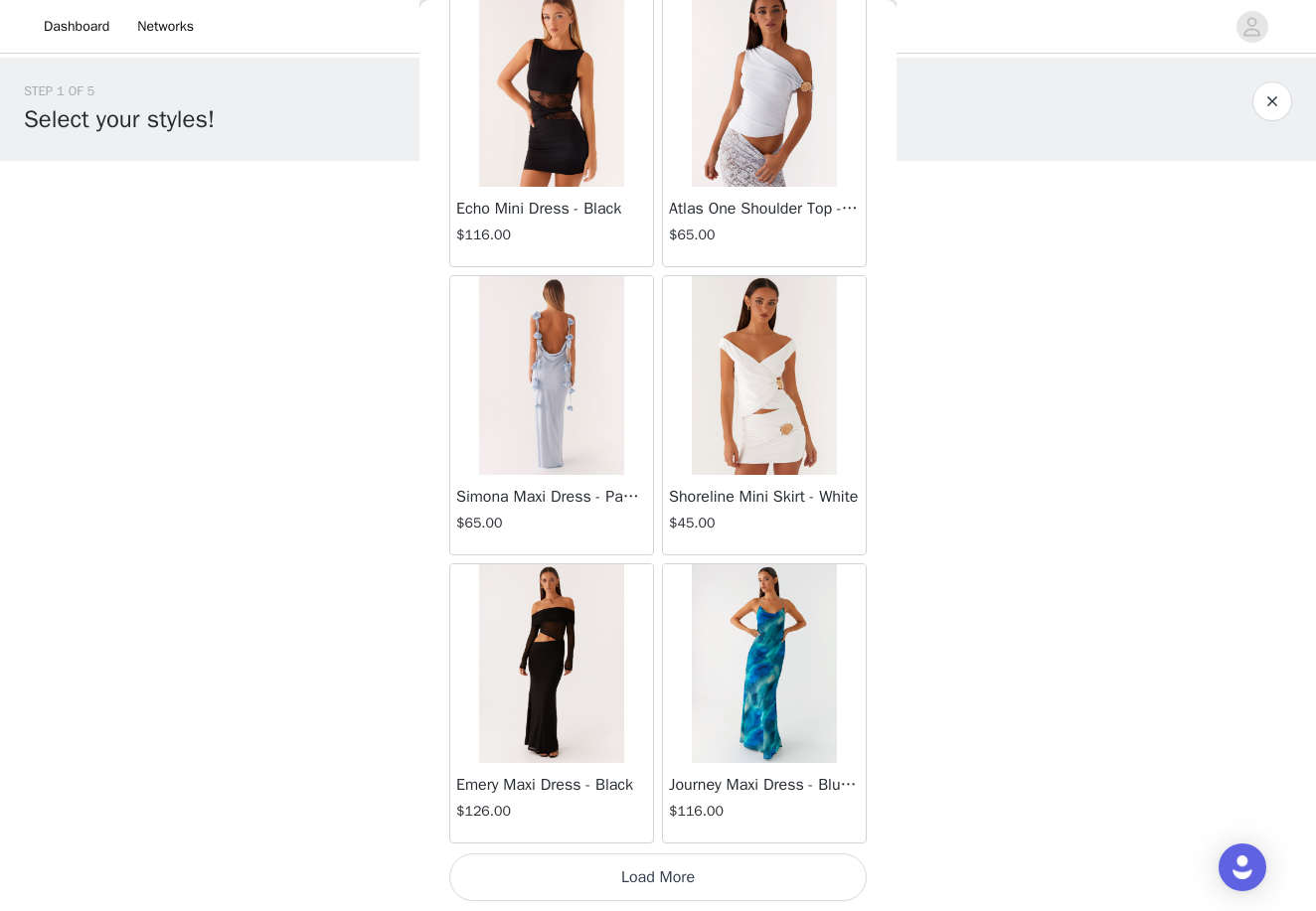 click on "Load More" at bounding box center [658, 877] 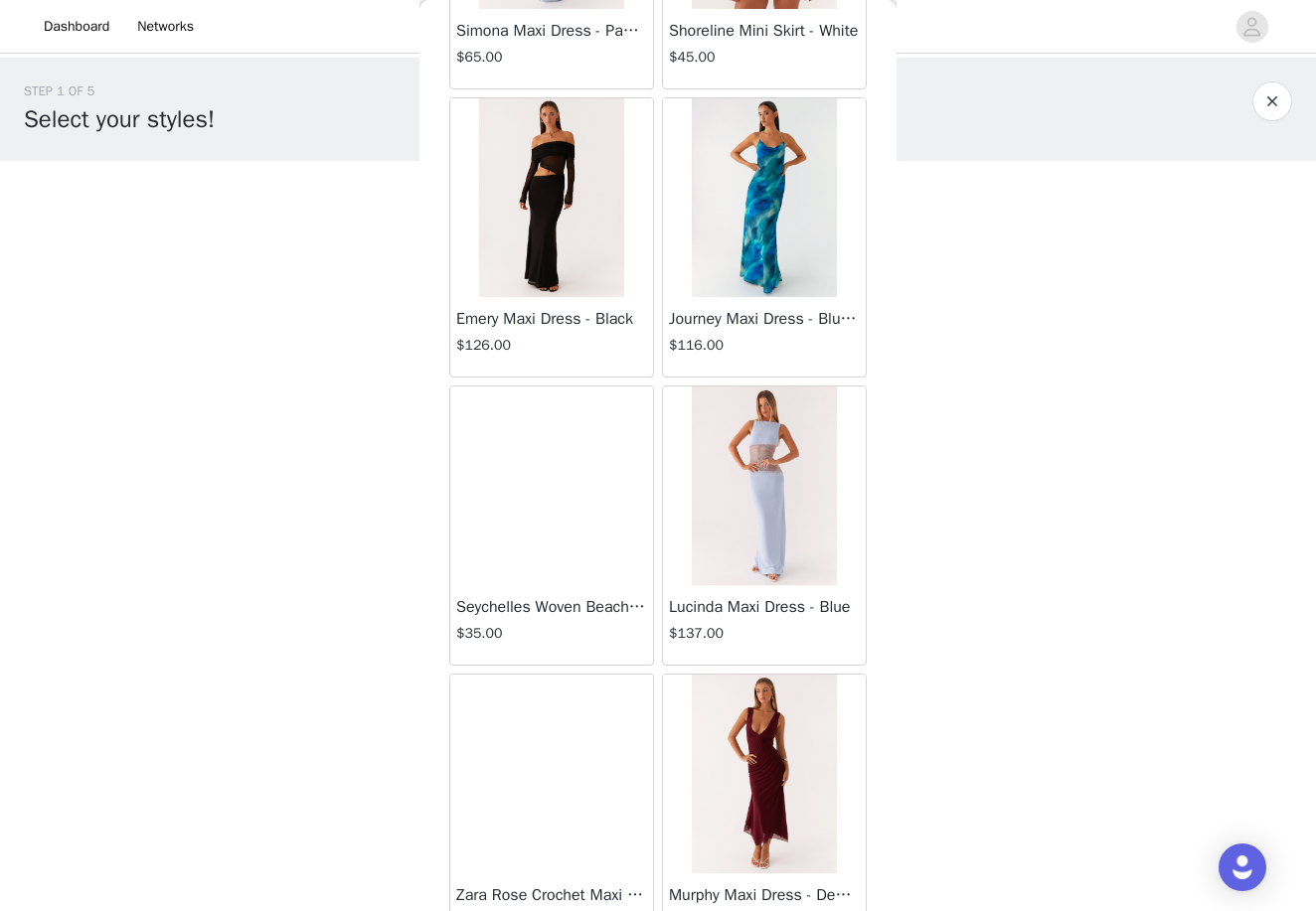 scroll, scrollTop: 31407, scrollLeft: 0, axis: vertical 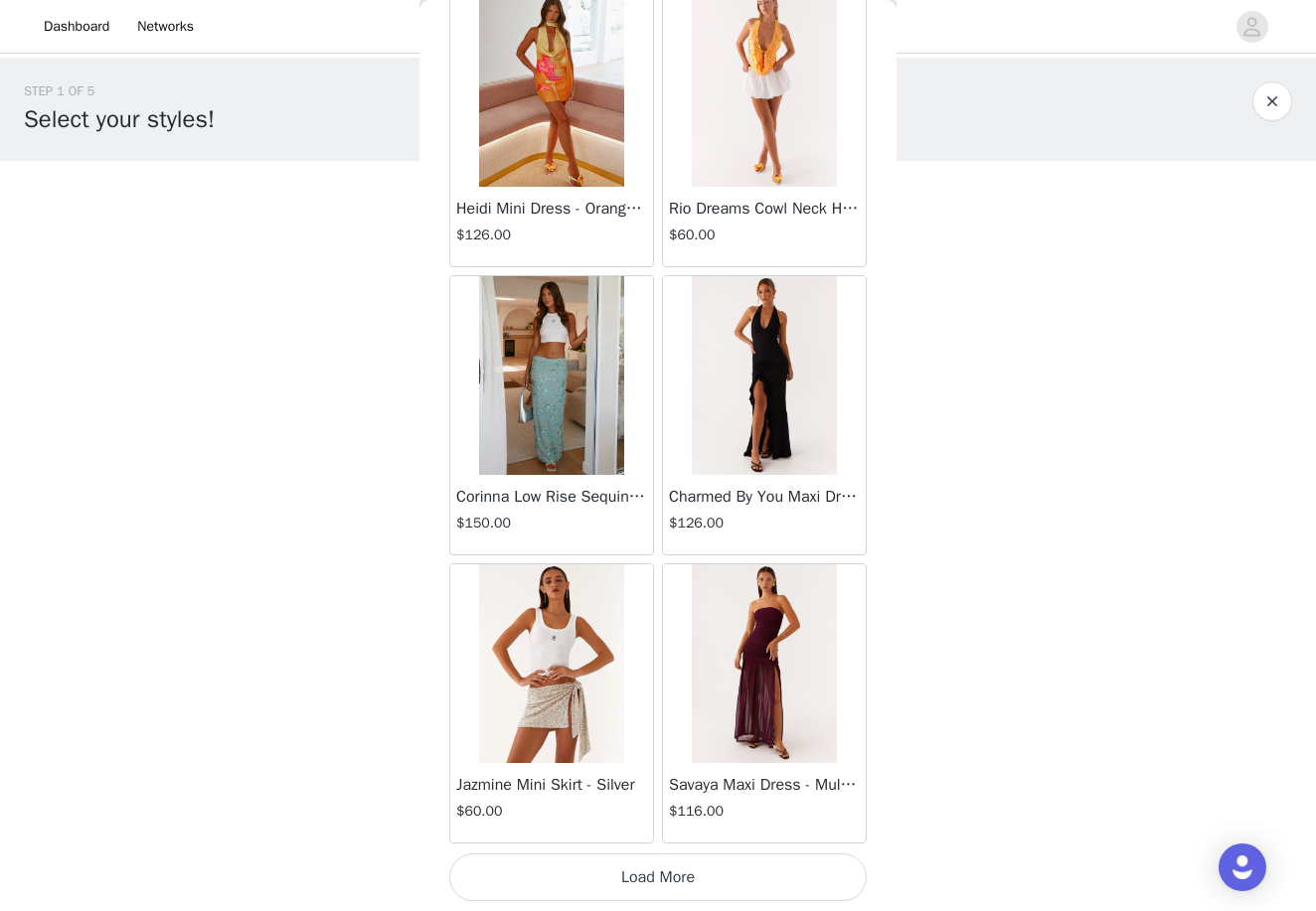 click on "Load More" at bounding box center [658, 877] 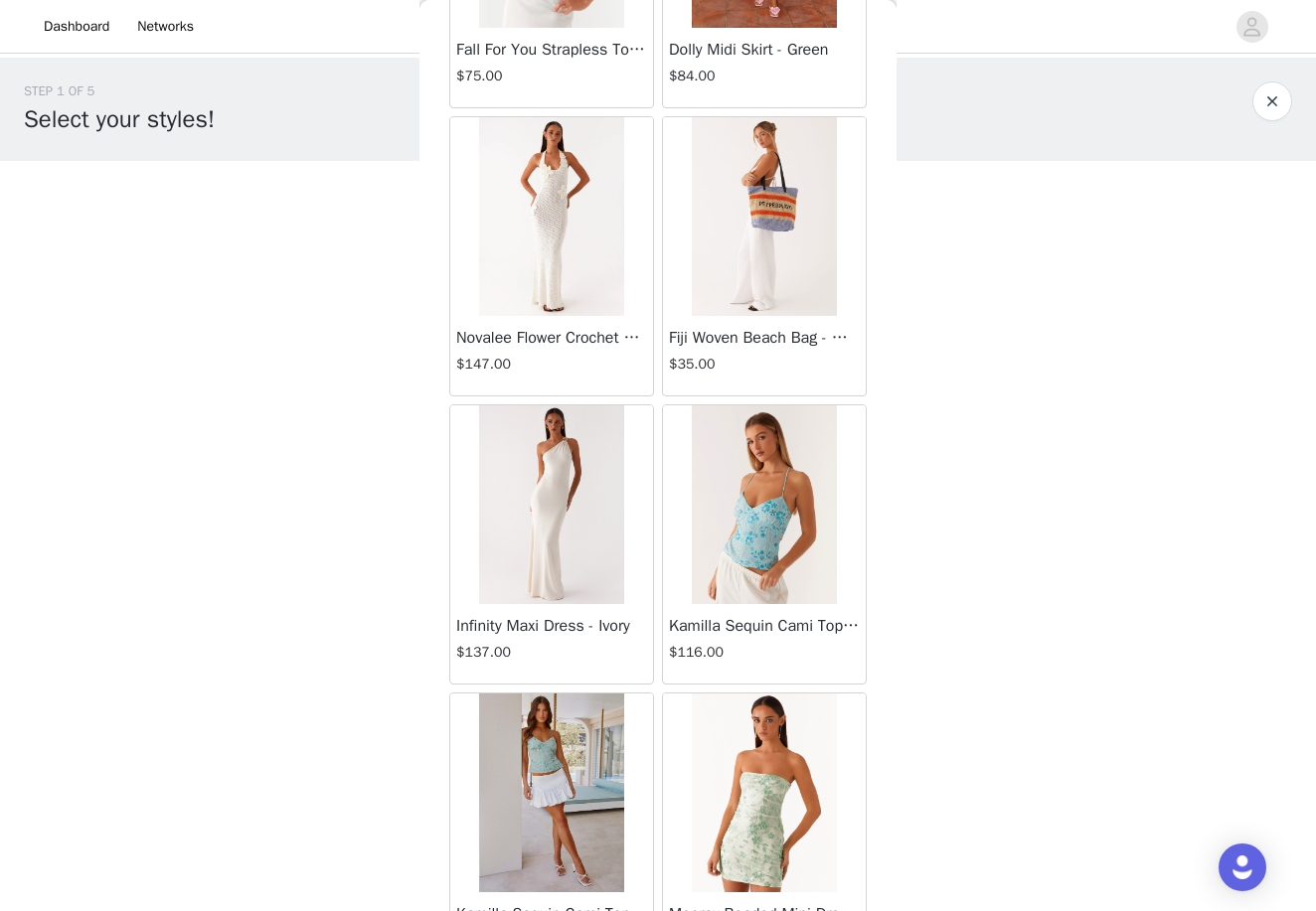 scroll, scrollTop: 36304, scrollLeft: 0, axis: vertical 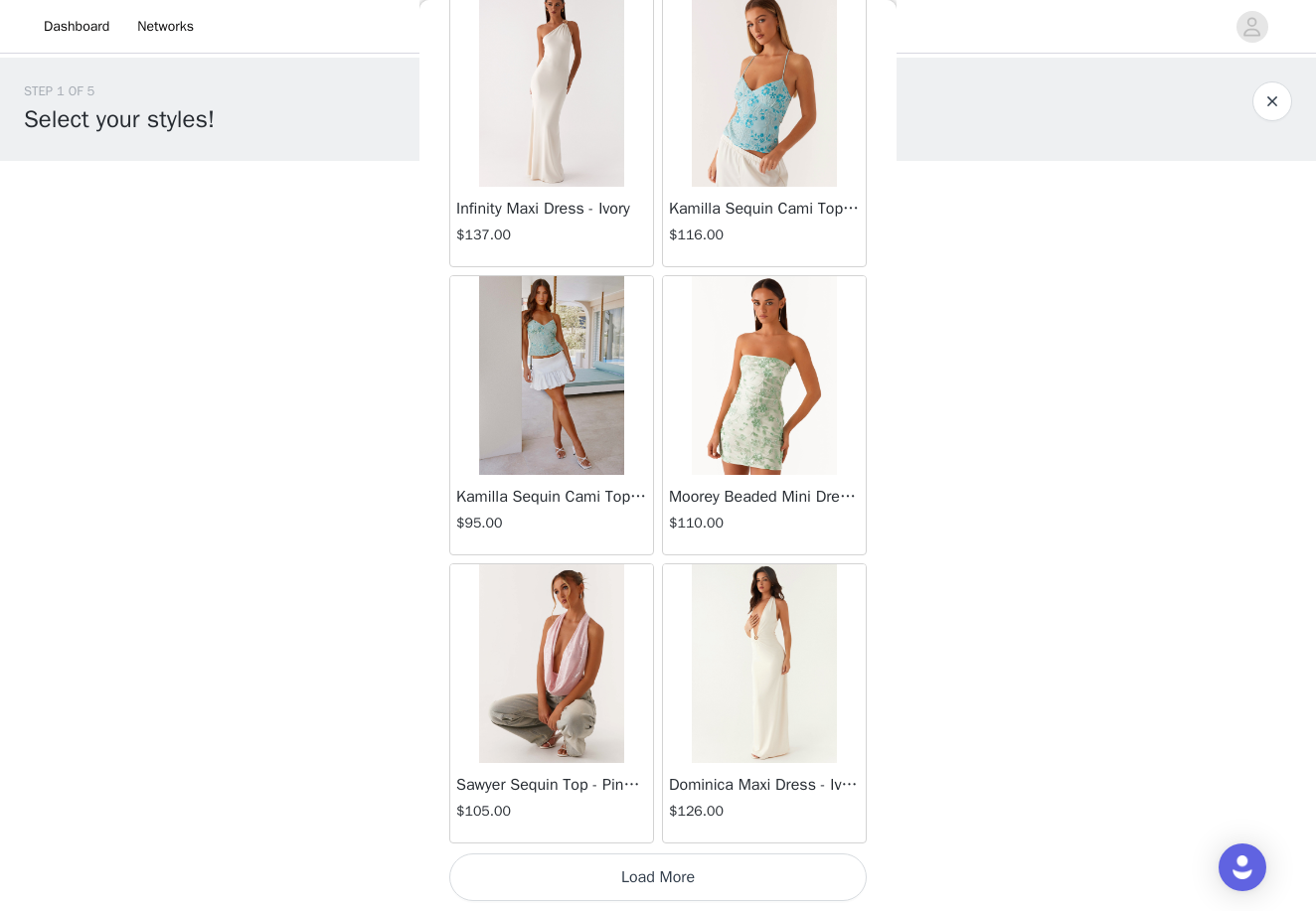 click on "Load More" at bounding box center (658, 877) 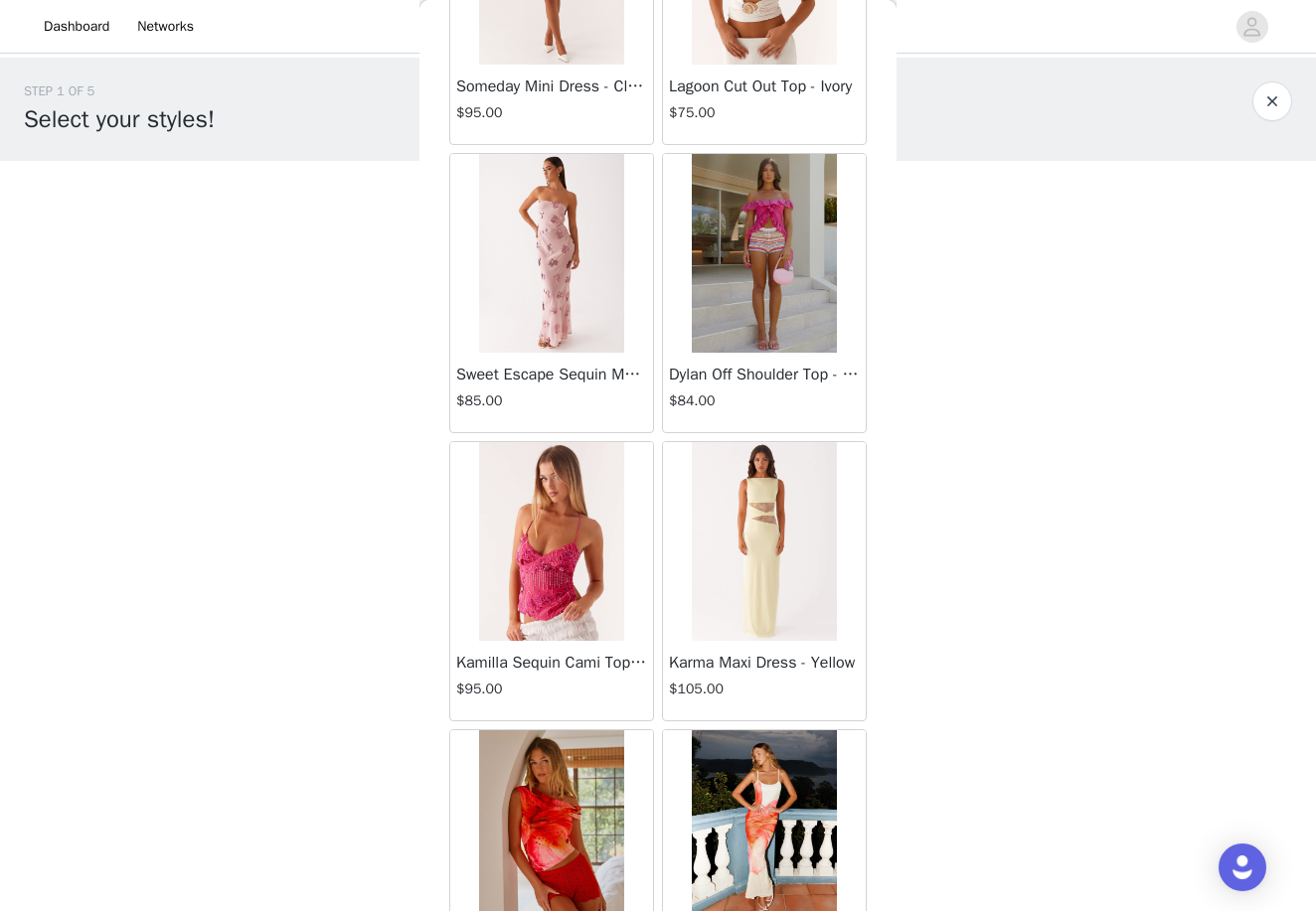 scroll, scrollTop: 38057, scrollLeft: 0, axis: vertical 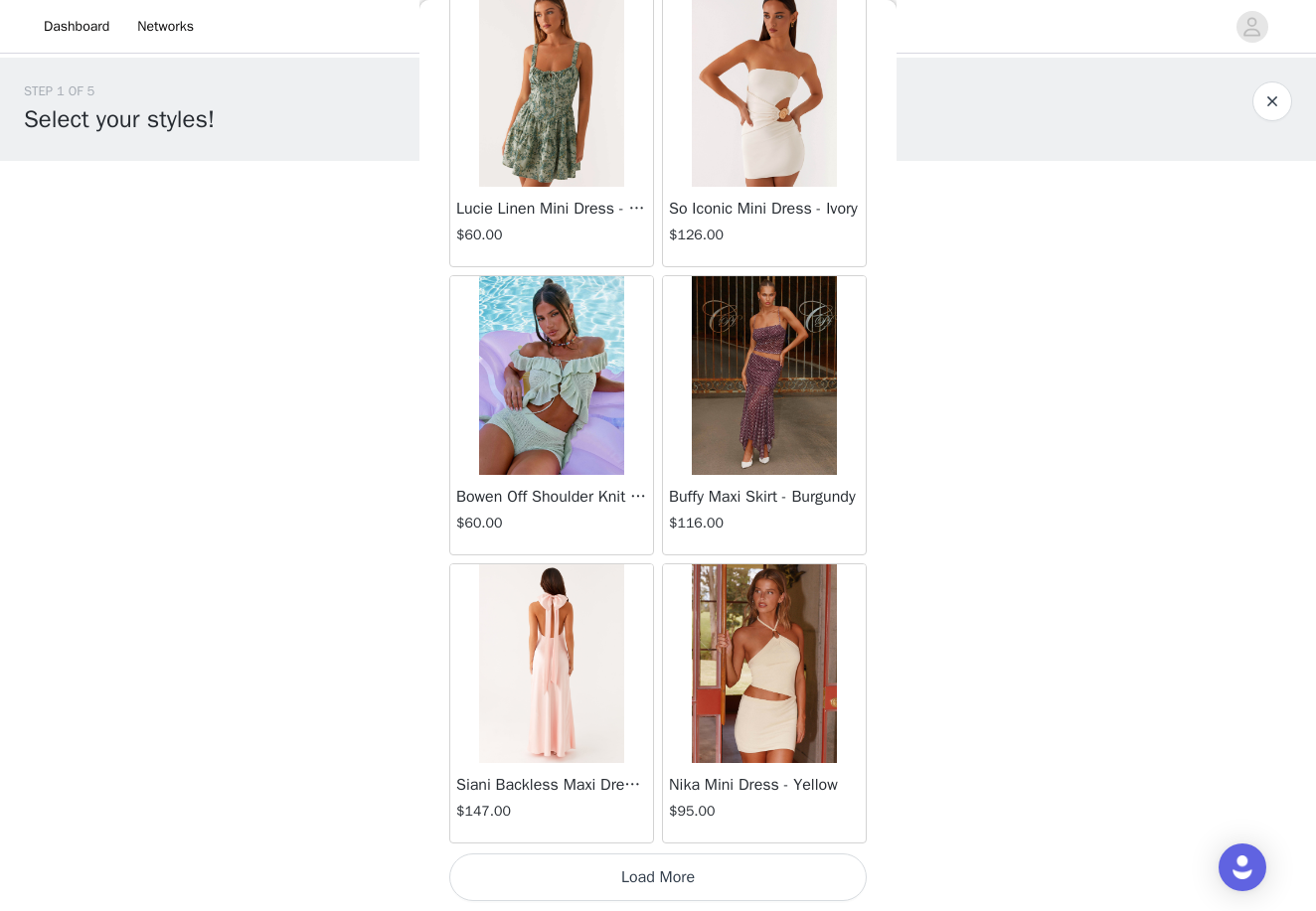 click on "Load More" at bounding box center [658, 877] 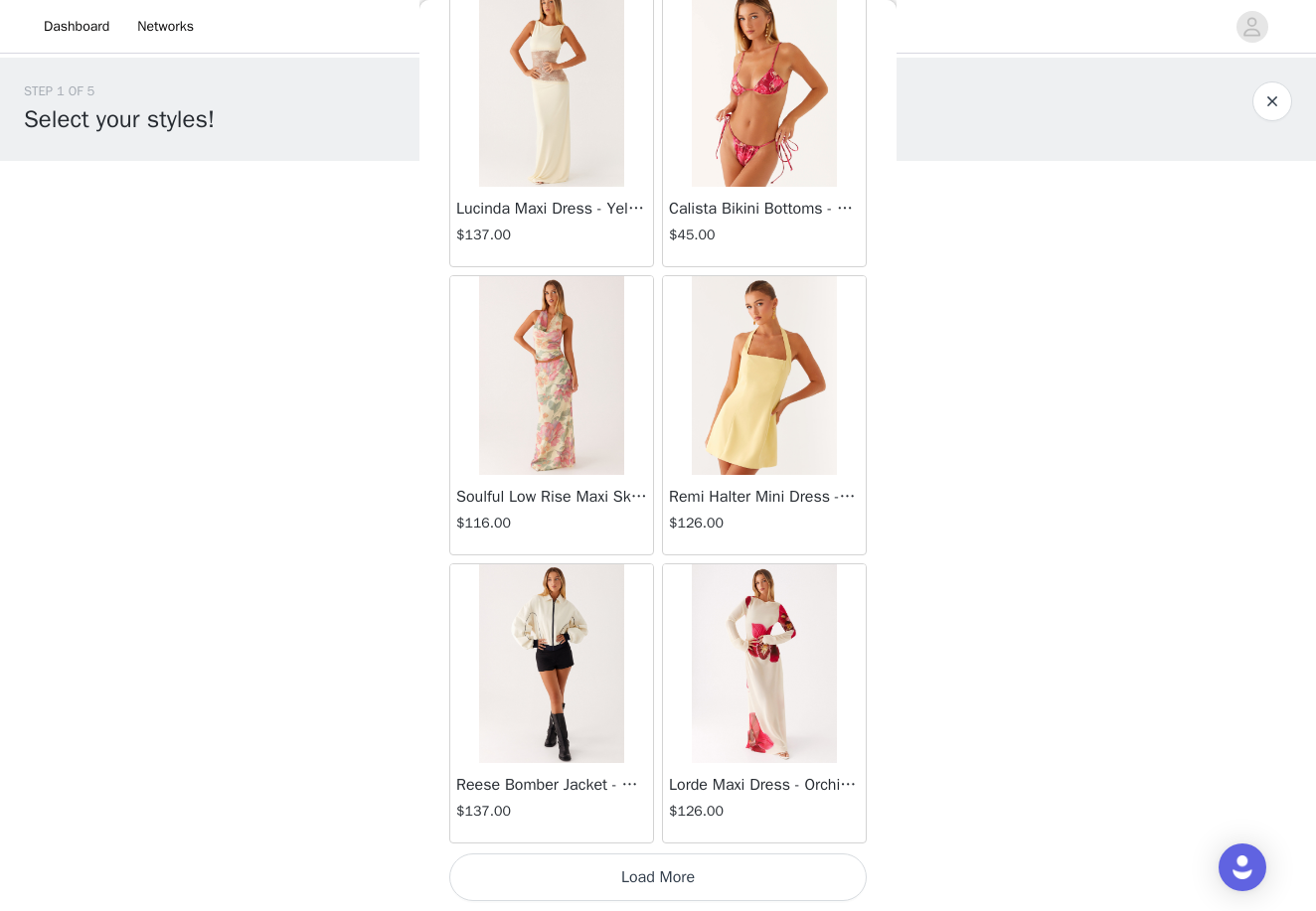 scroll, scrollTop: 42463, scrollLeft: 0, axis: vertical 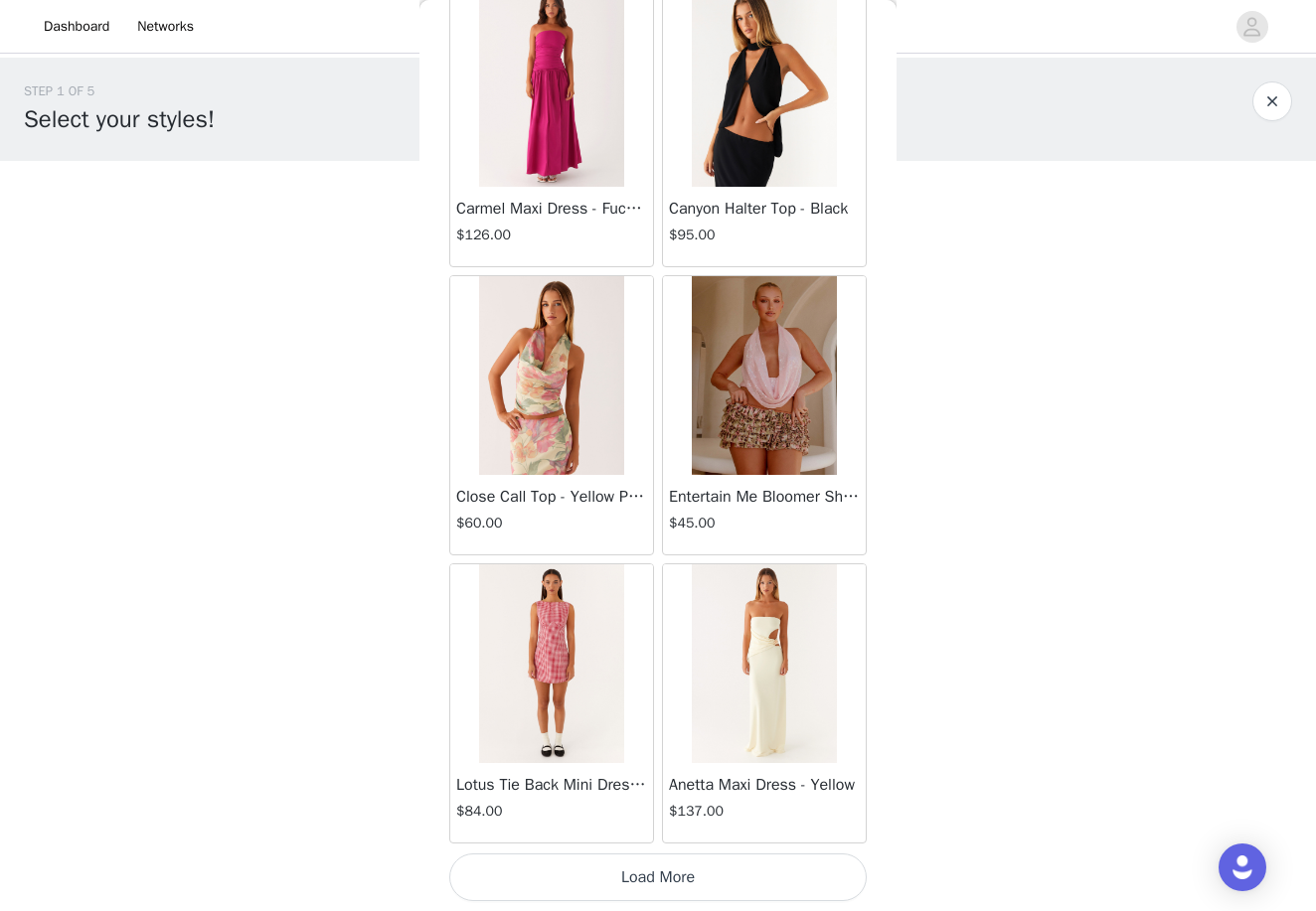 click on "Load More" at bounding box center (658, 877) 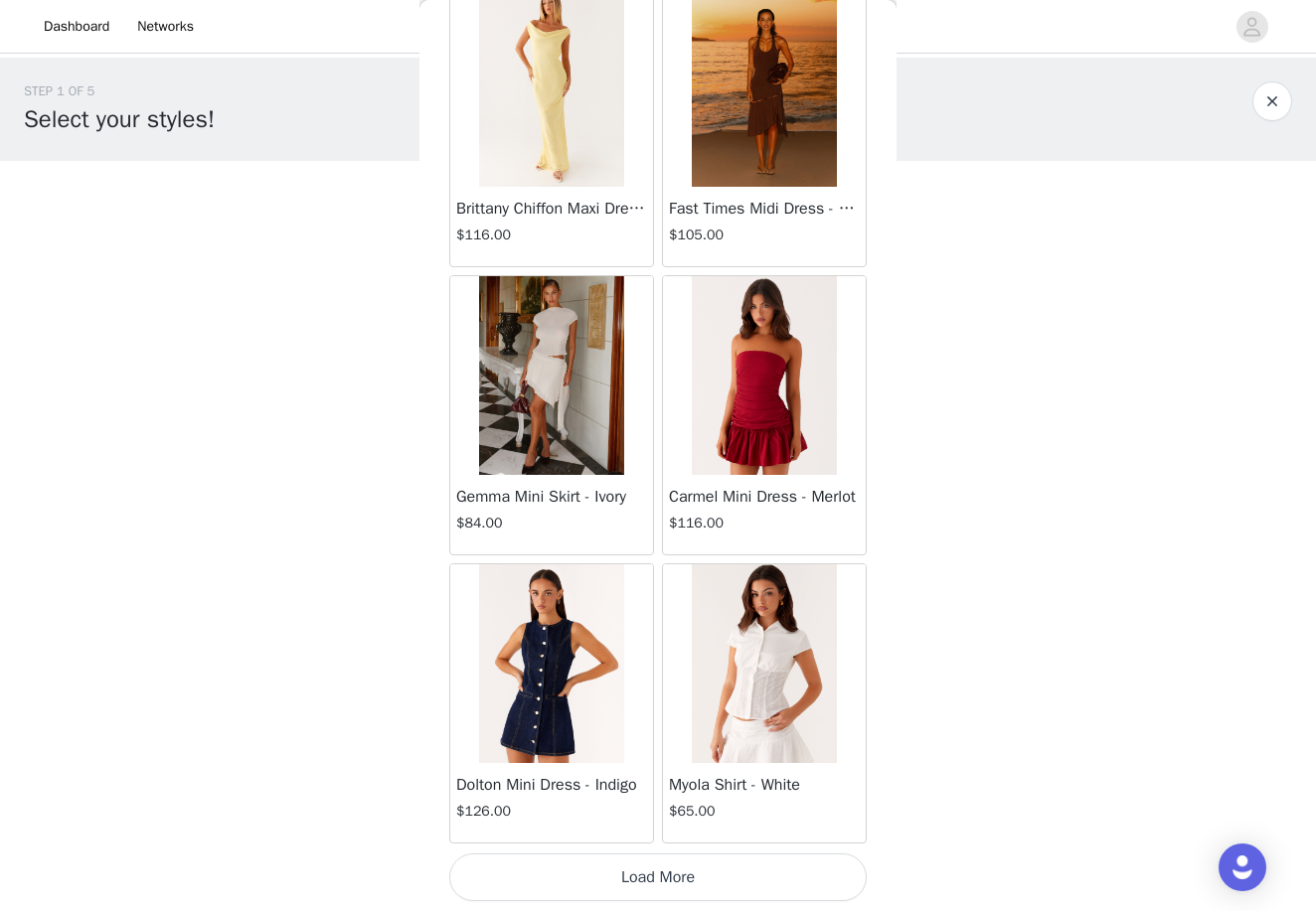 scroll, scrollTop: 48225, scrollLeft: 0, axis: vertical 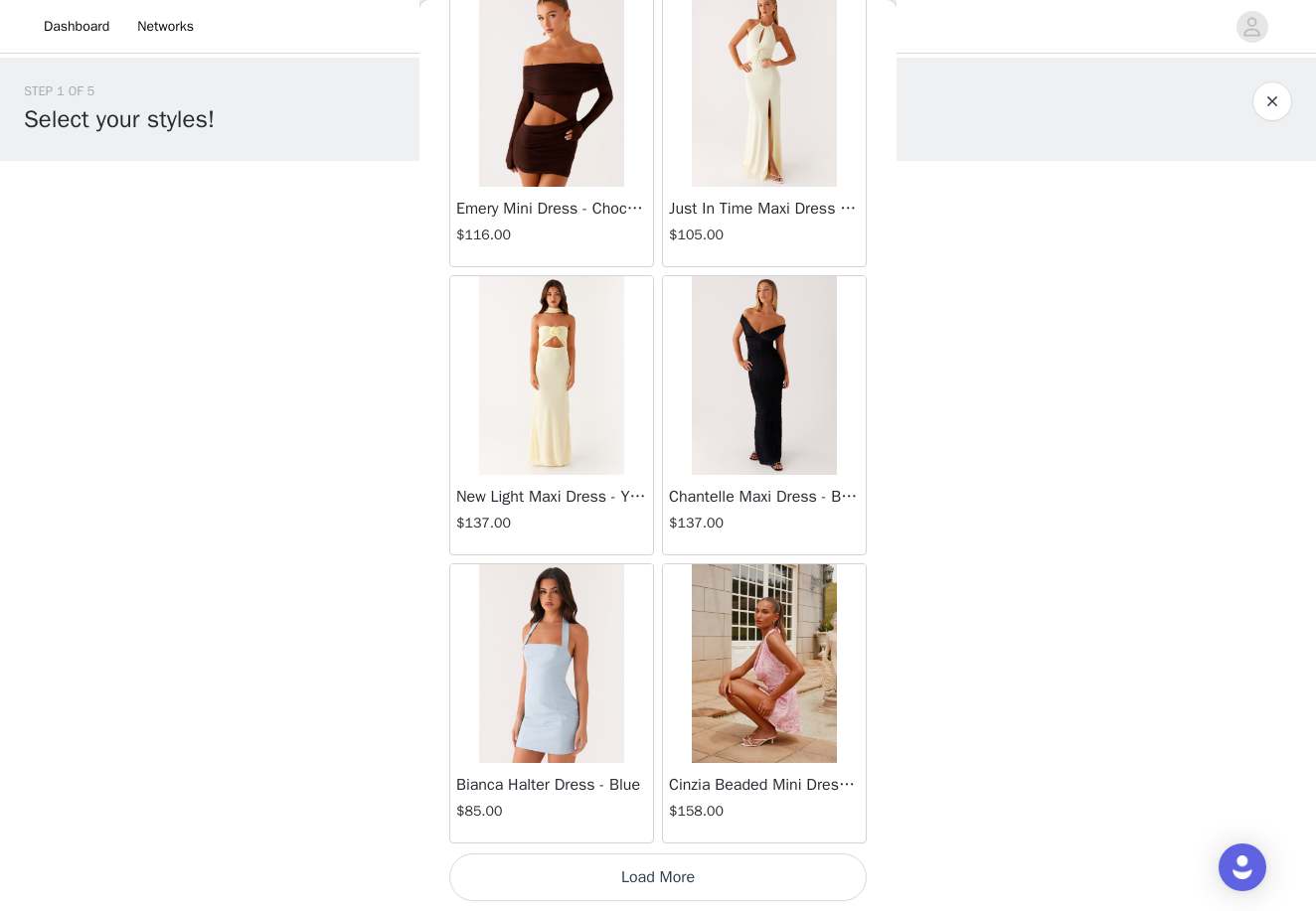 click on "Load More" at bounding box center [658, 877] 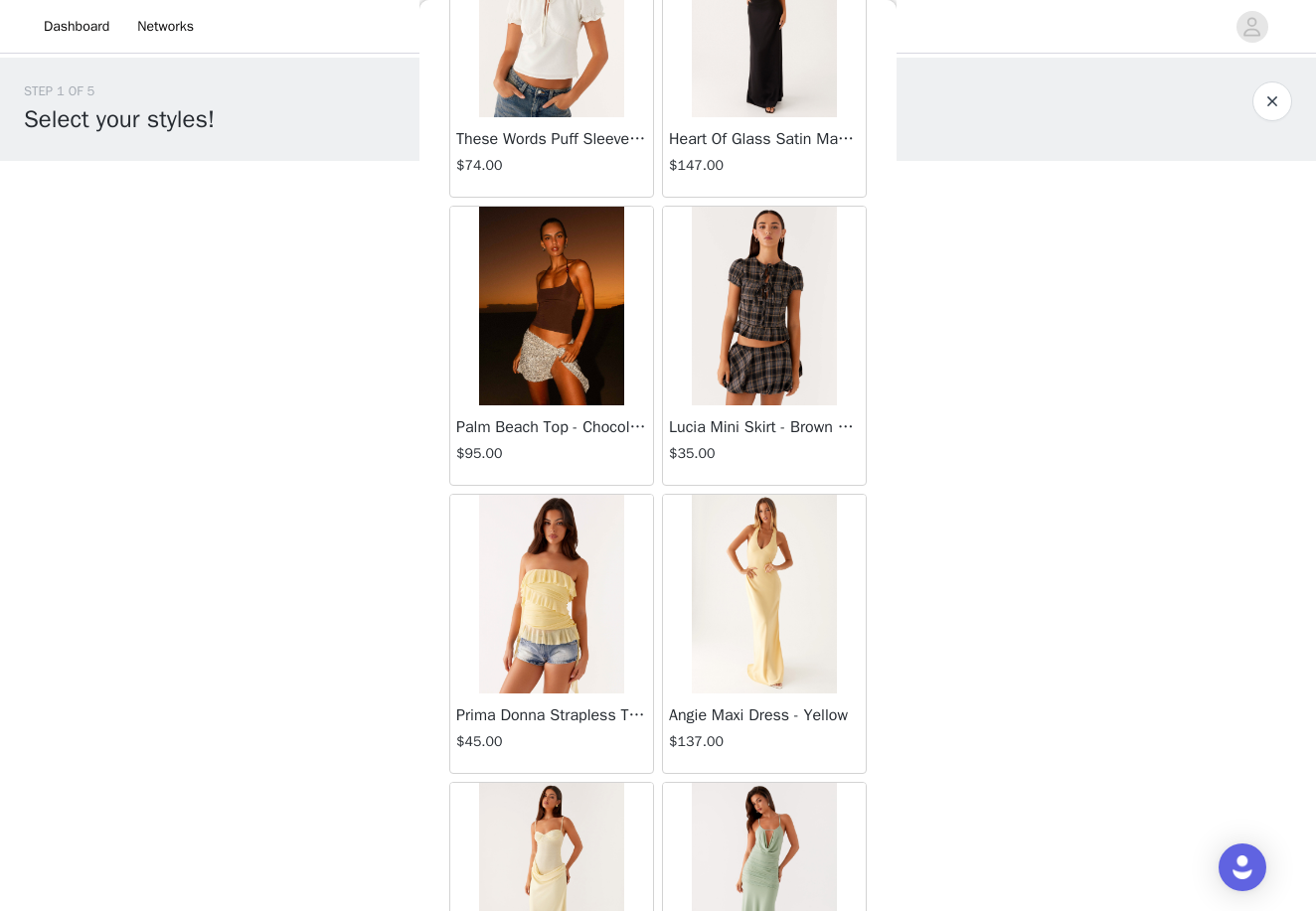 scroll, scrollTop: 52908, scrollLeft: 0, axis: vertical 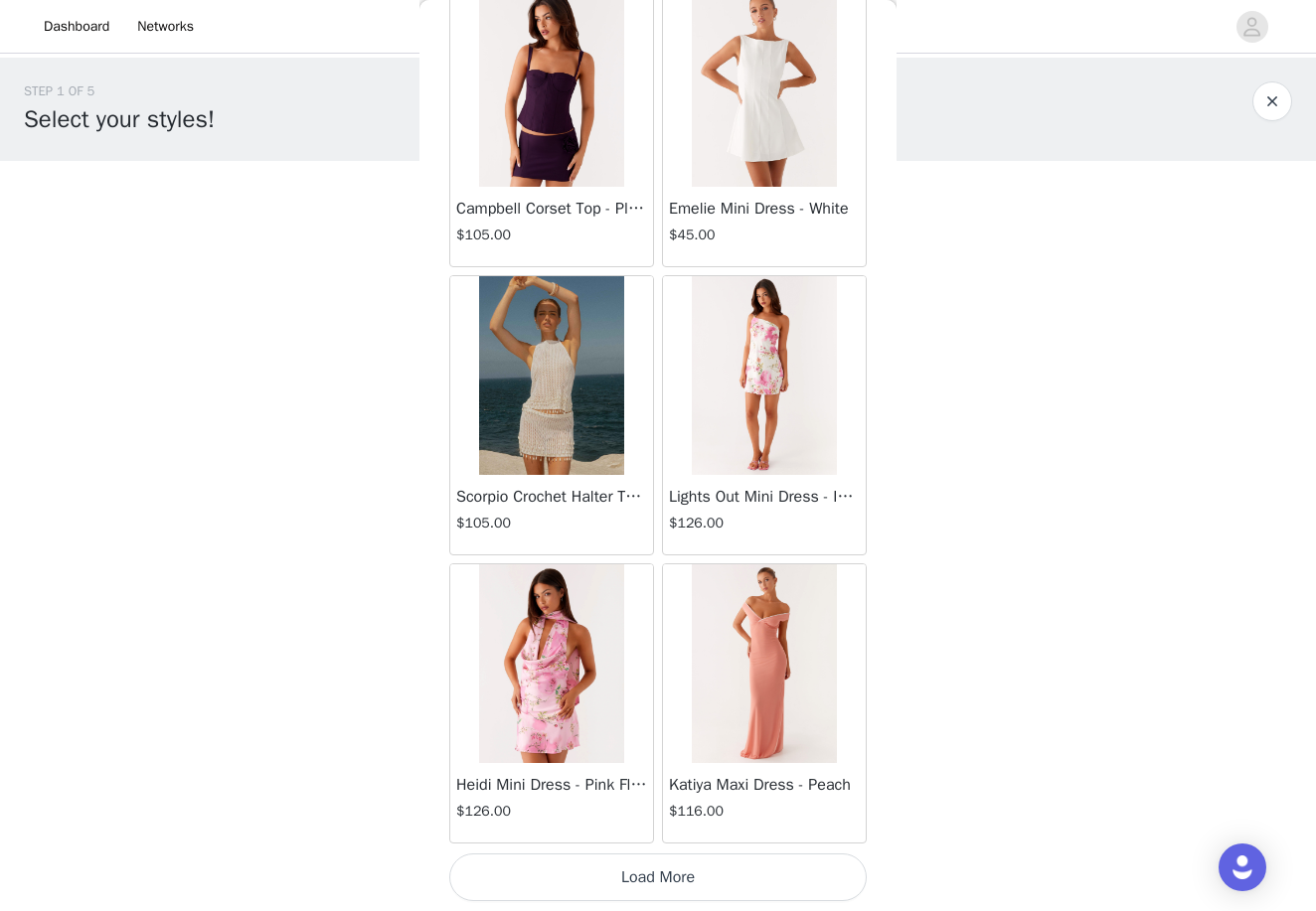 click on "Load More" at bounding box center [658, 877] 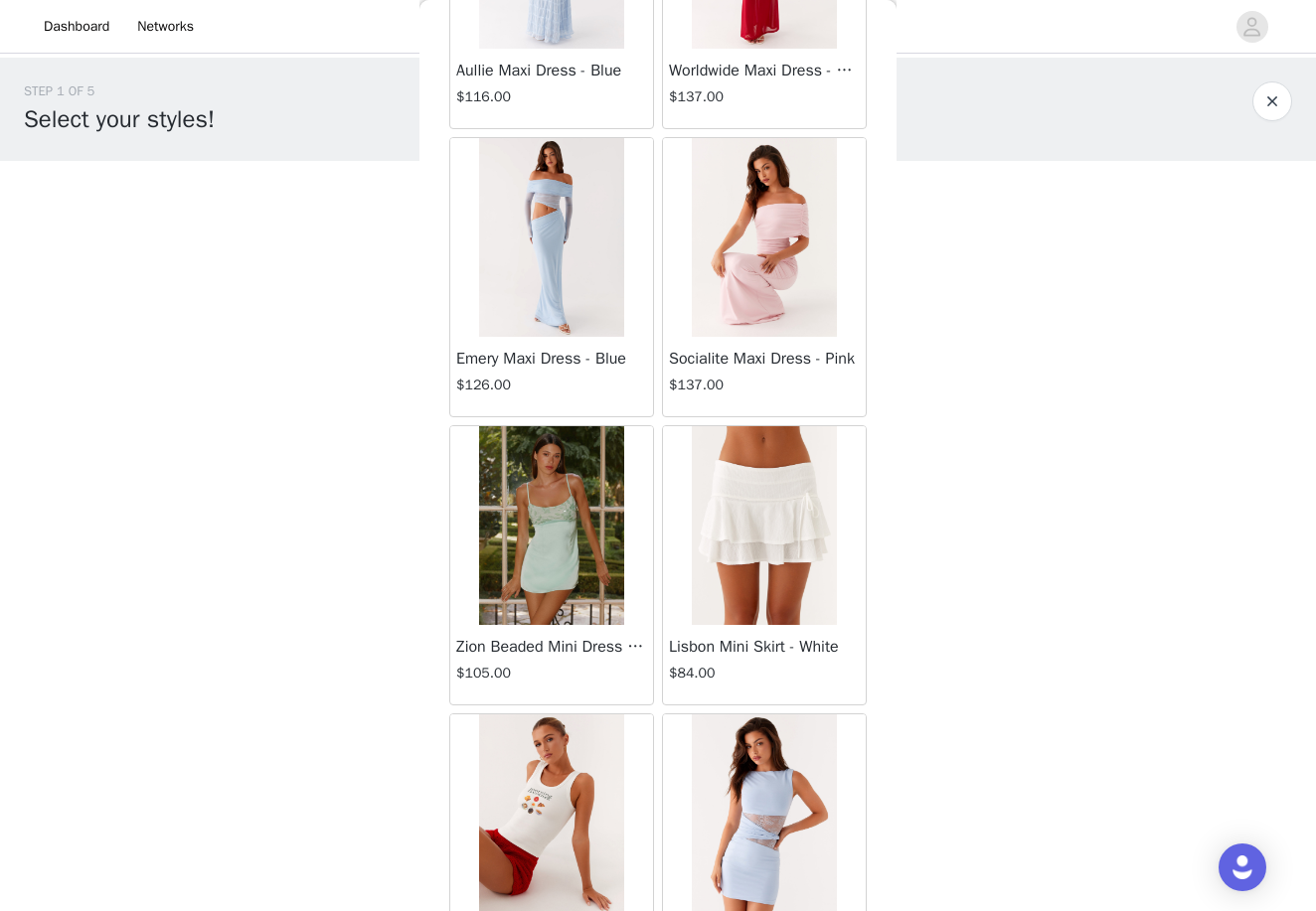 scroll, scrollTop: 56725, scrollLeft: 0, axis: vertical 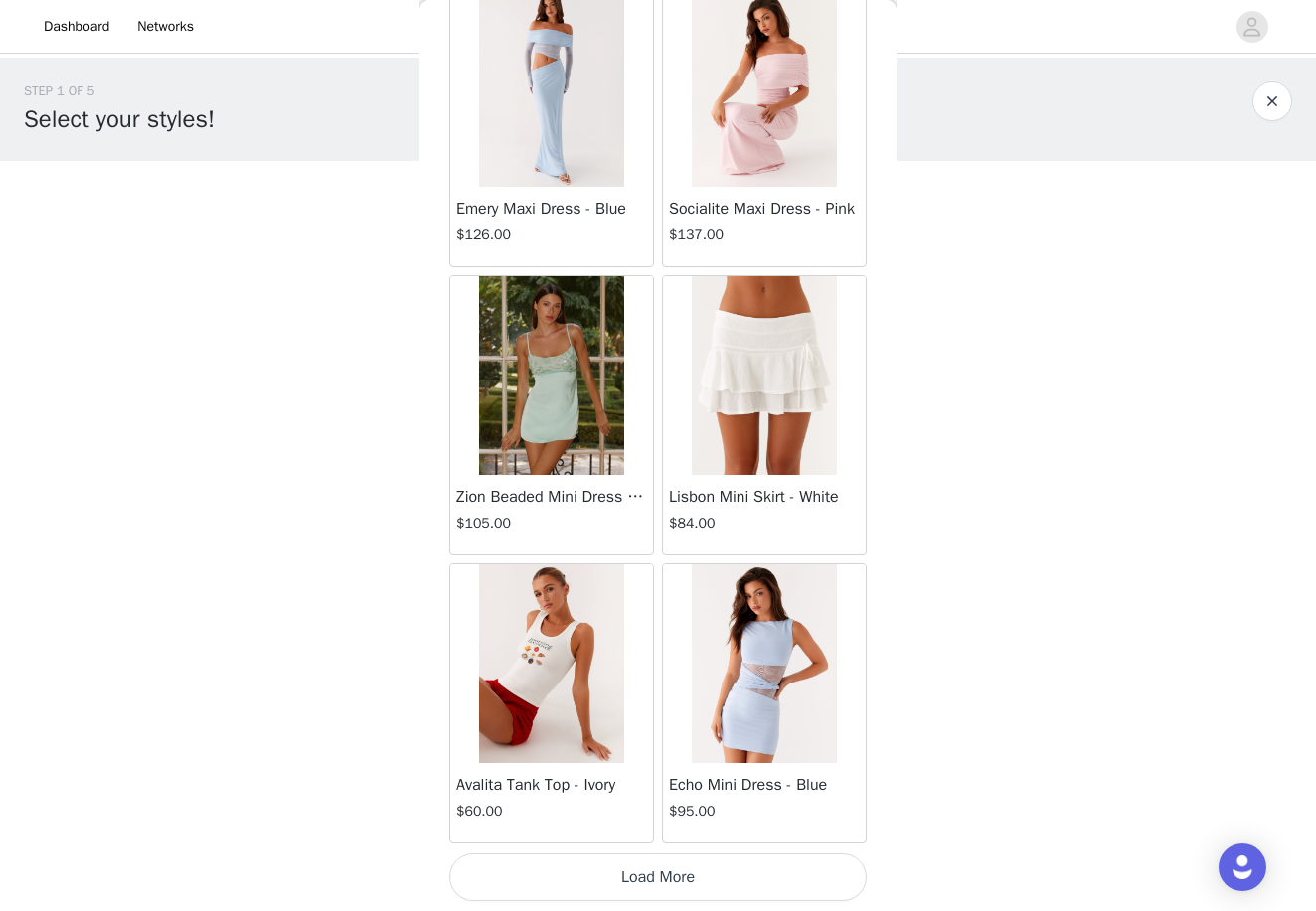 click on "Load More" at bounding box center (658, 877) 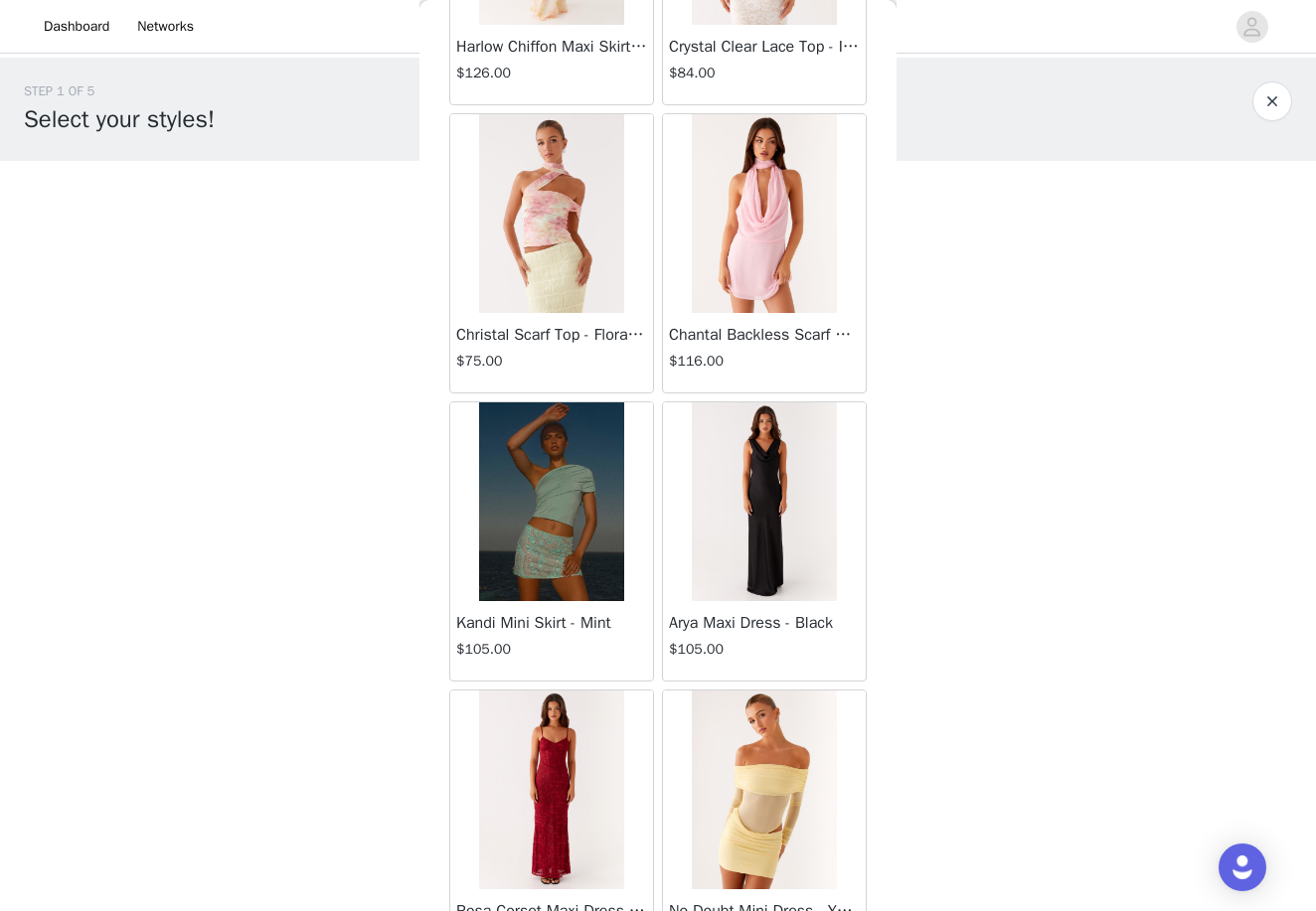 scroll, scrollTop: 59069, scrollLeft: 0, axis: vertical 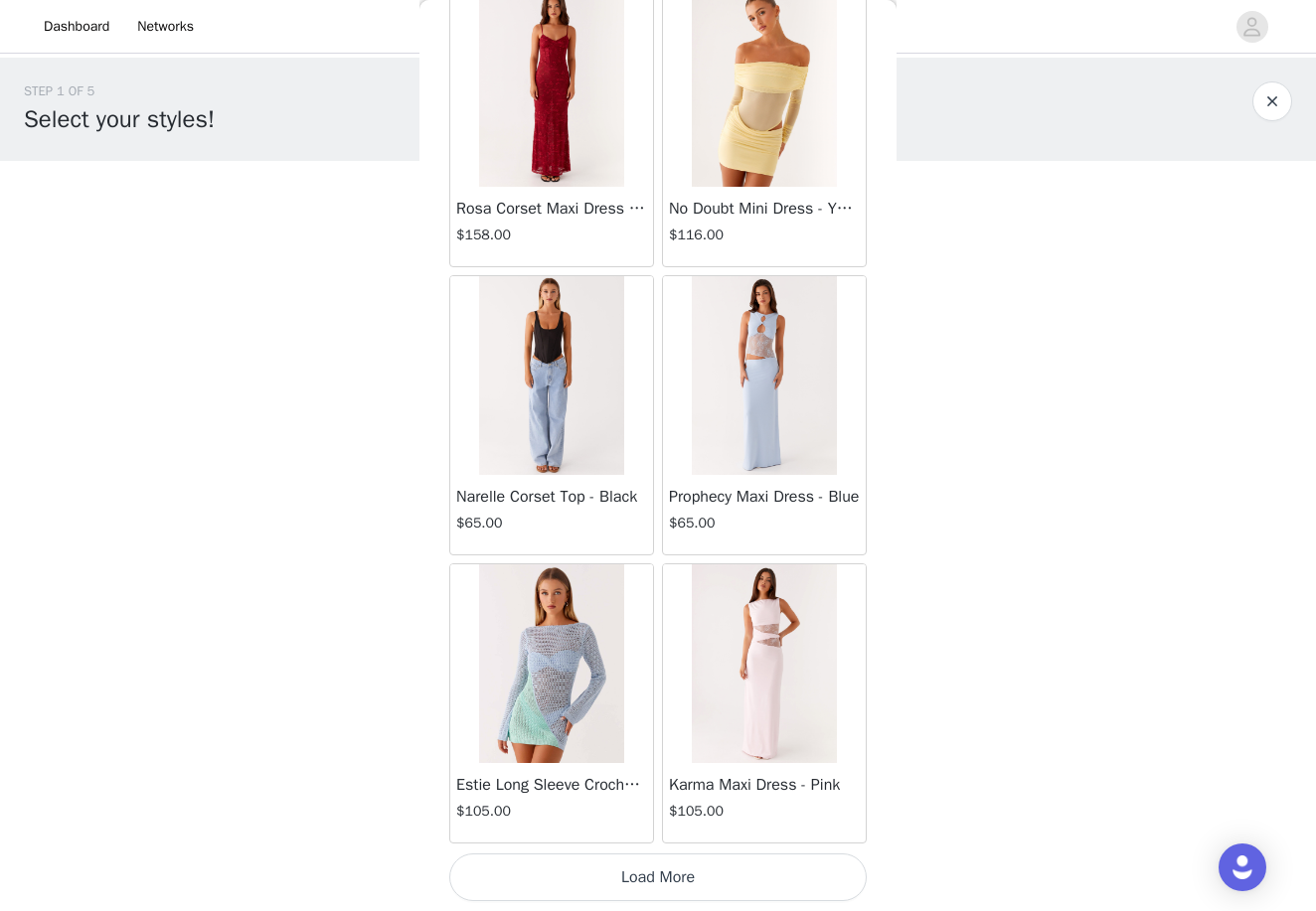 click on "Load More" at bounding box center [658, 877] 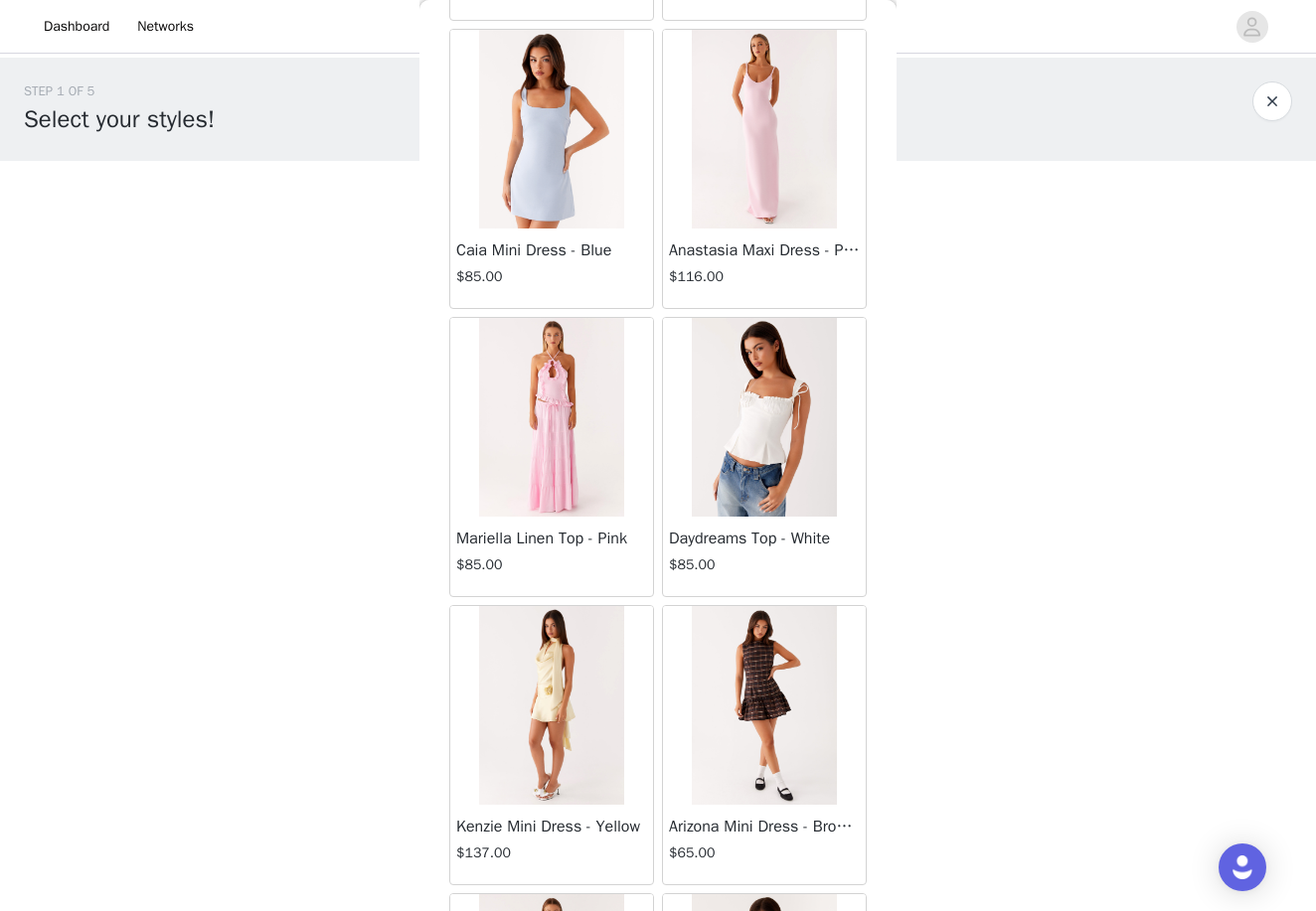 scroll, scrollTop: 61335, scrollLeft: 0, axis: vertical 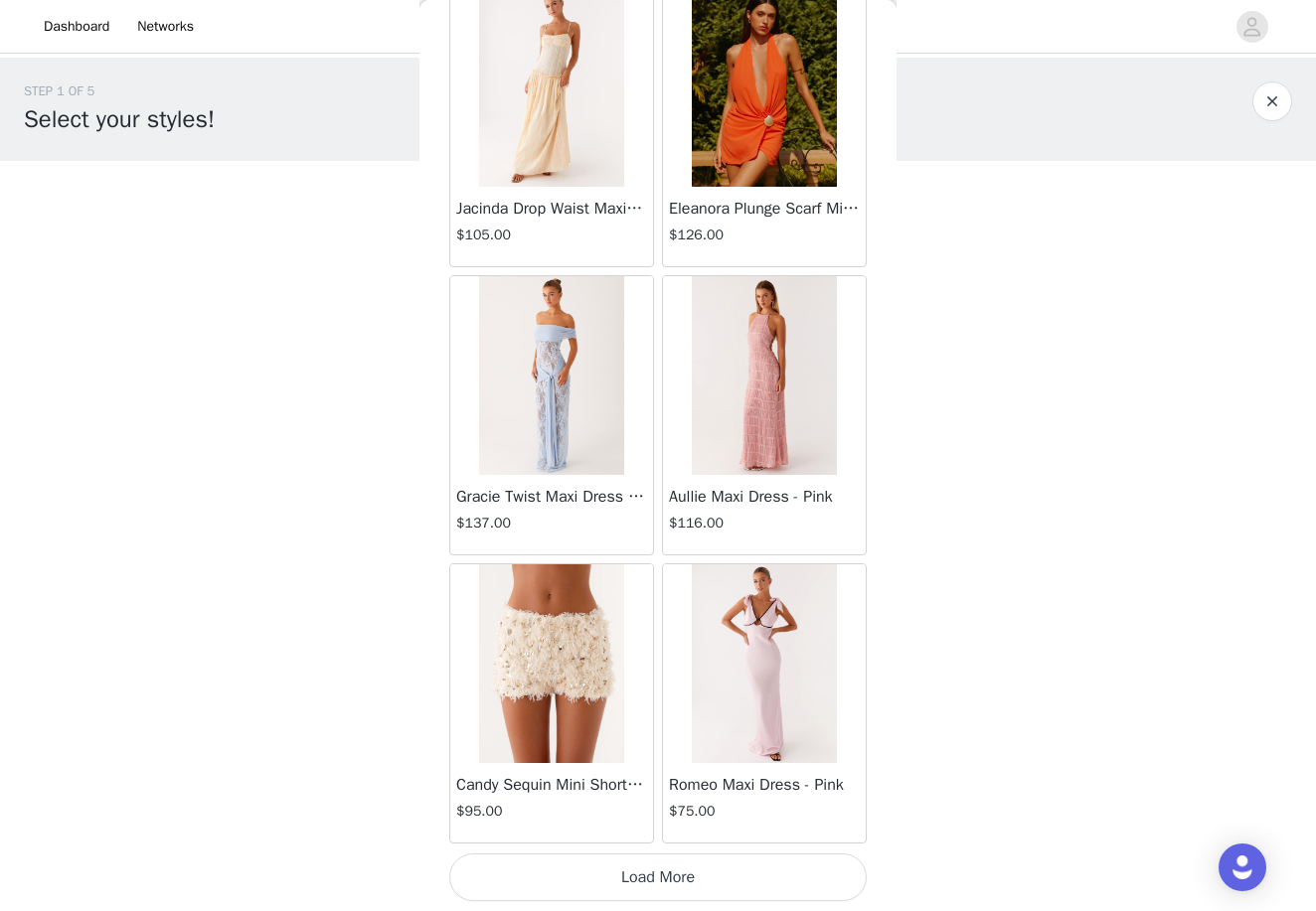 click on "Load More" at bounding box center (658, 877) 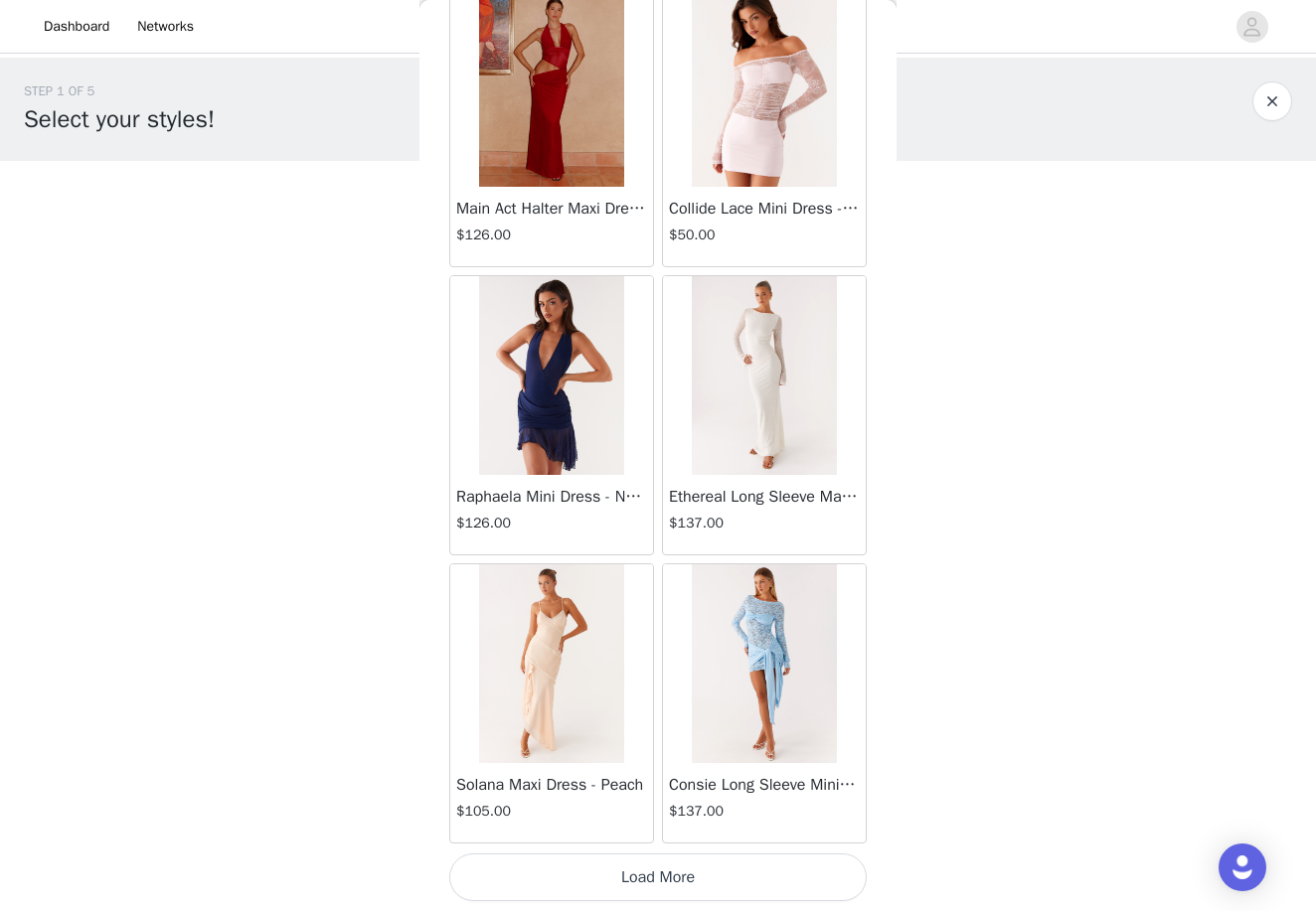 scroll, scrollTop: 65512, scrollLeft: 0, axis: vertical 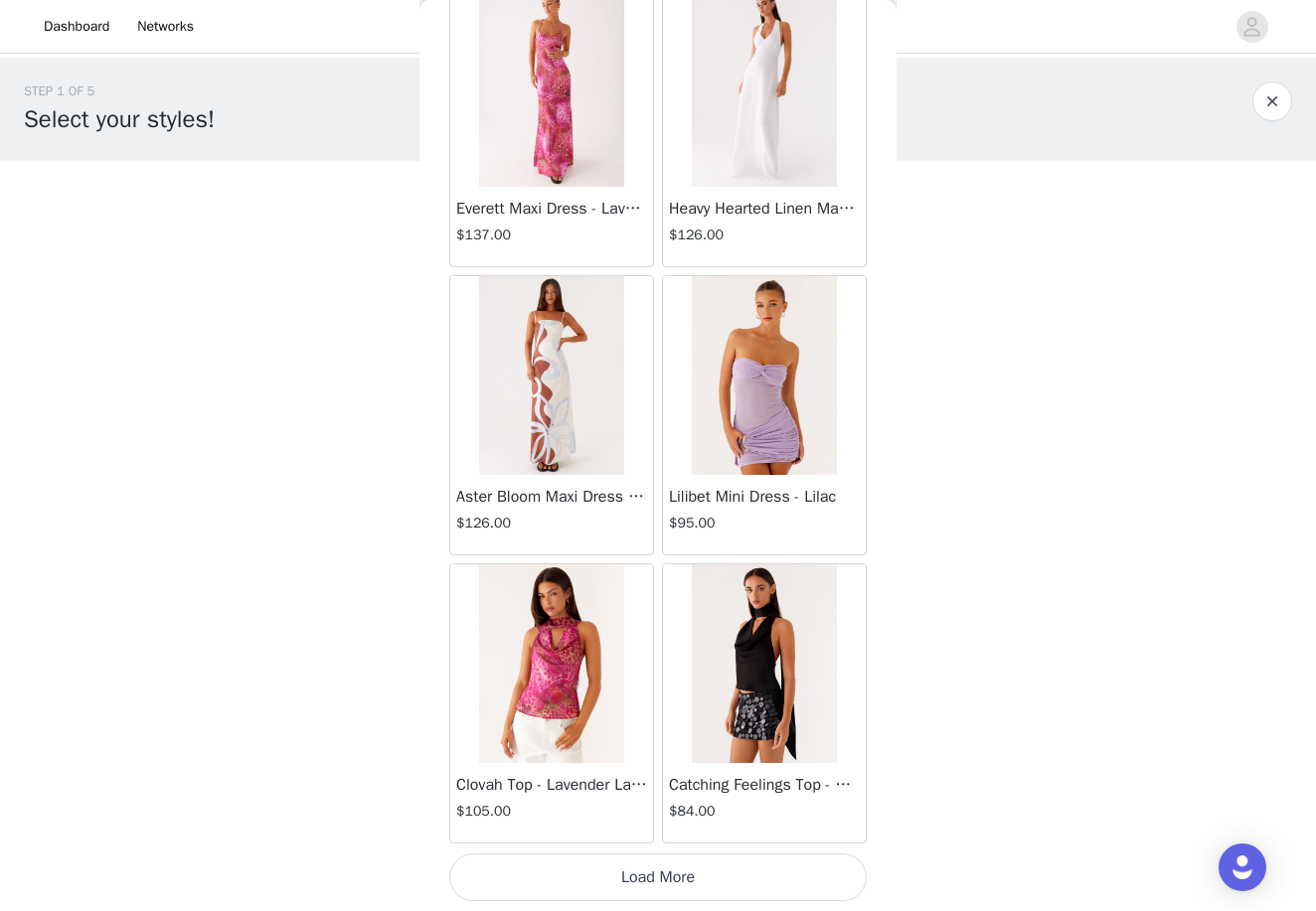 click on "Load More" at bounding box center (658, 877) 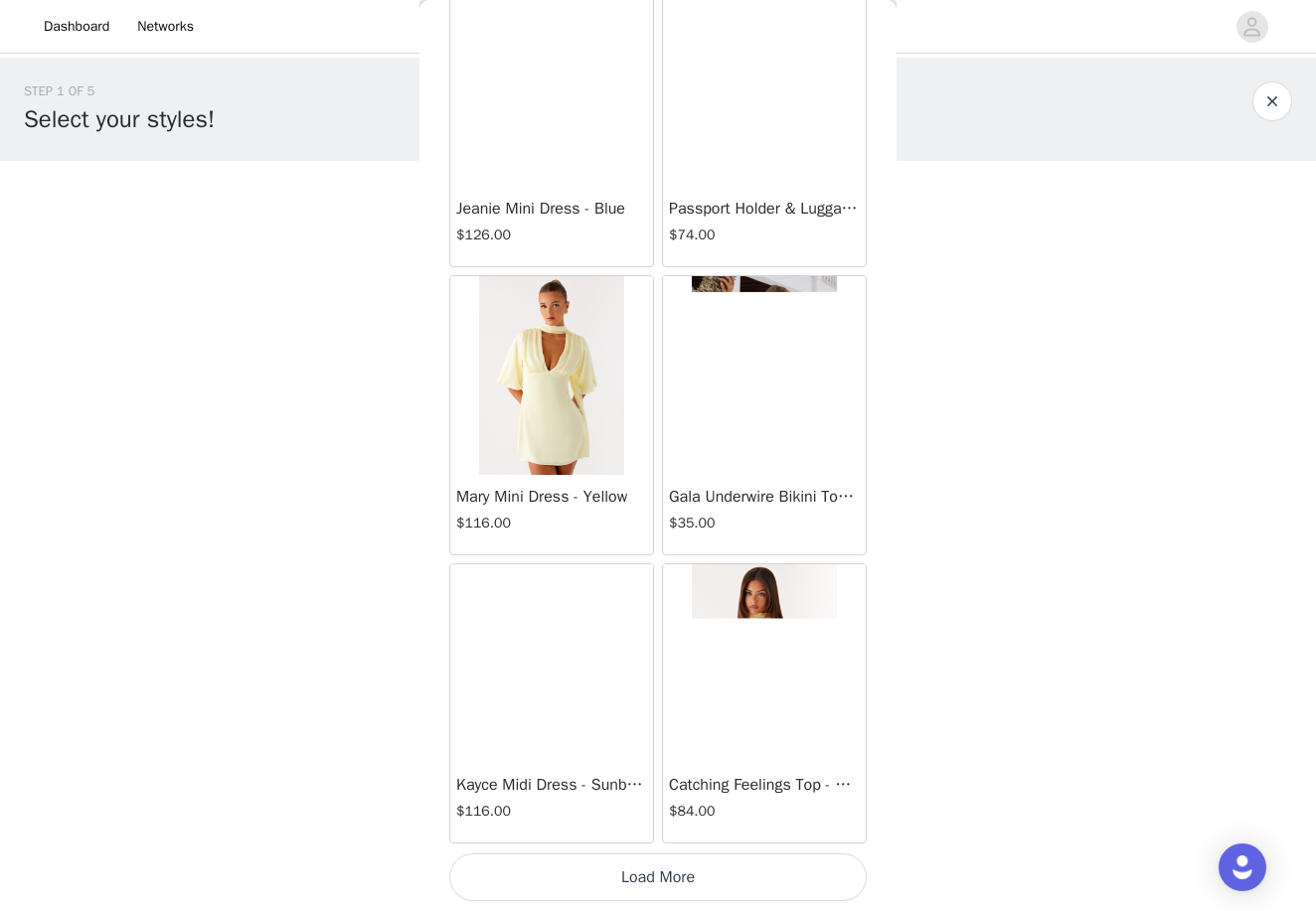 scroll, scrollTop: 71274, scrollLeft: 0, axis: vertical 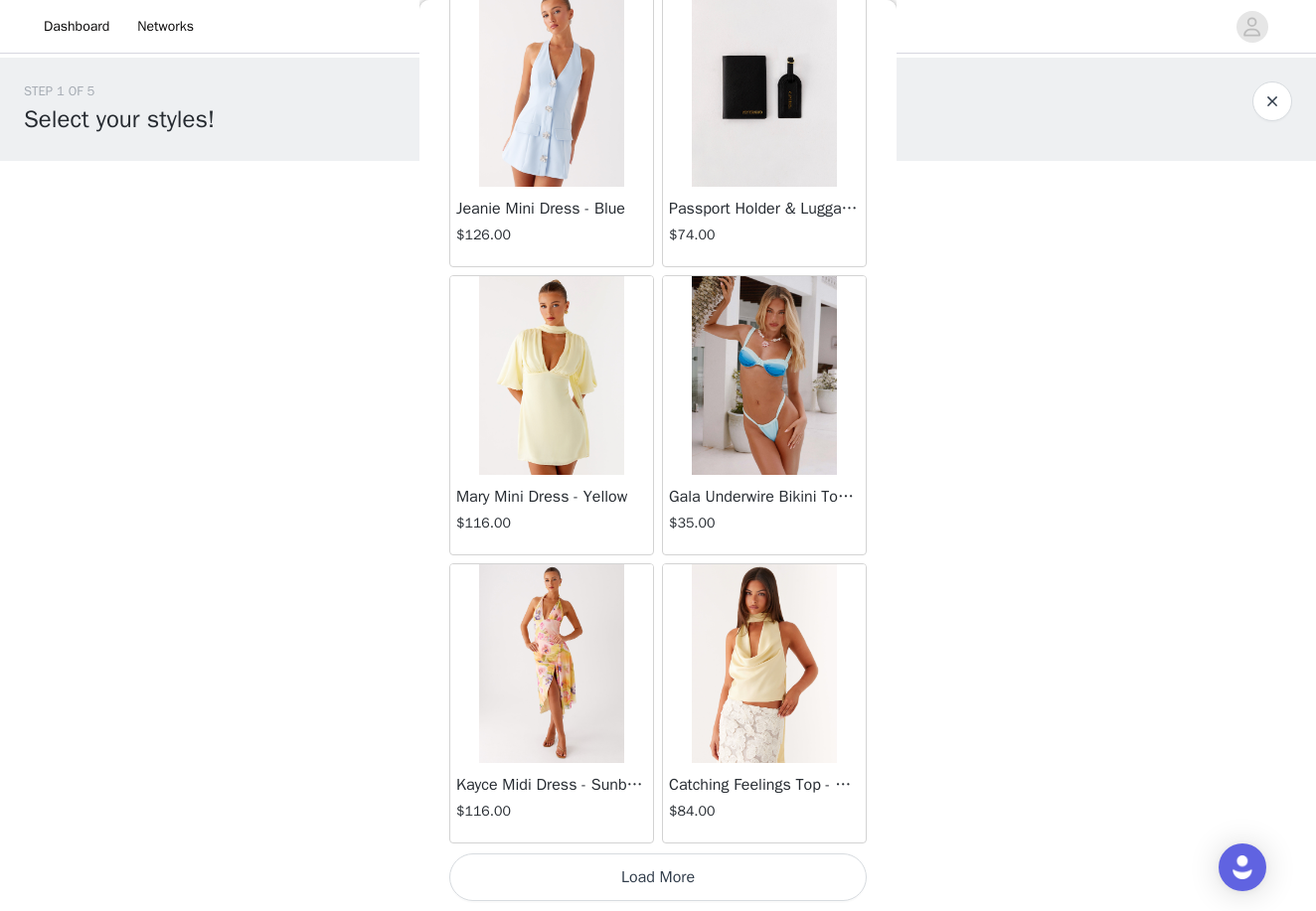 click on "Load More" at bounding box center (658, 877) 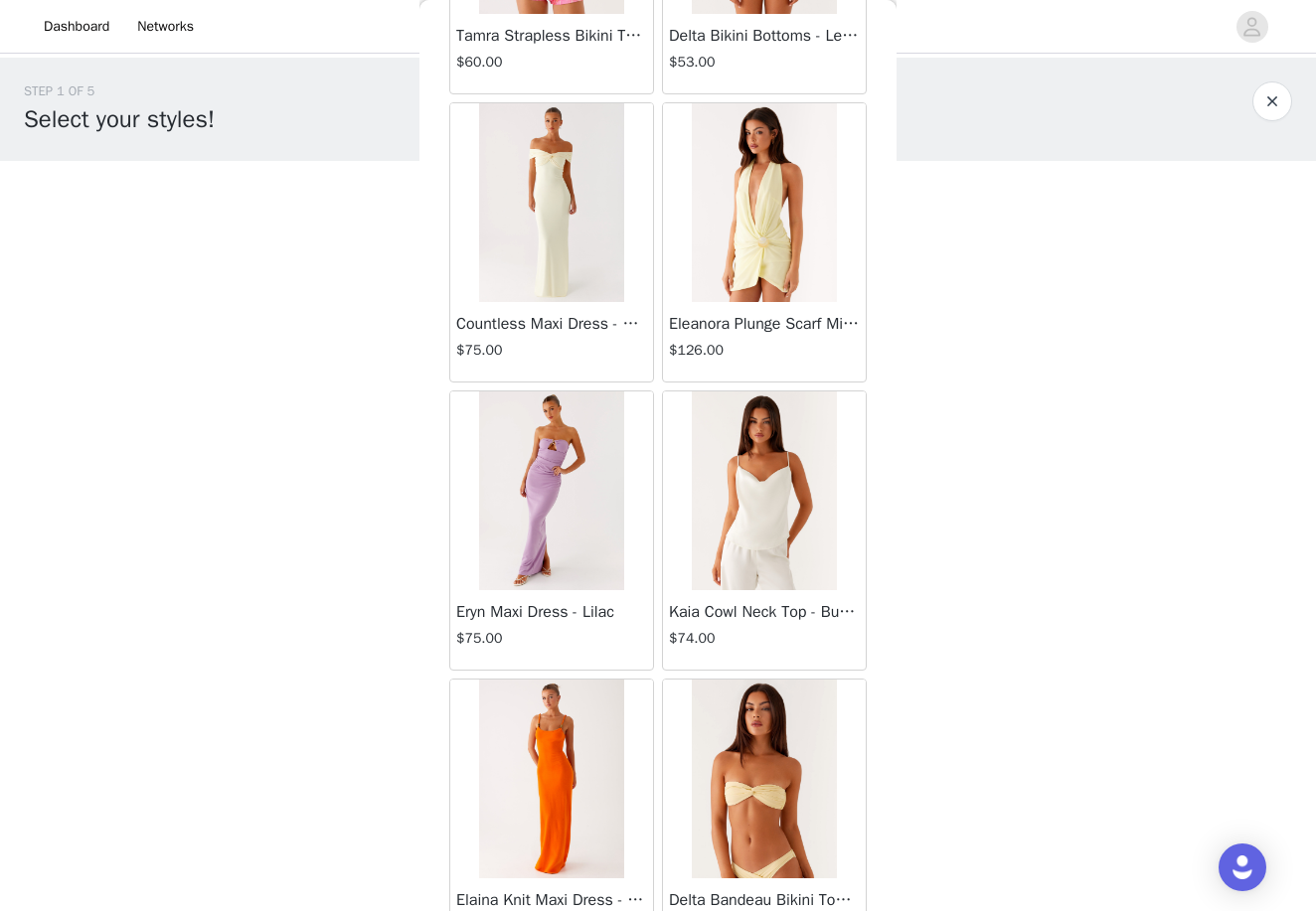 scroll, scrollTop: 73767, scrollLeft: 0, axis: vertical 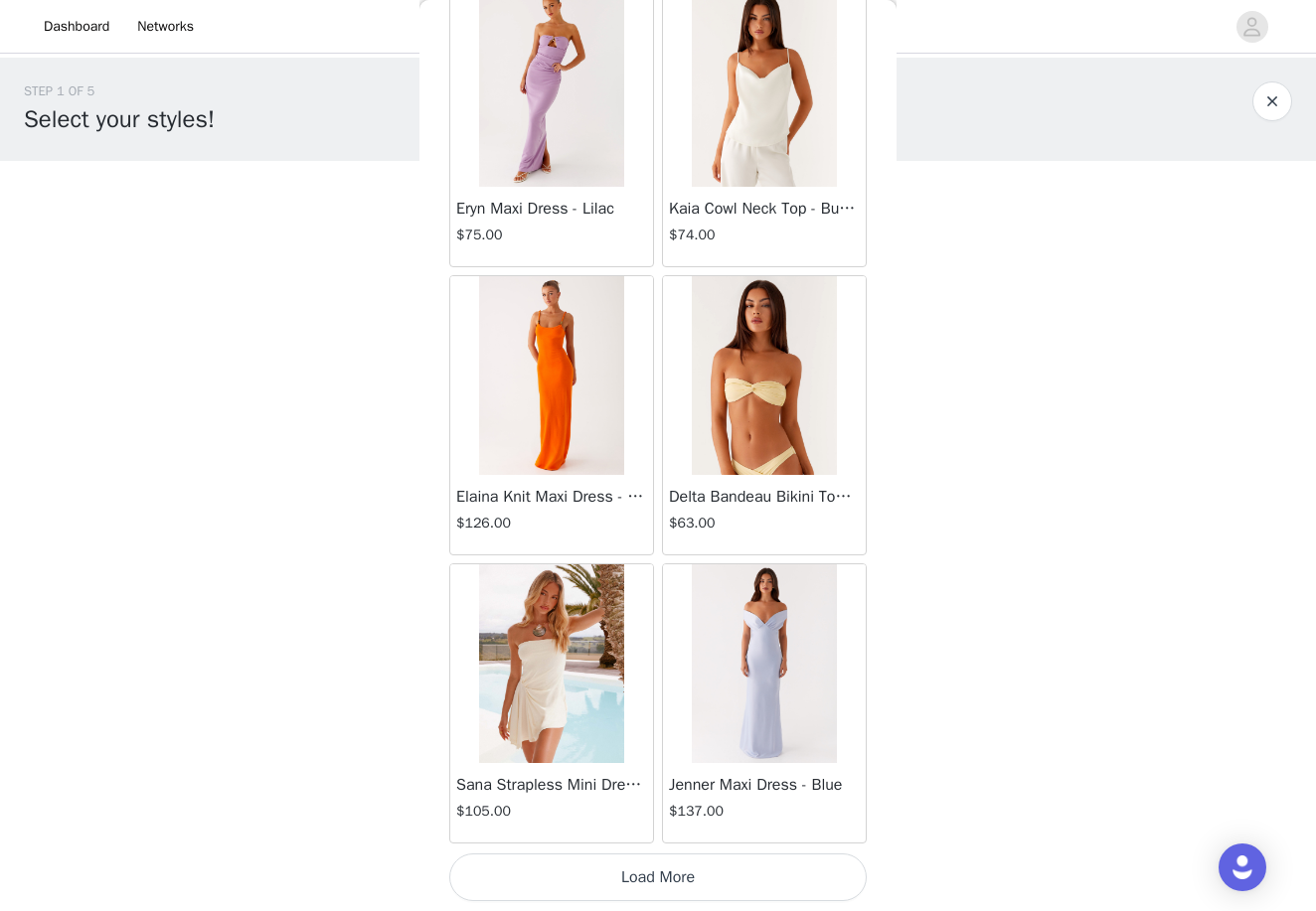 click on "Load More" at bounding box center [658, 877] 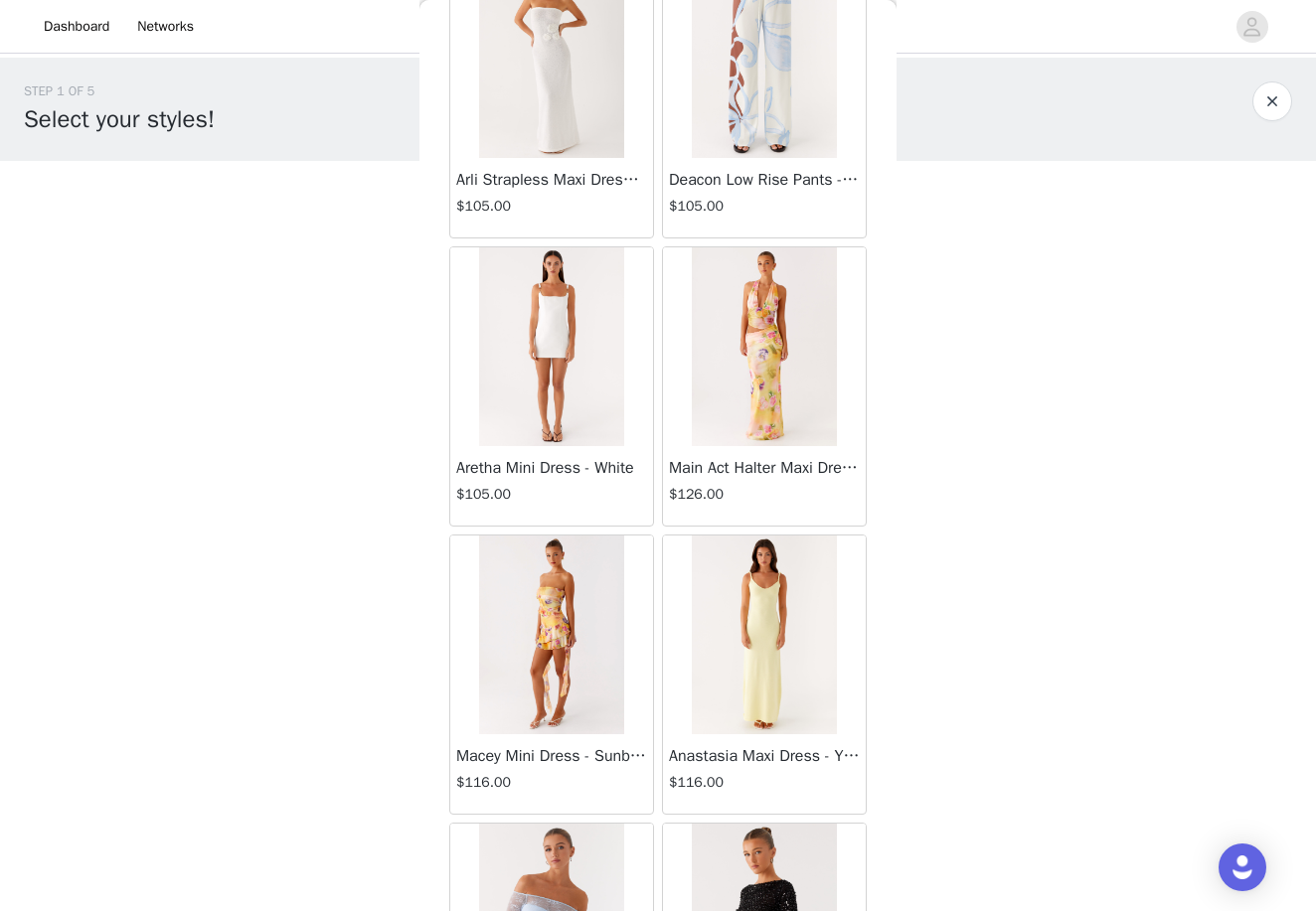 scroll, scrollTop: 76204, scrollLeft: 0, axis: vertical 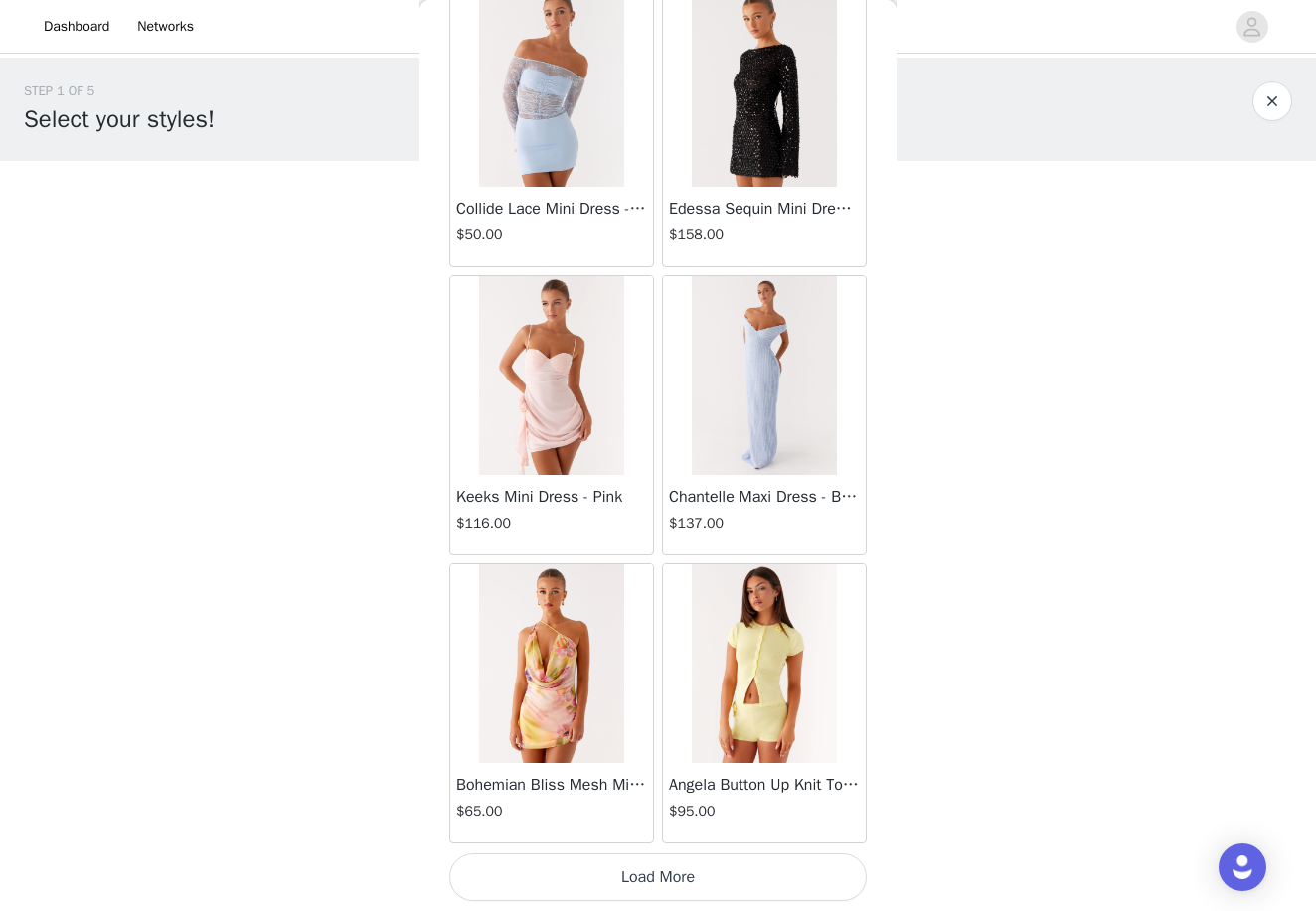 click on "Load More" at bounding box center (658, 877) 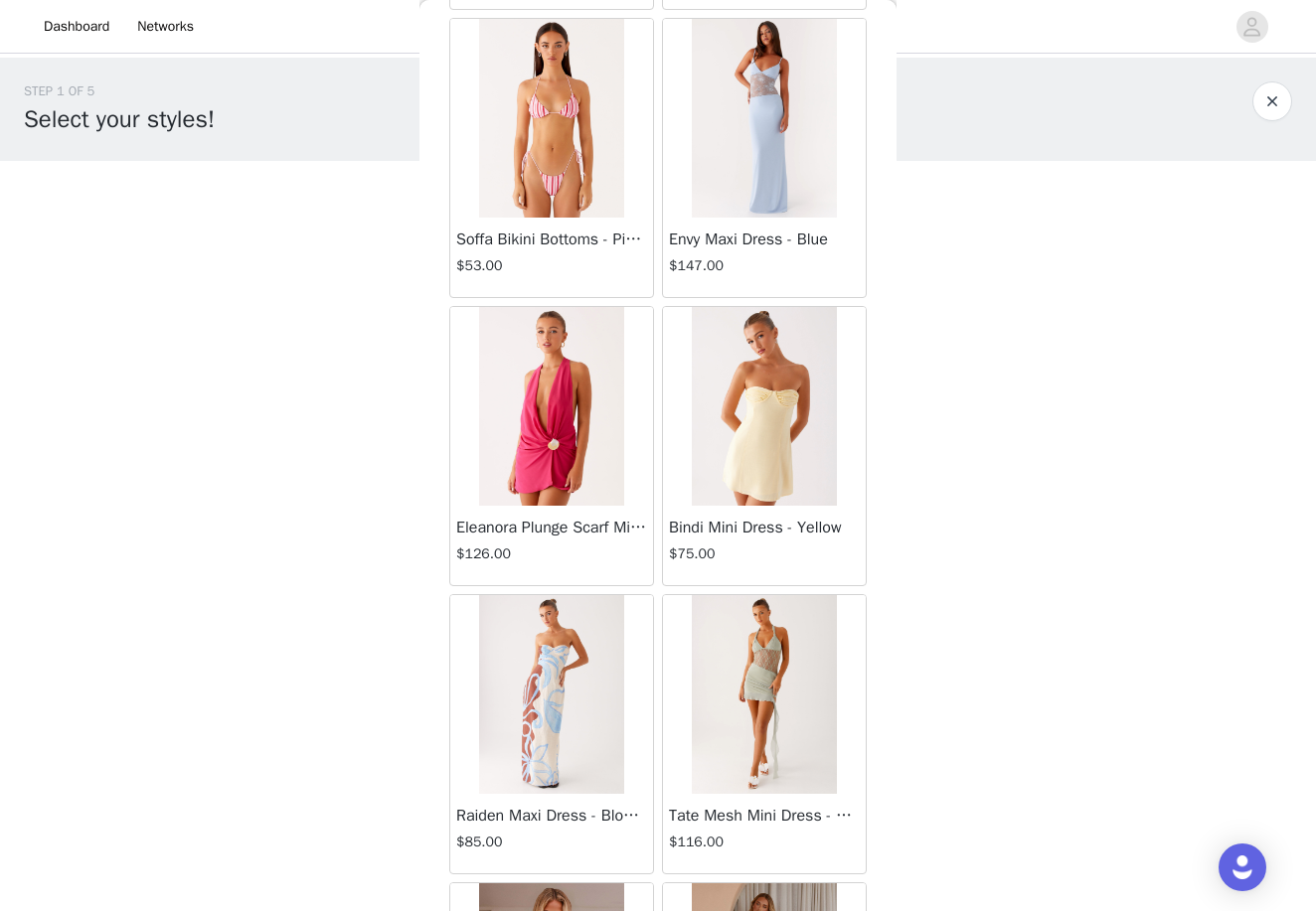 scroll, scrollTop: 78181, scrollLeft: 0, axis: vertical 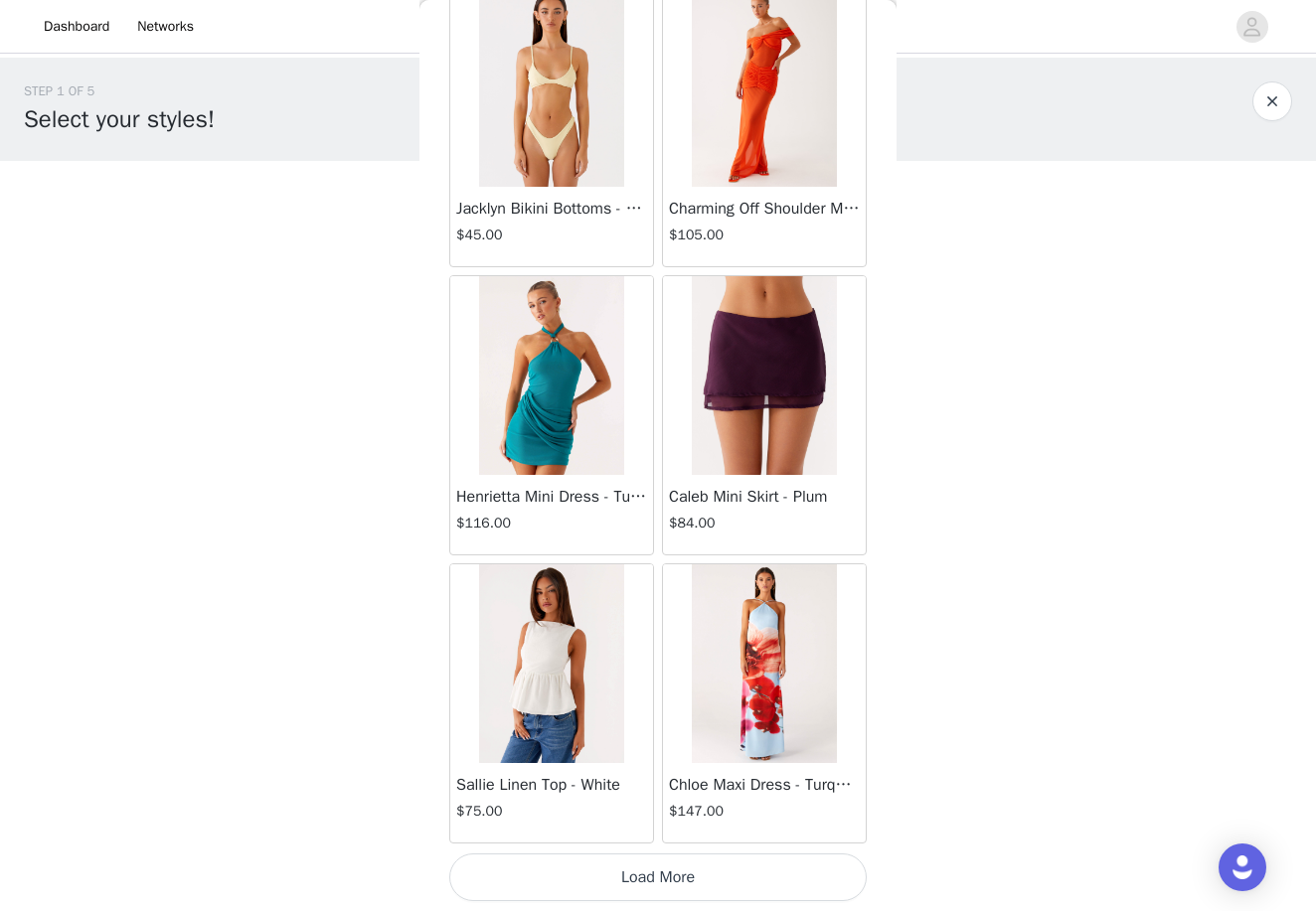 click on "Load More" at bounding box center [658, 877] 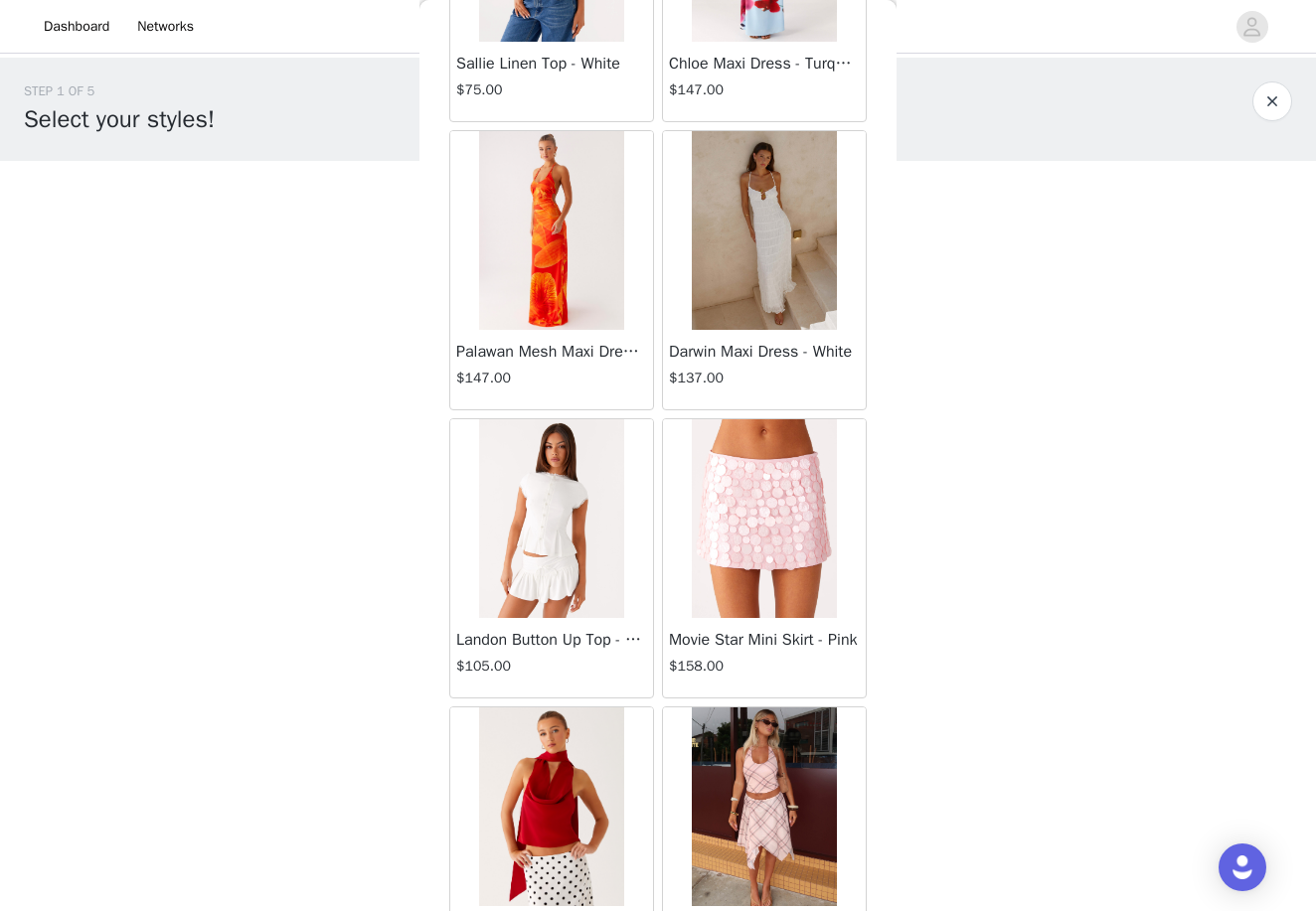 scroll, scrollTop: 80663, scrollLeft: 0, axis: vertical 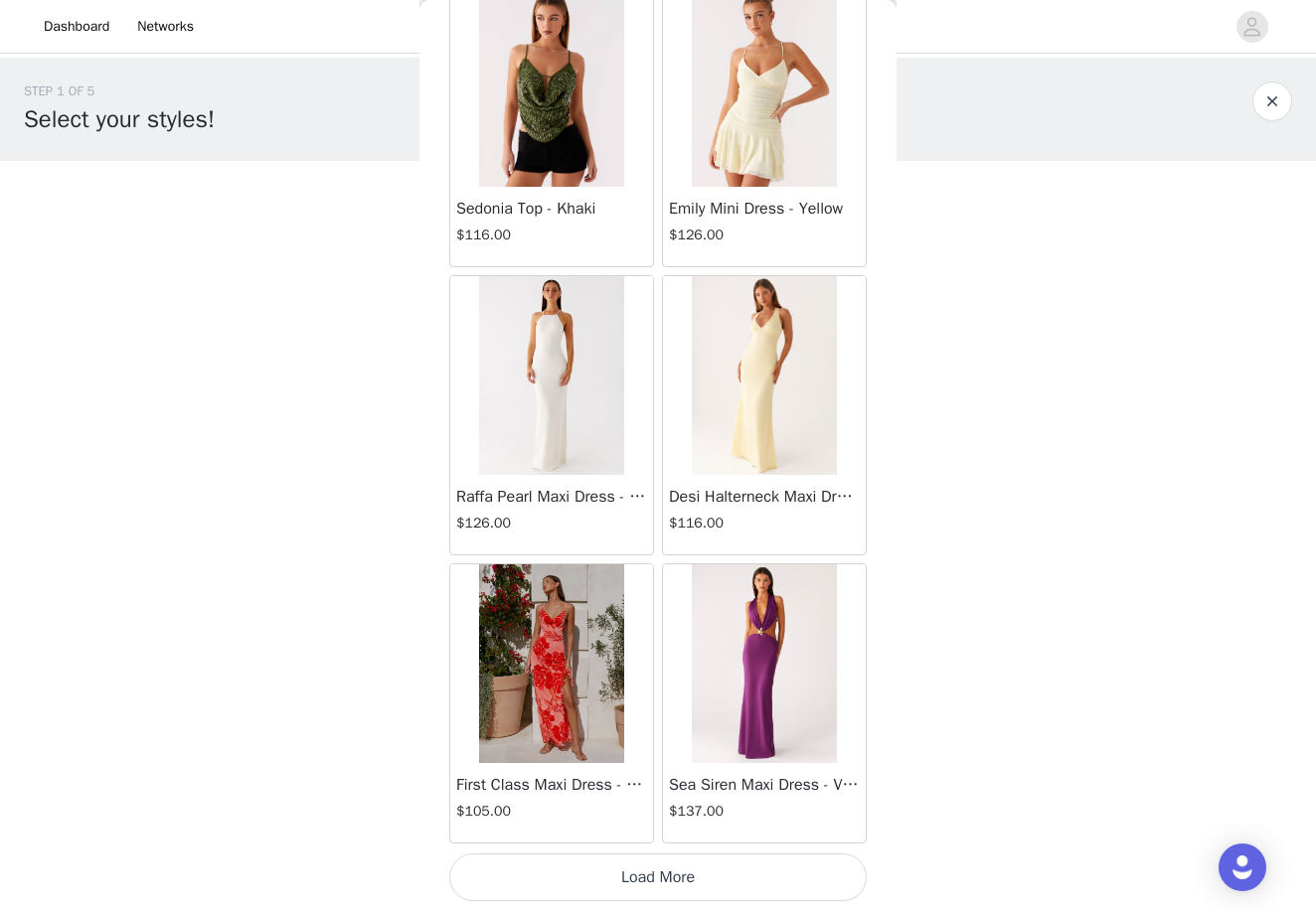 click on "Load More" at bounding box center [658, 877] 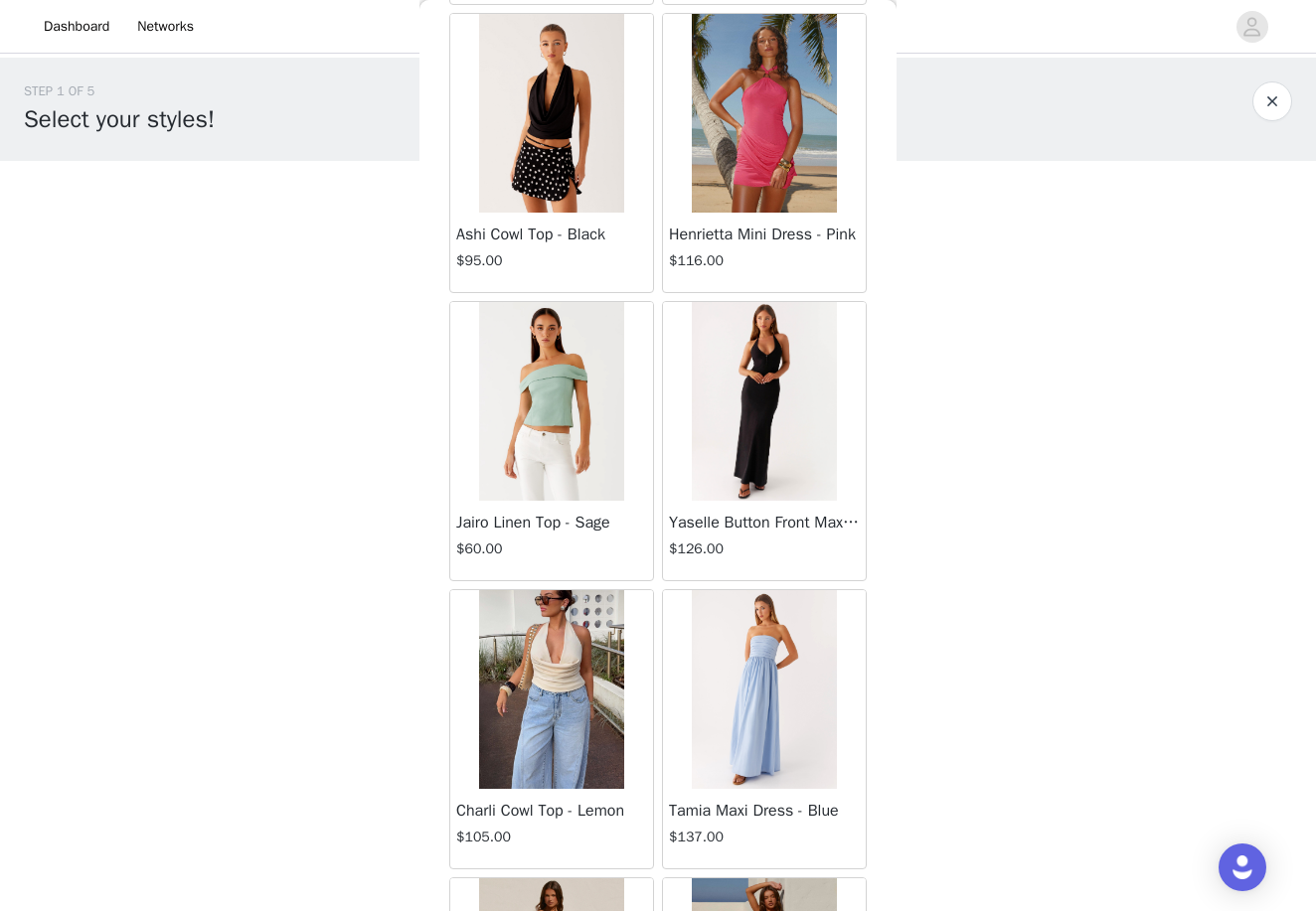 scroll, scrollTop: 85094, scrollLeft: 0, axis: vertical 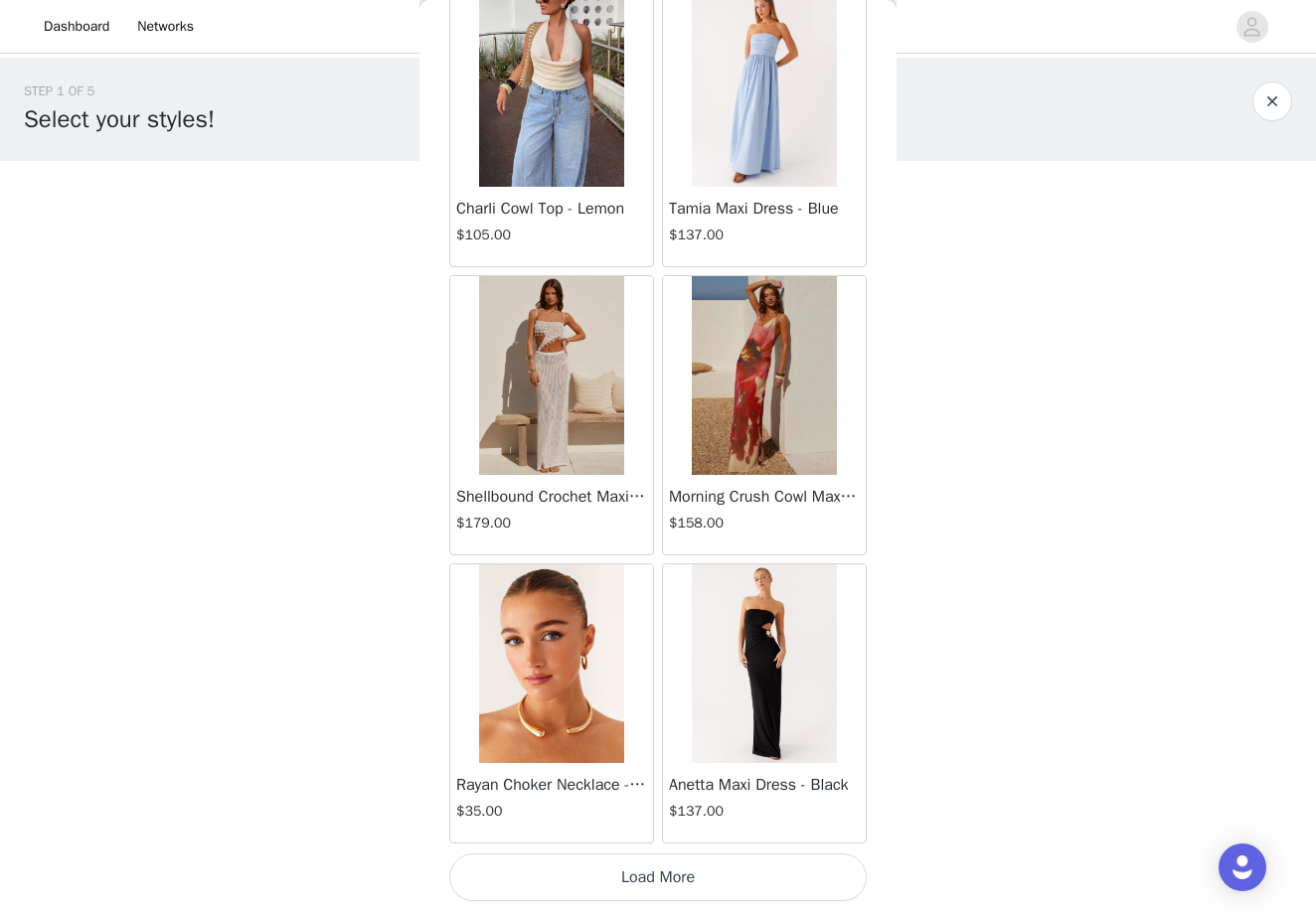 click on "Load More" at bounding box center (658, 877) 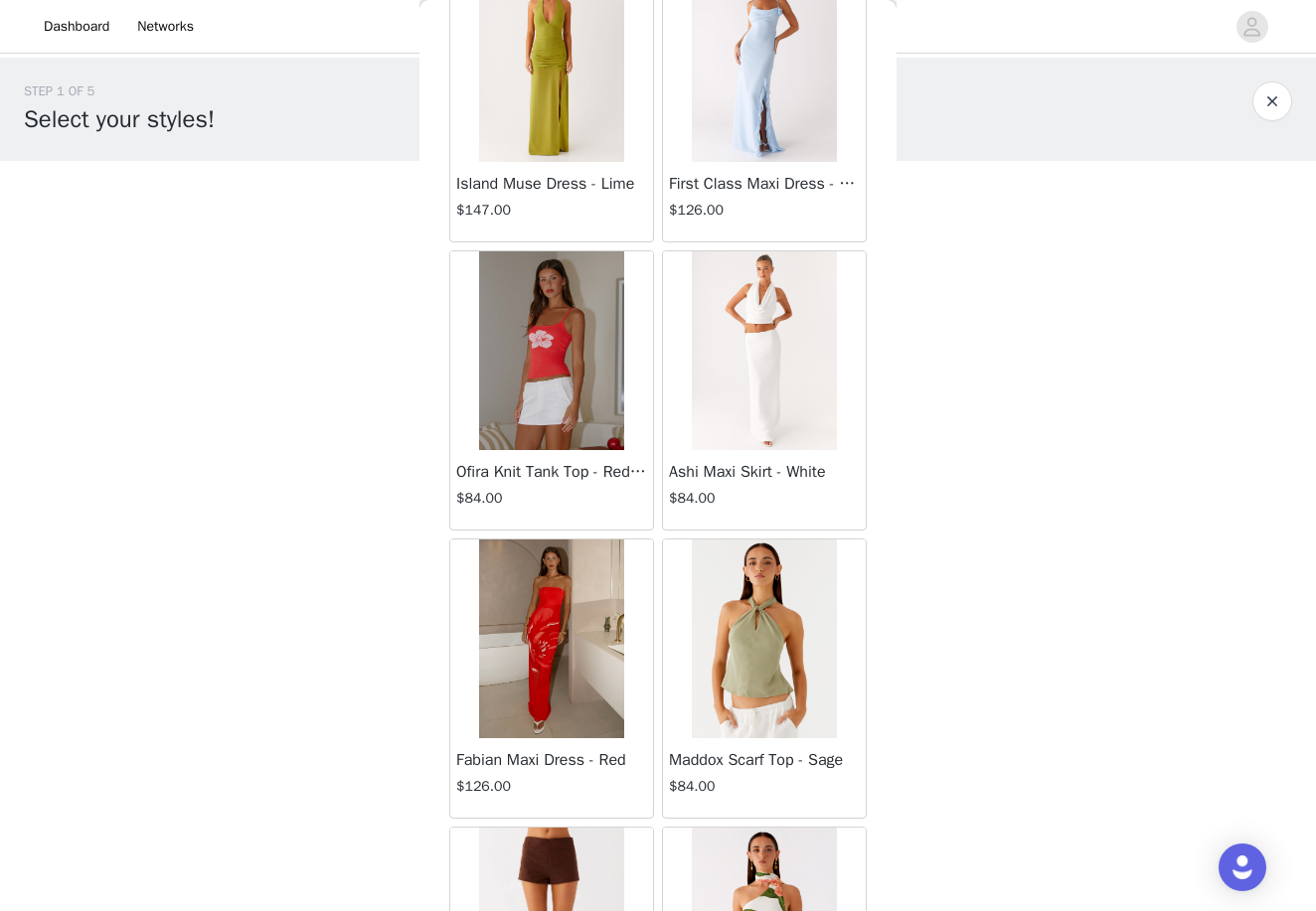 scroll, scrollTop: 88342, scrollLeft: 0, axis: vertical 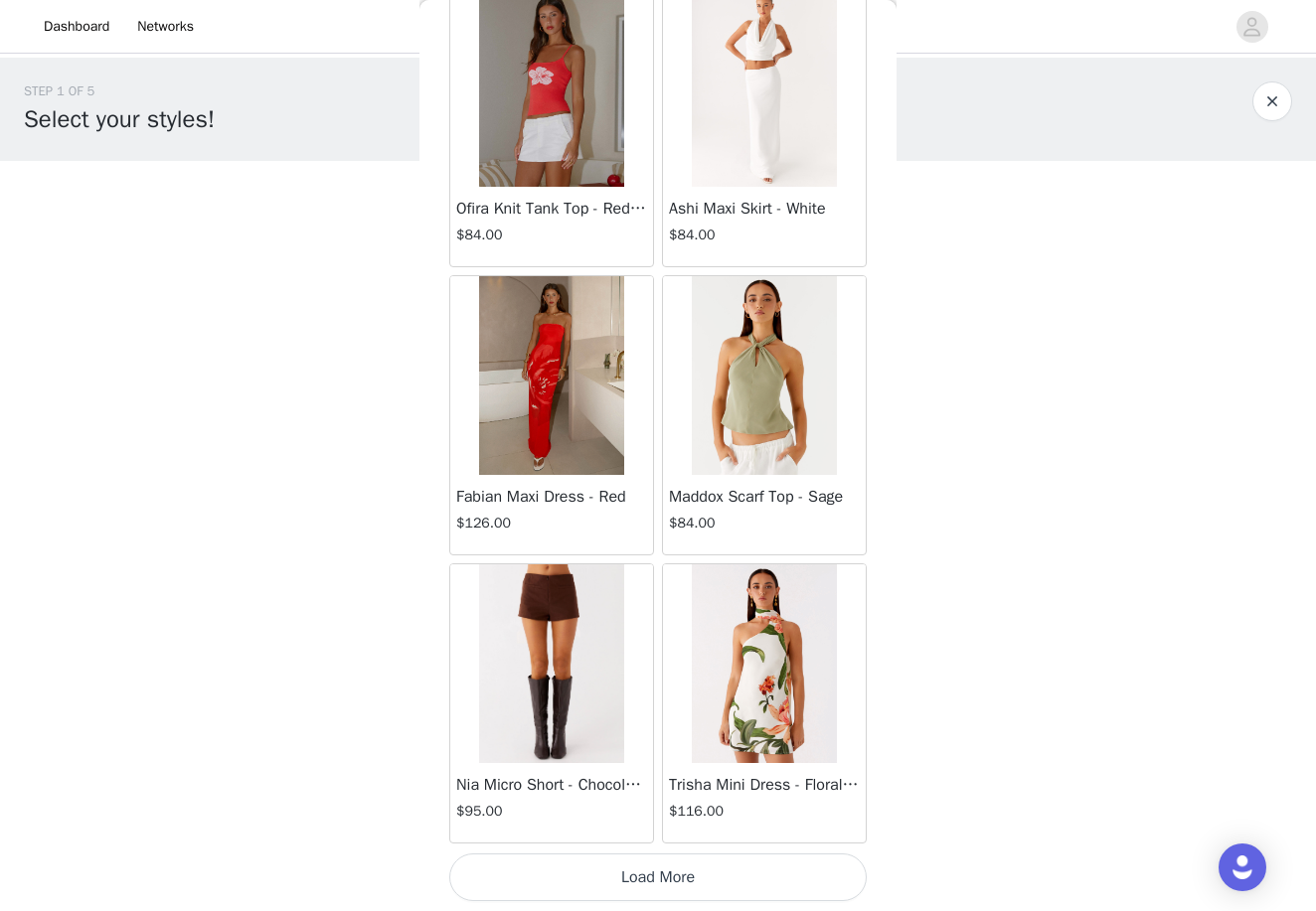 click on "Load More" at bounding box center [658, 877] 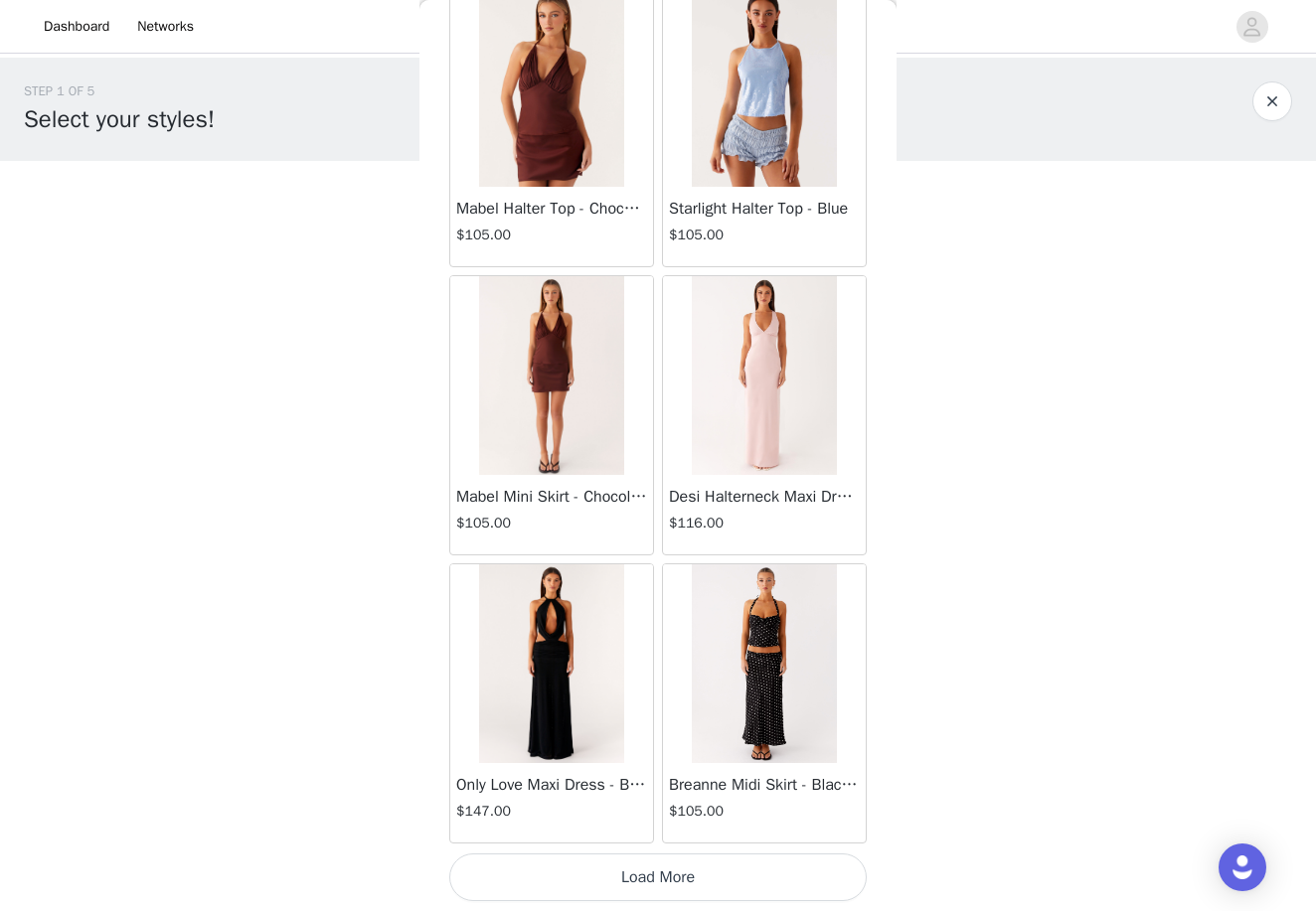 scroll, scrollTop: 91441, scrollLeft: 0, axis: vertical 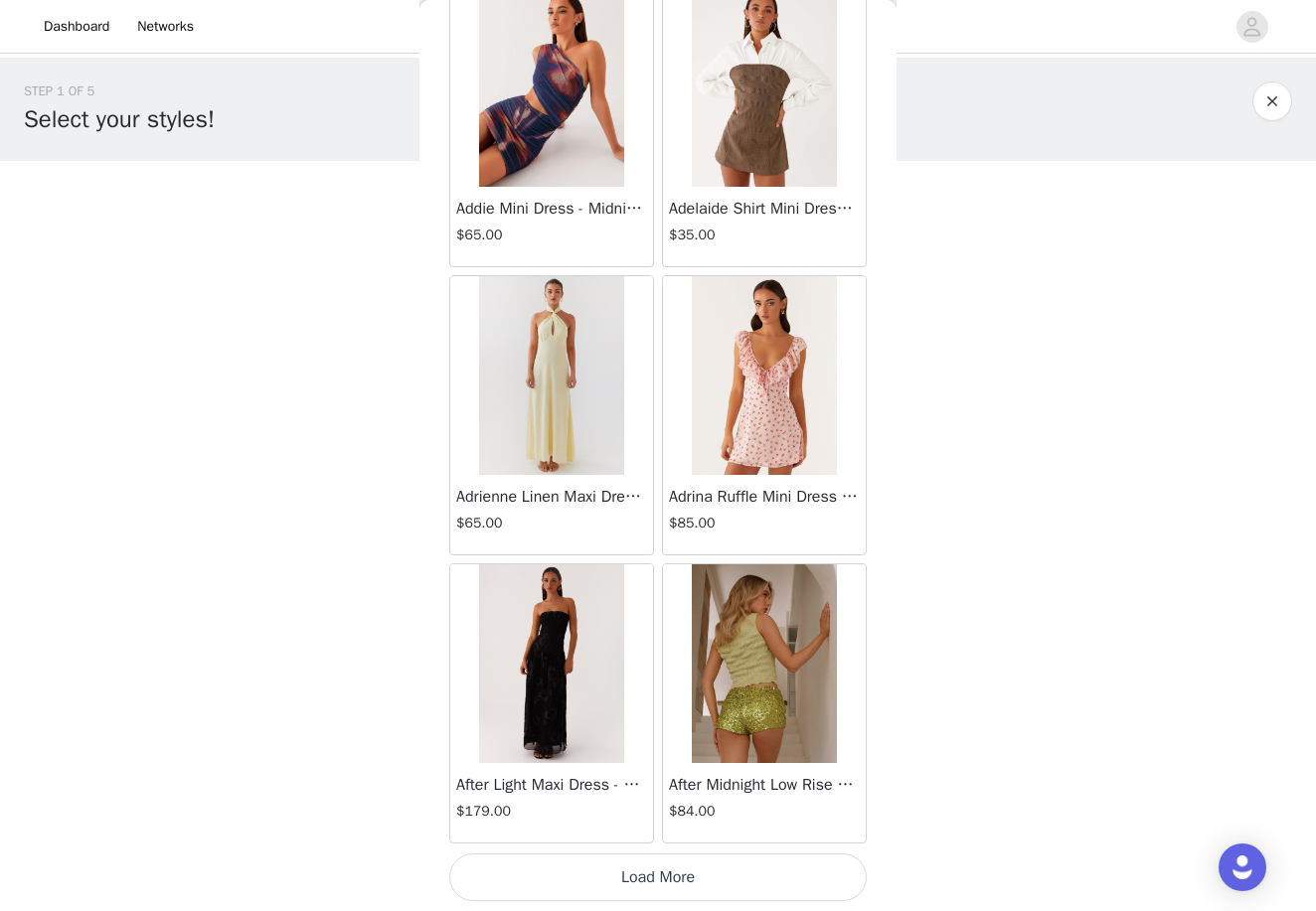 click on "Load More" at bounding box center [658, 877] 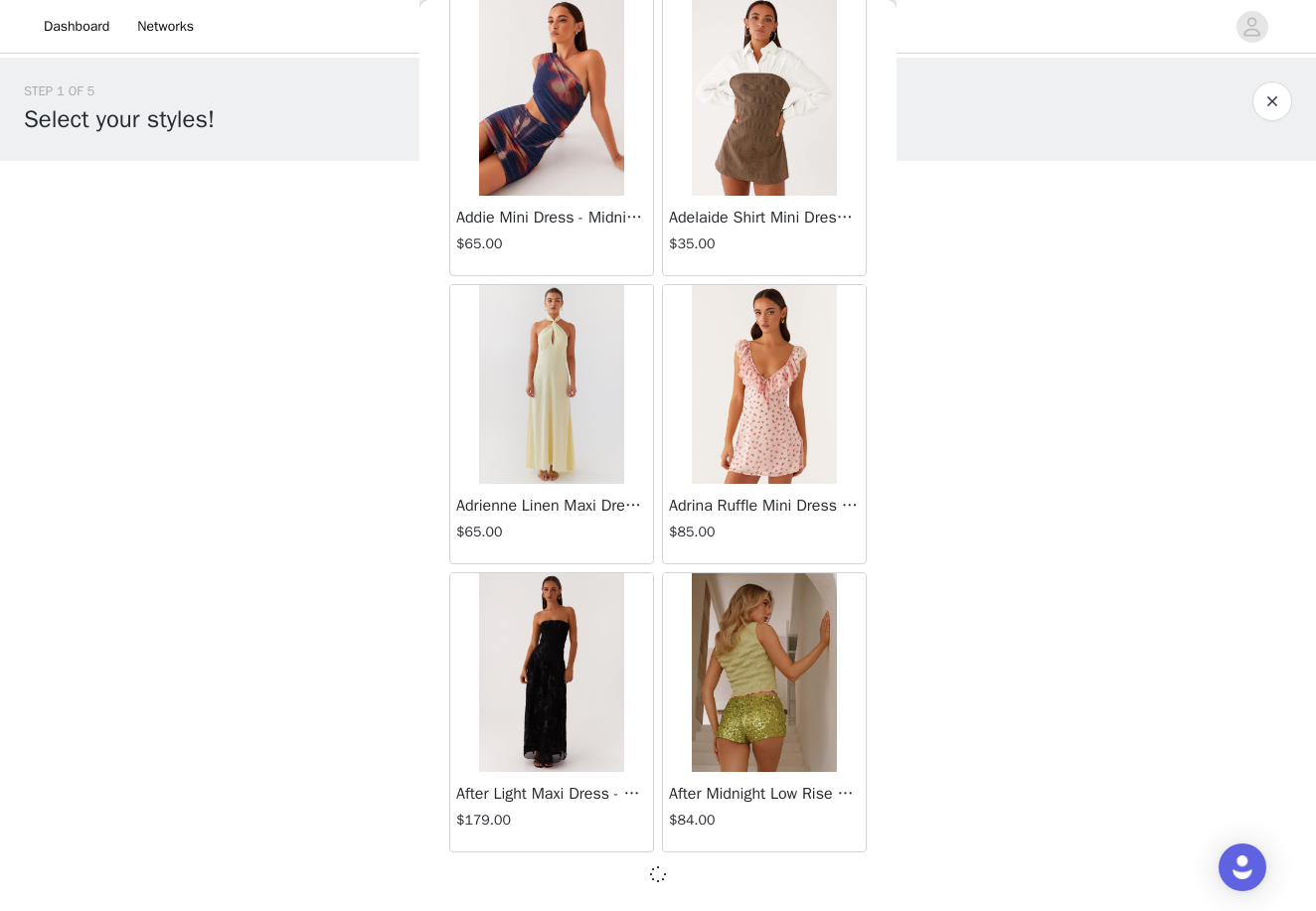 scroll, scrollTop: 94313, scrollLeft: 0, axis: vertical 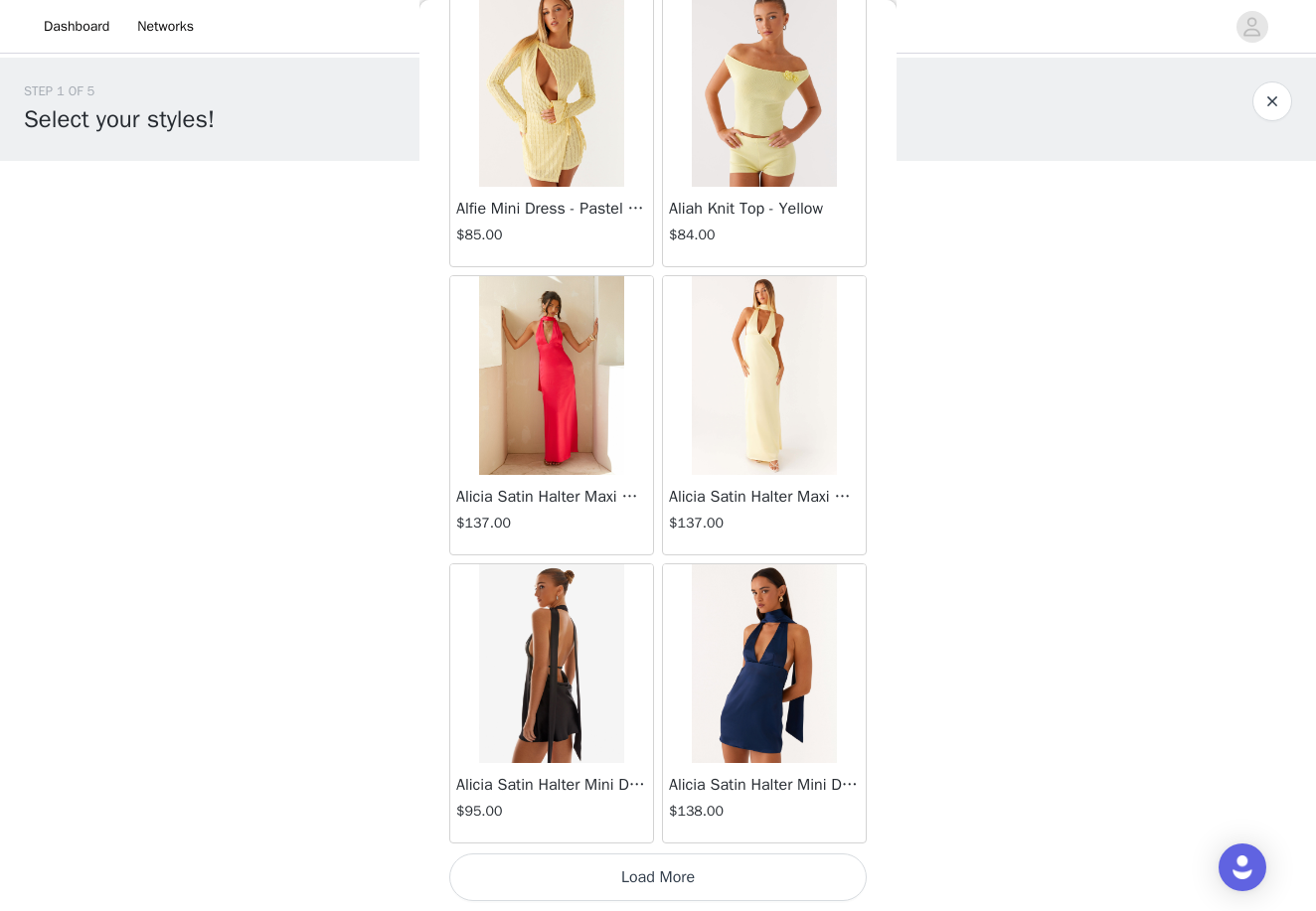 click on "Load More" at bounding box center [658, 877] 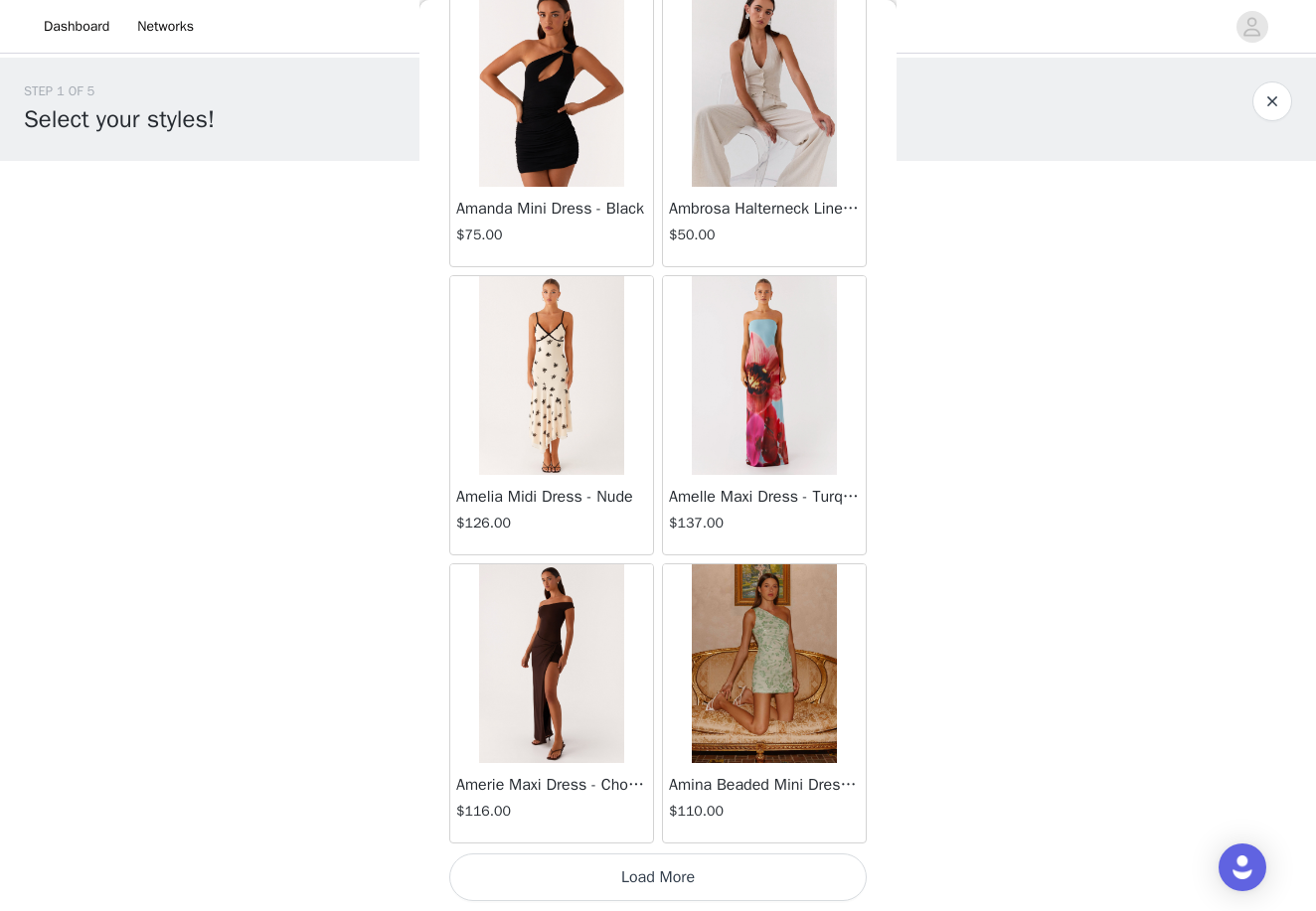 scroll, scrollTop: 100084, scrollLeft: 0, axis: vertical 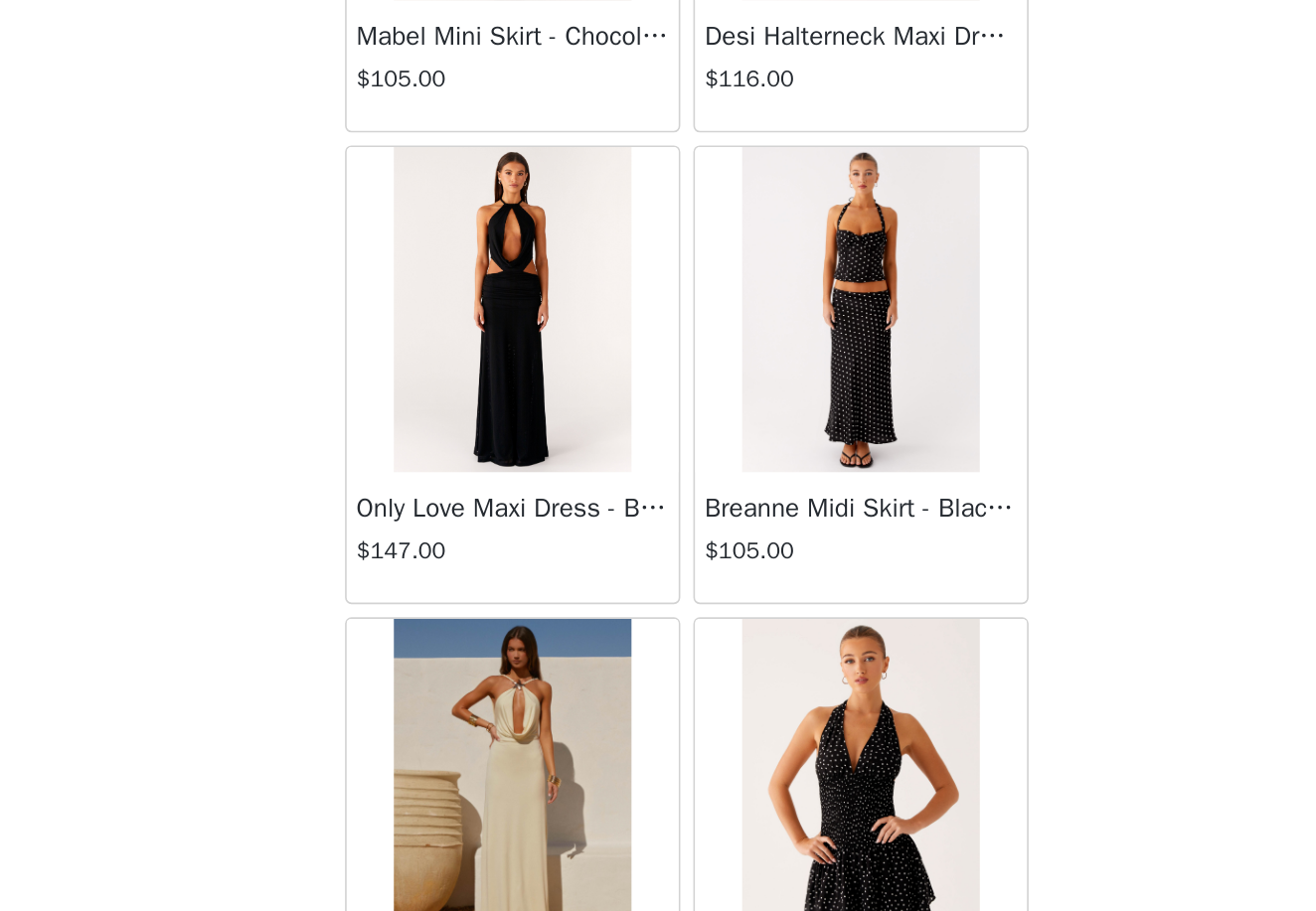 click at bounding box center (763, 431) 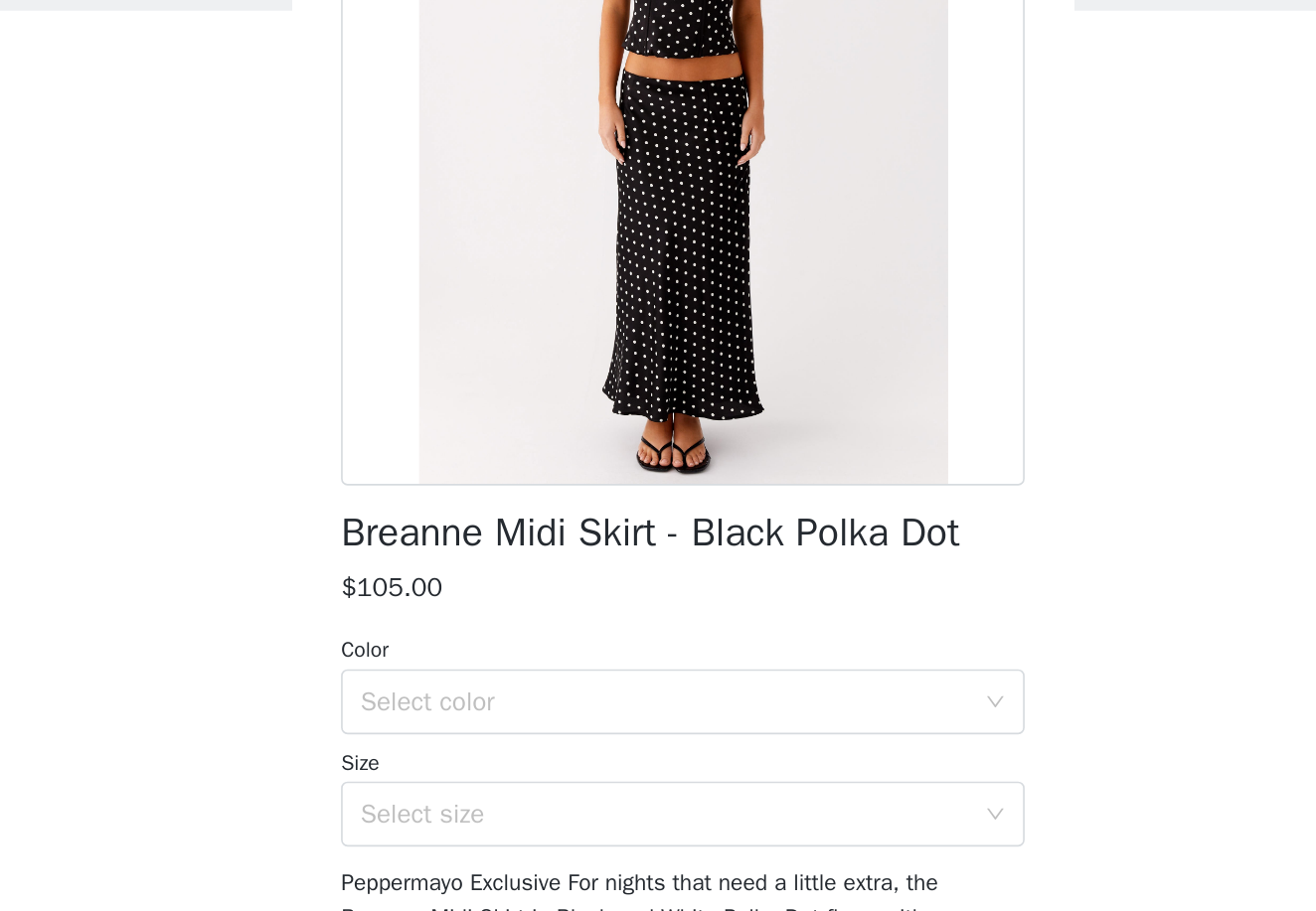 scroll, scrollTop: 173, scrollLeft: 0, axis: vertical 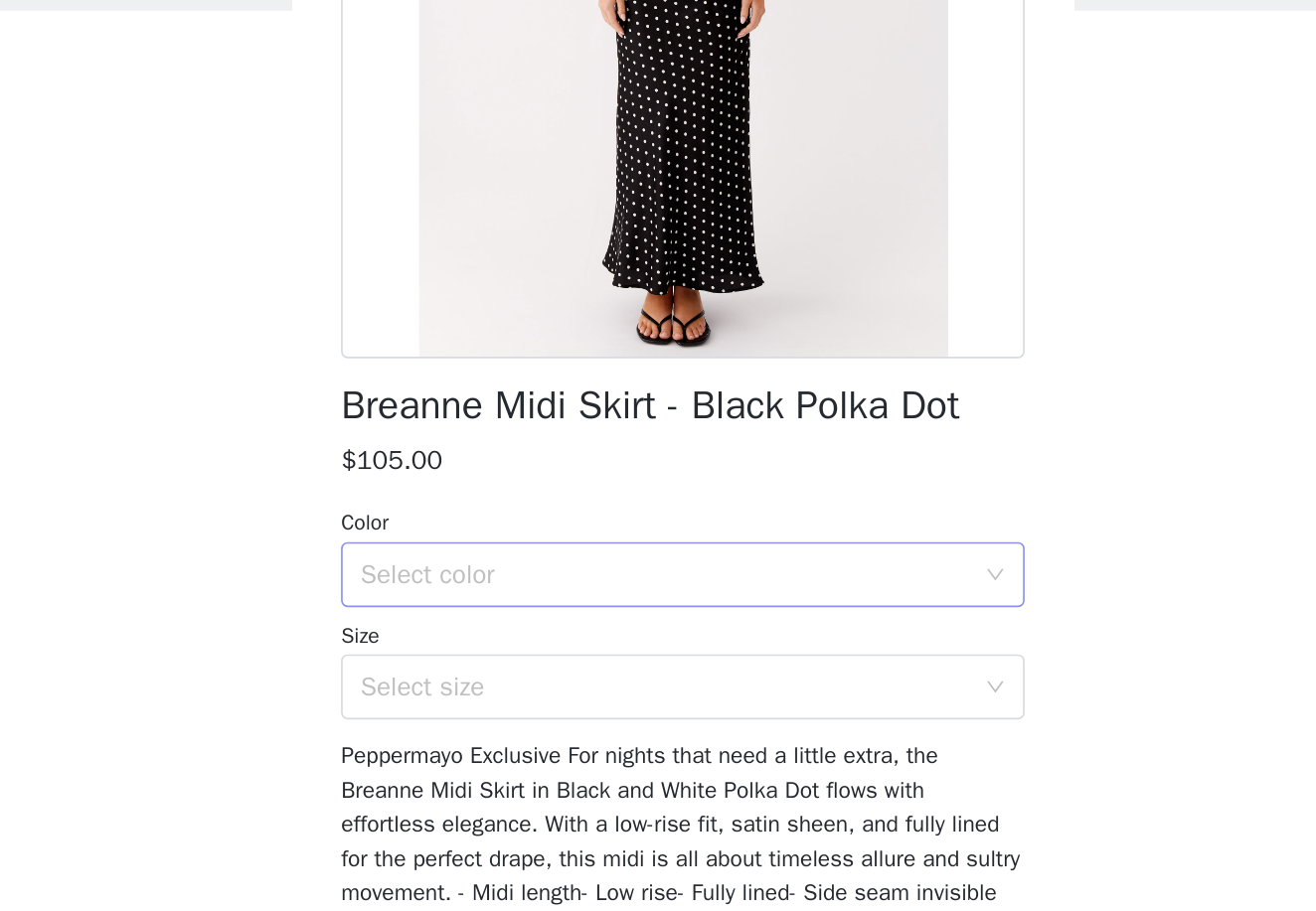 click on "Select color" at bounding box center [651, 506] 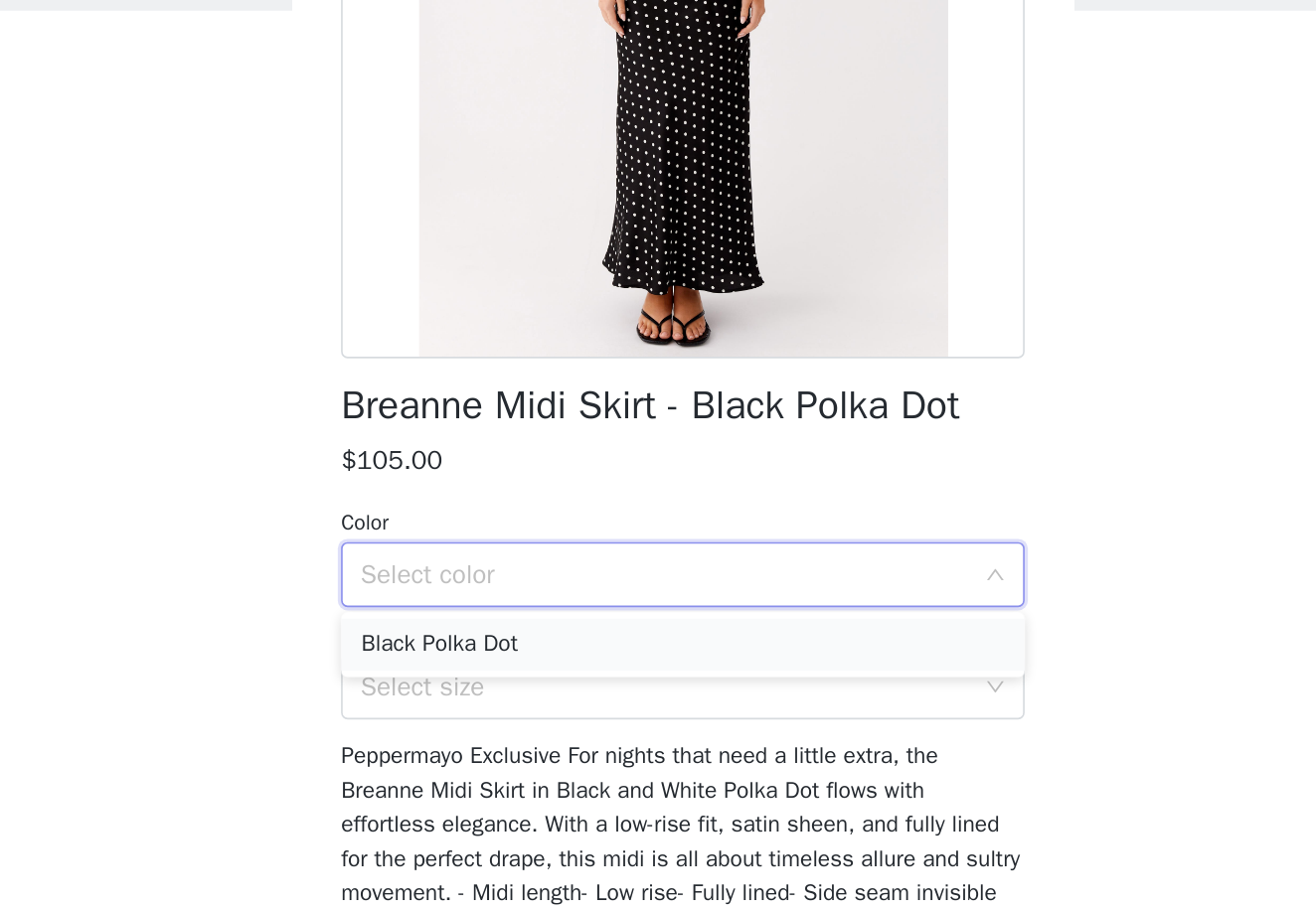 click on "Black Polka Dot" at bounding box center (658, 548) 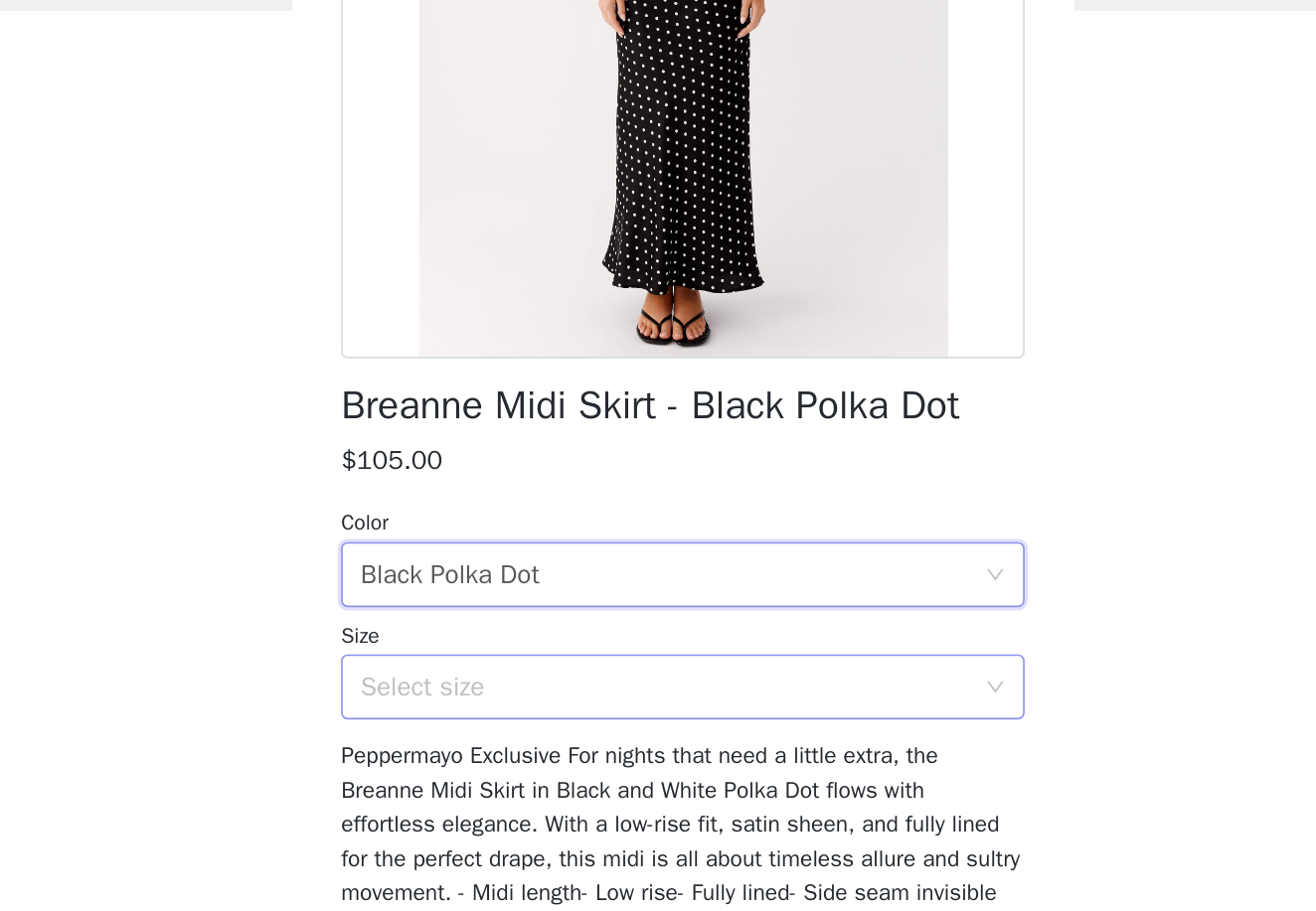 click on "Select size" at bounding box center (651, 574) 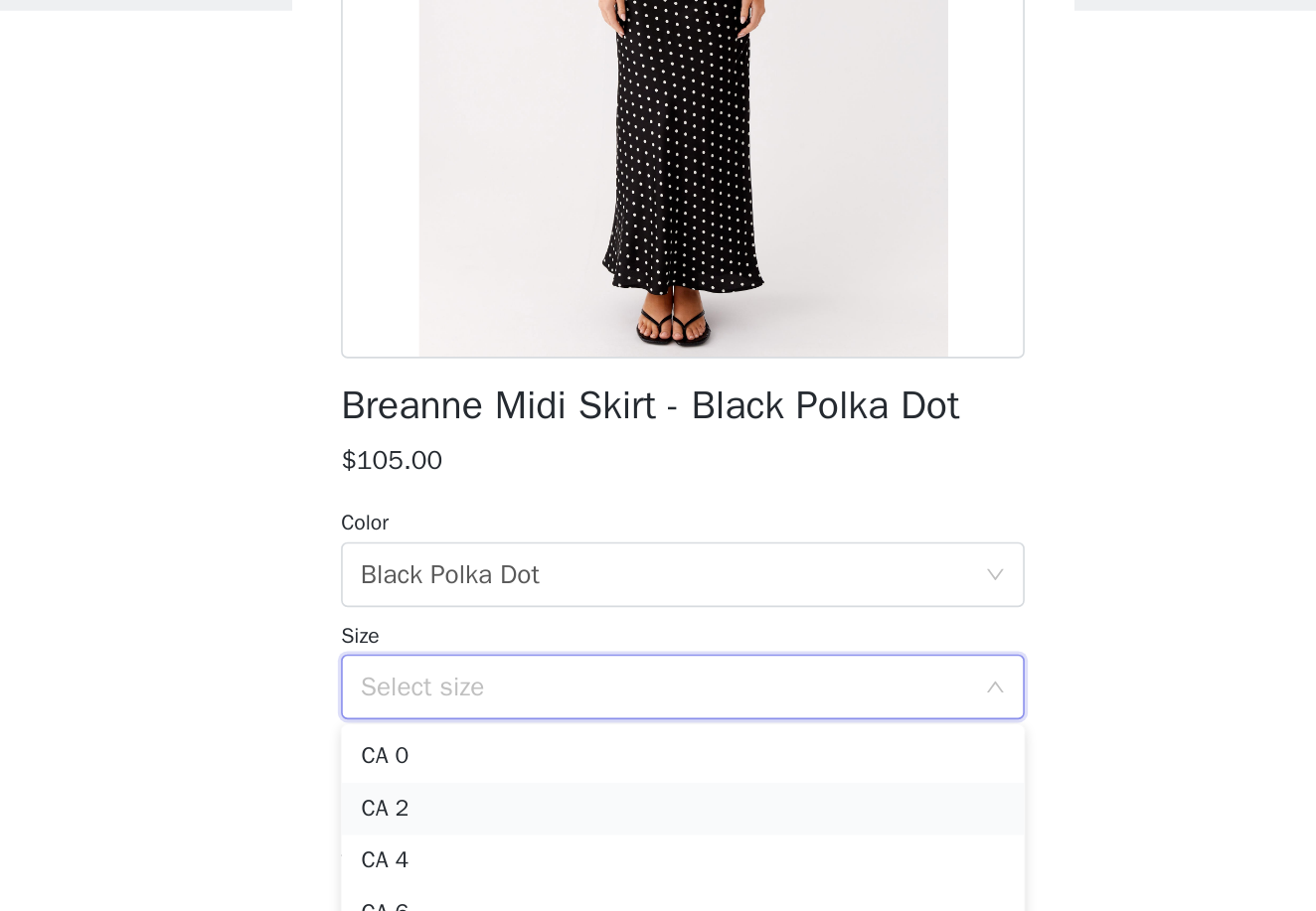 scroll, scrollTop: 0, scrollLeft: 0, axis: both 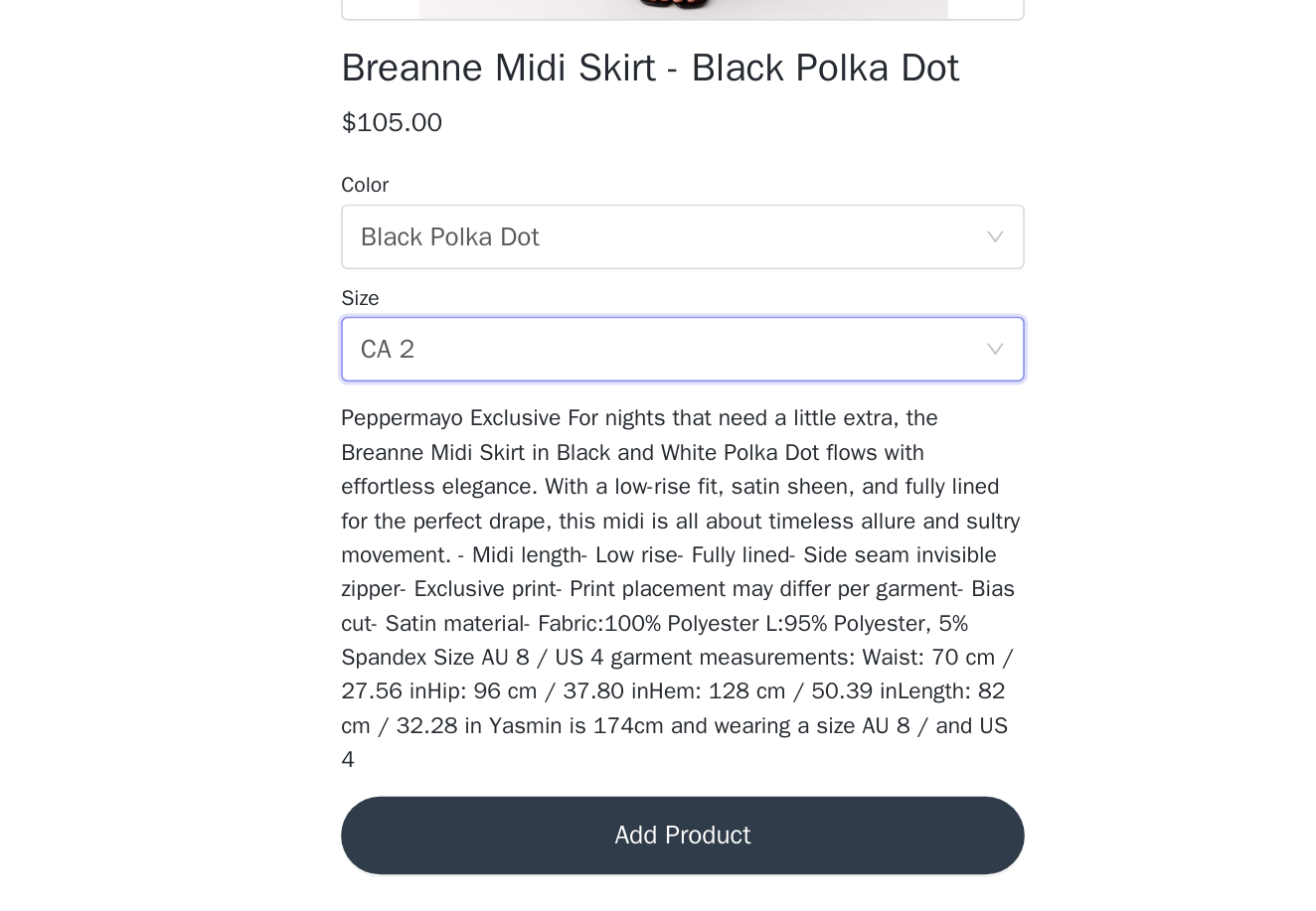 click on "Add Product" at bounding box center (658, 864) 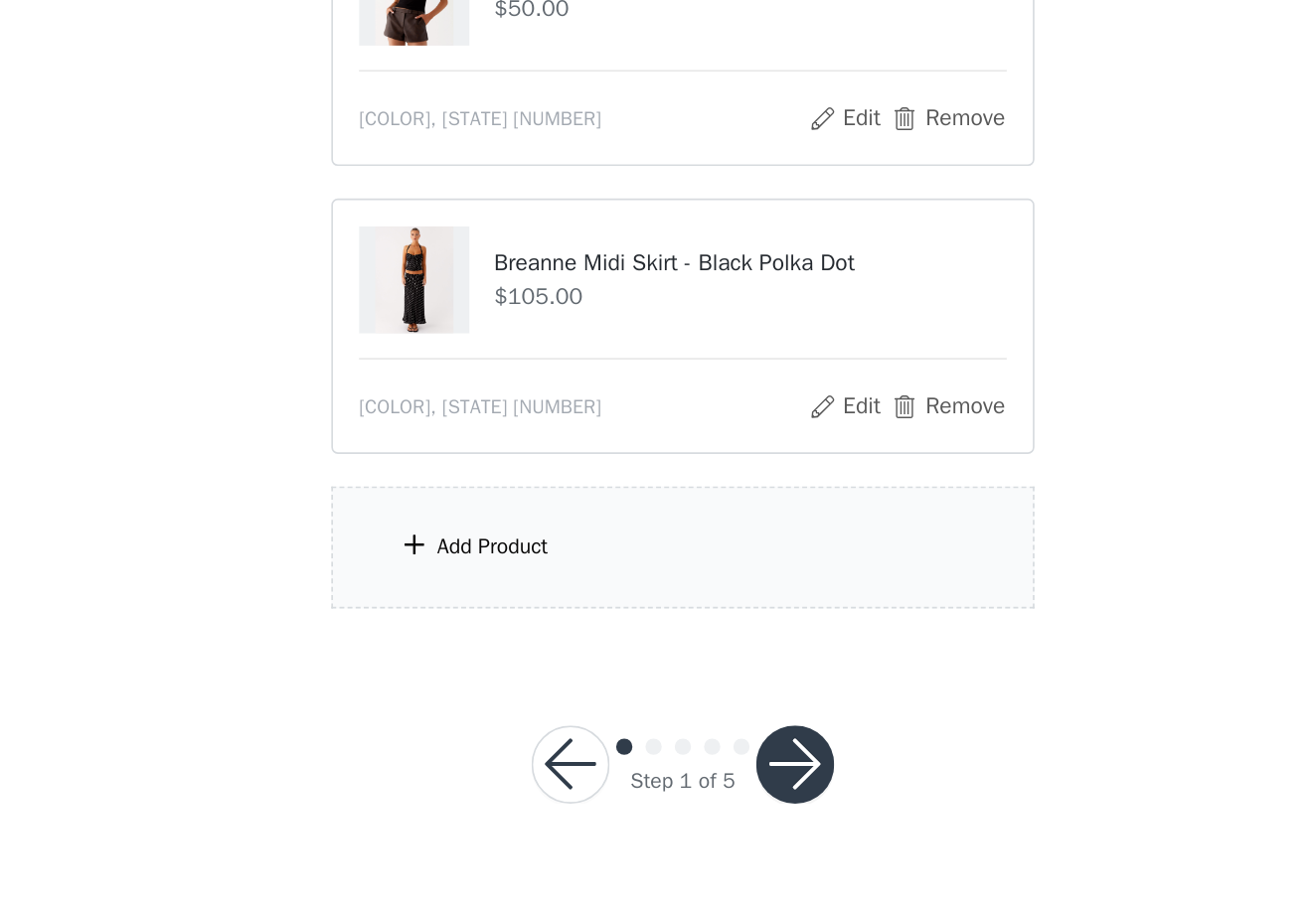 click at bounding box center [727, 796] 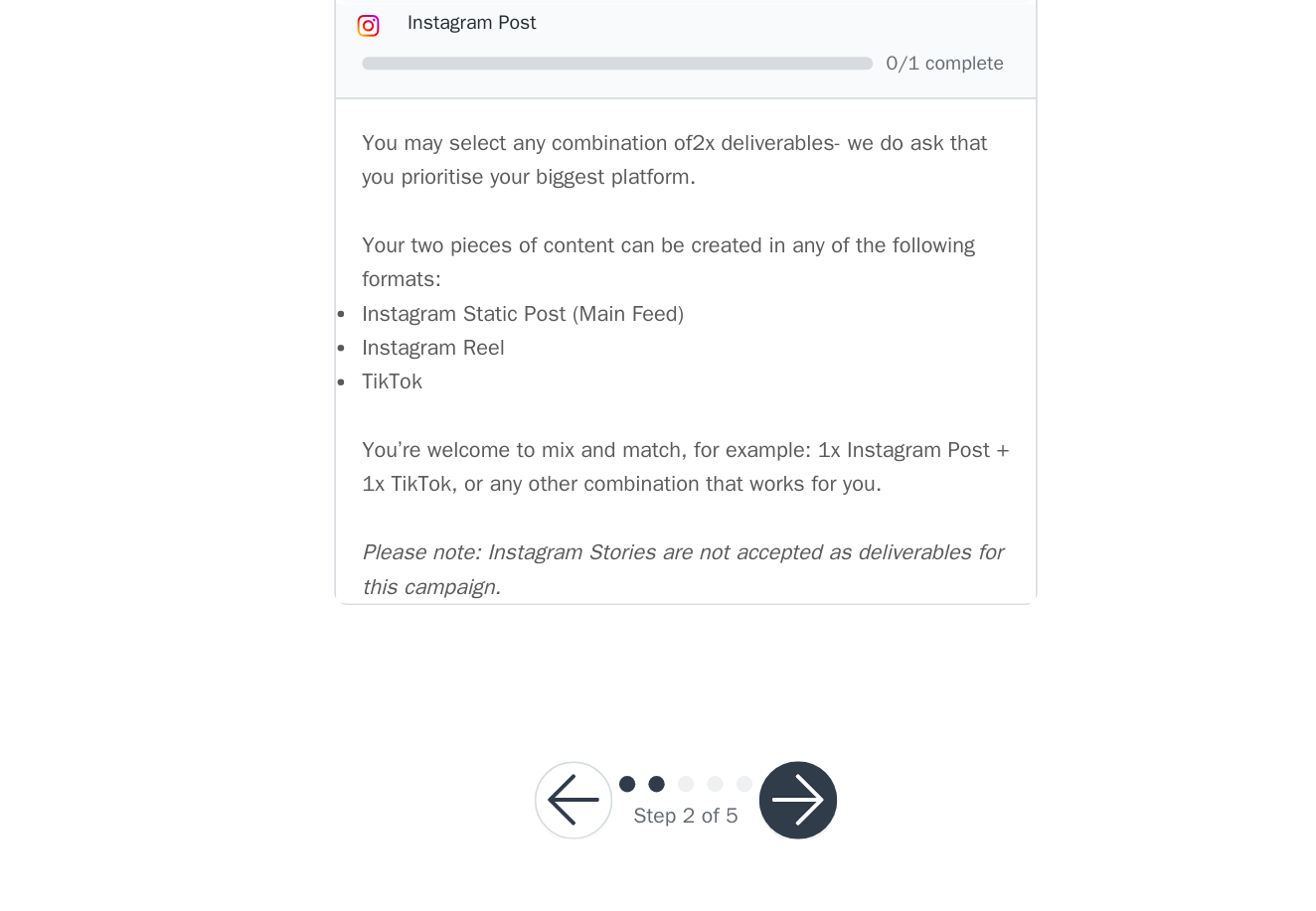 scroll, scrollTop: 2022, scrollLeft: 0, axis: vertical 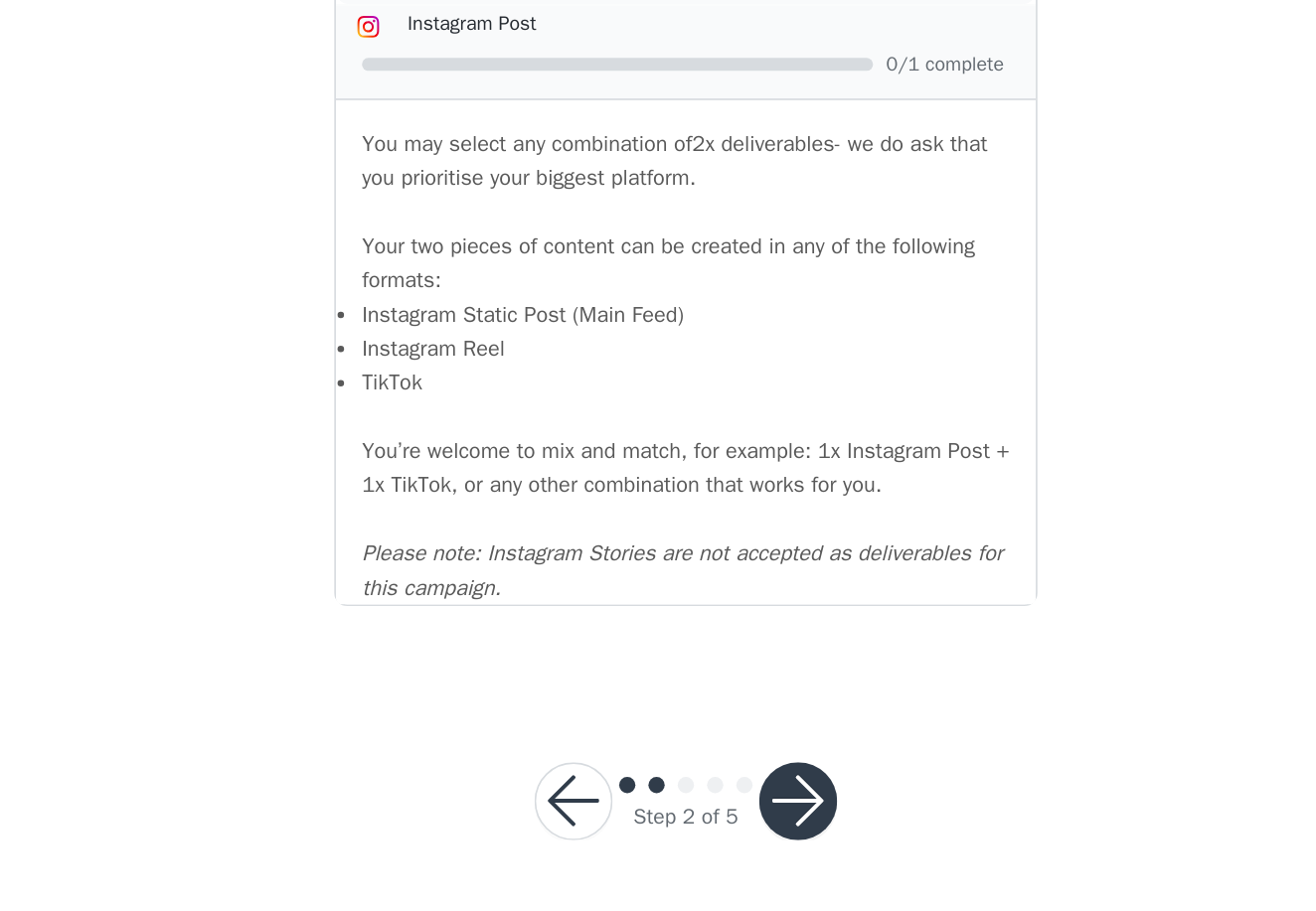 click at bounding box center [589, 843] 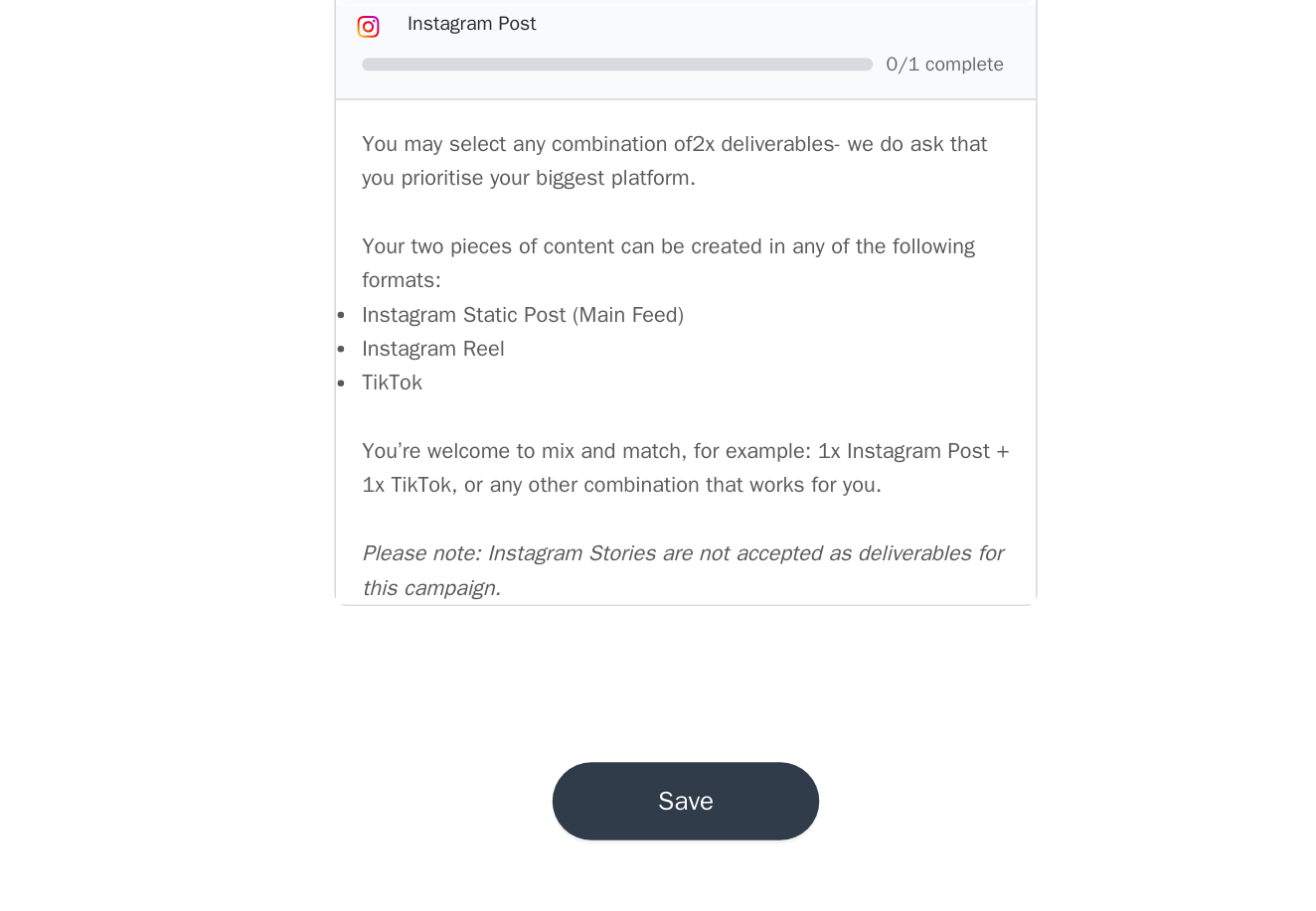 scroll, scrollTop: 0, scrollLeft: 0, axis: both 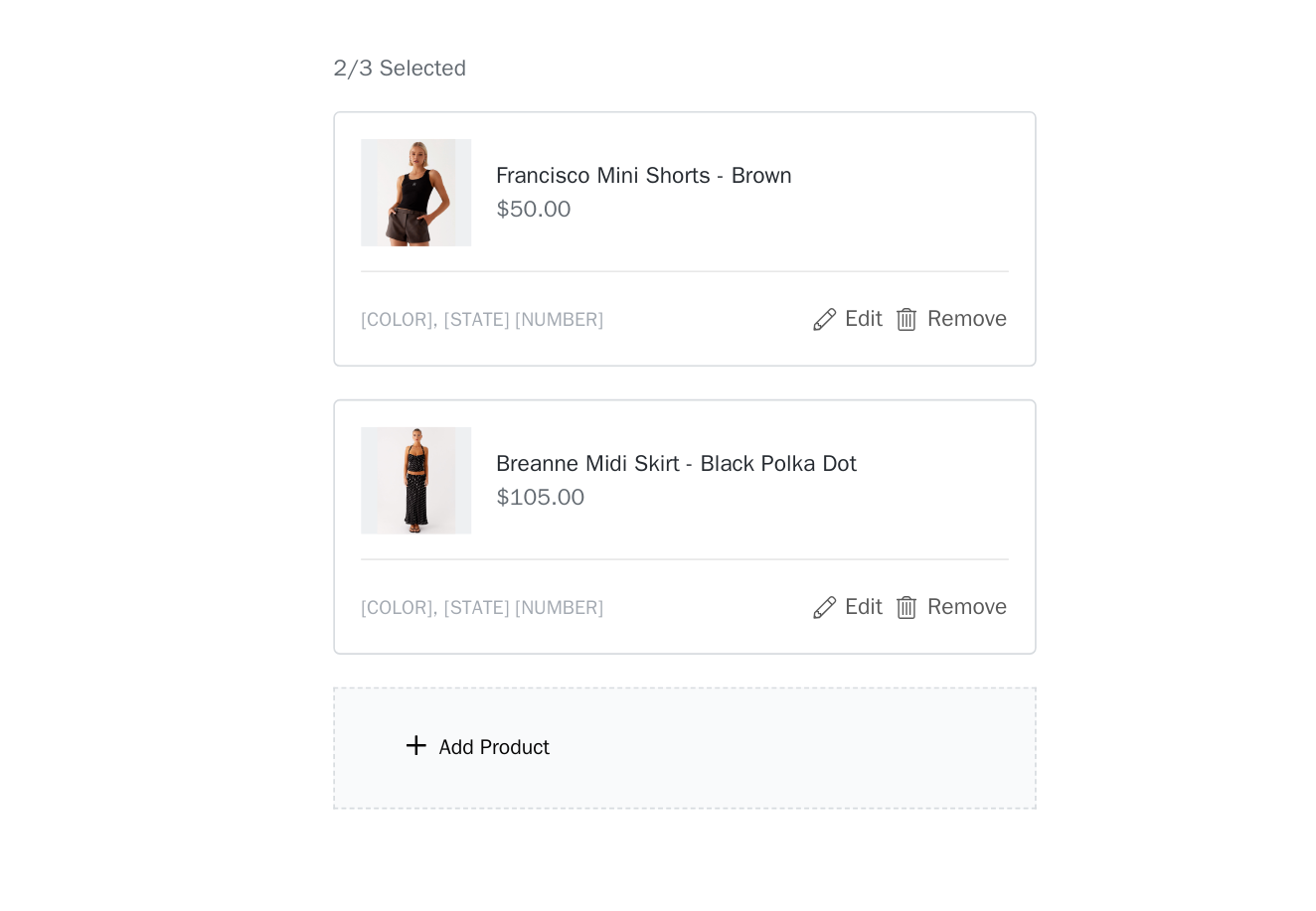 click on "Add Product" at bounding box center (542, 663) 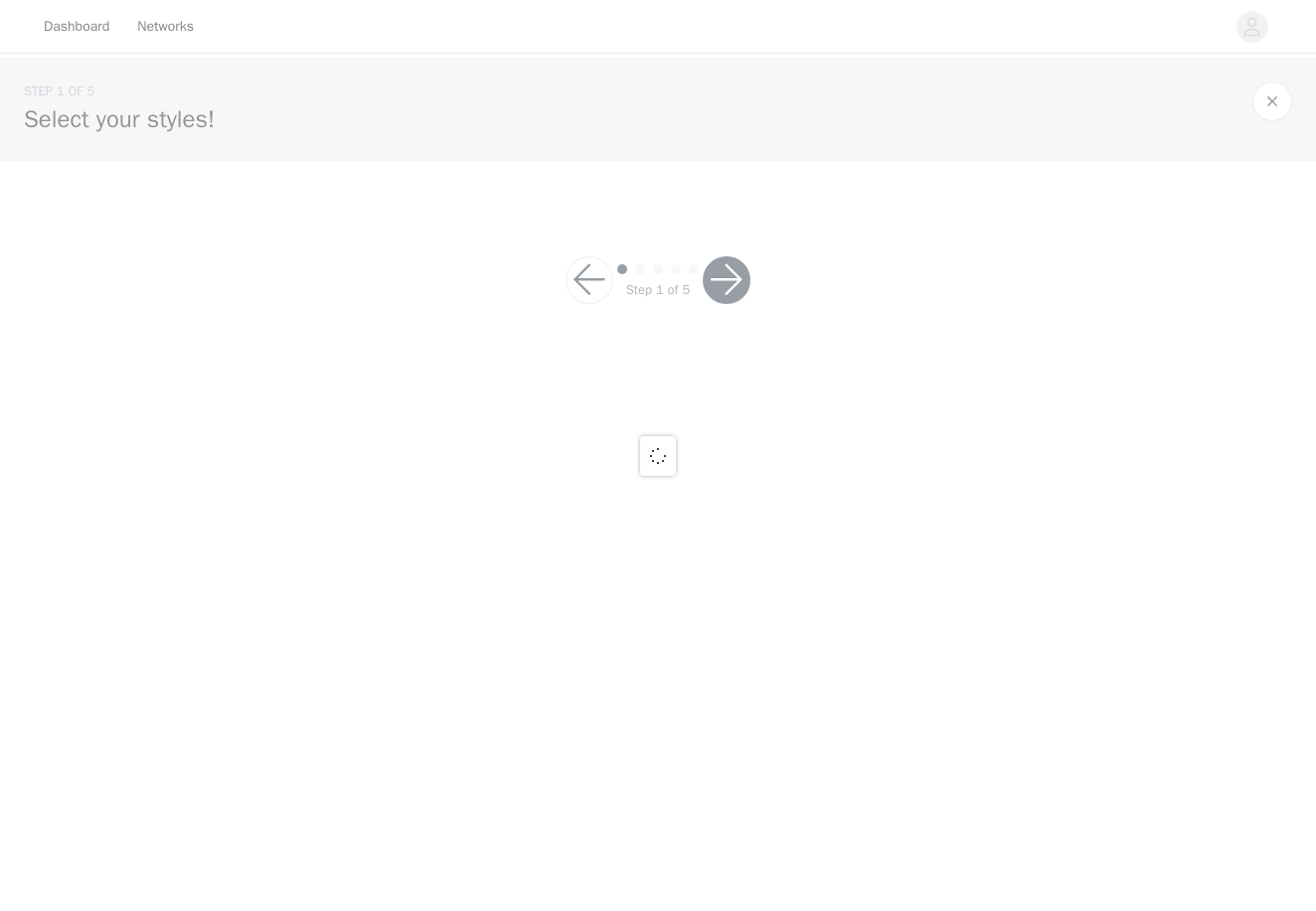 scroll, scrollTop: 0, scrollLeft: 0, axis: both 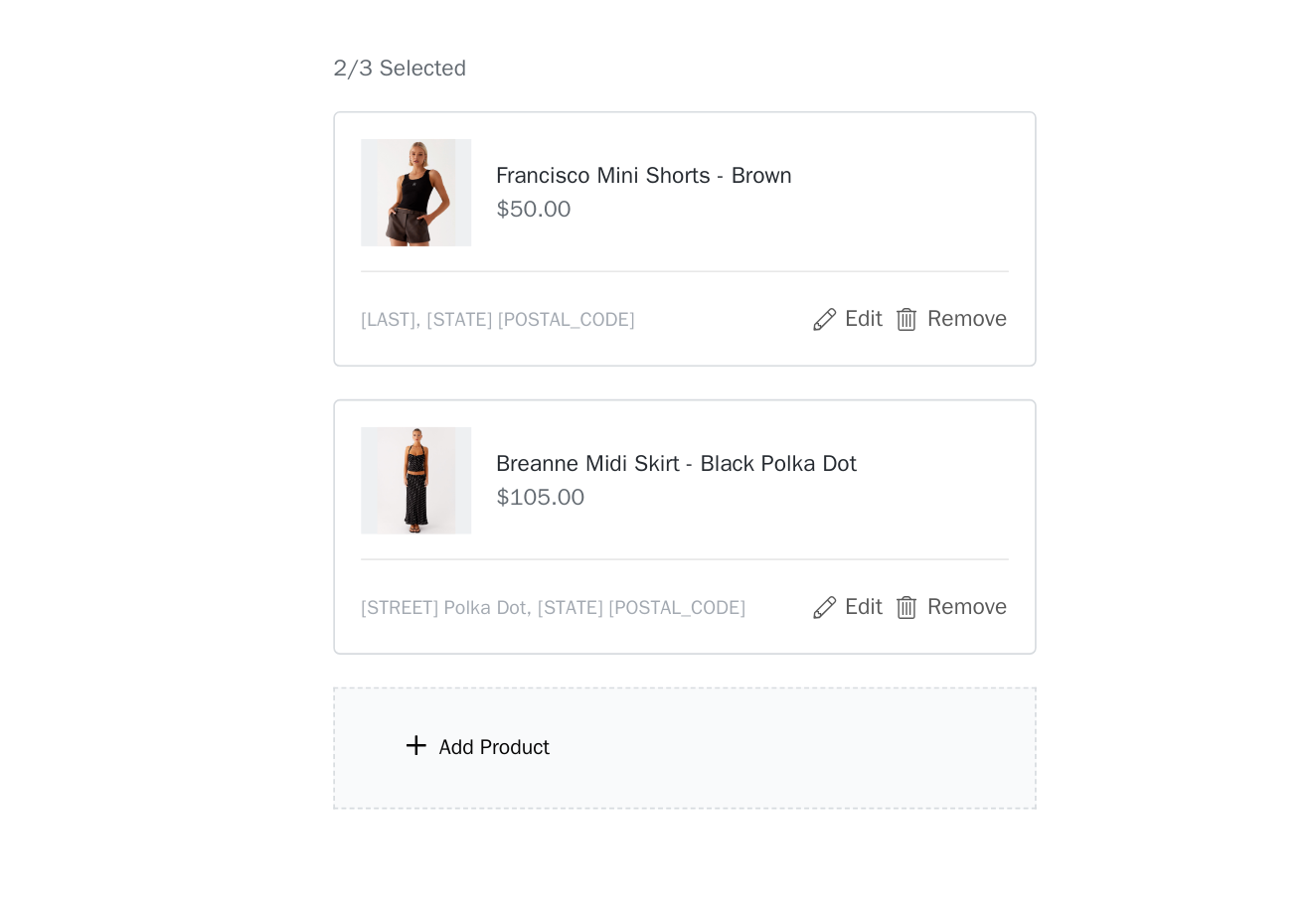 click on "Add Product" at bounding box center [658, 663] 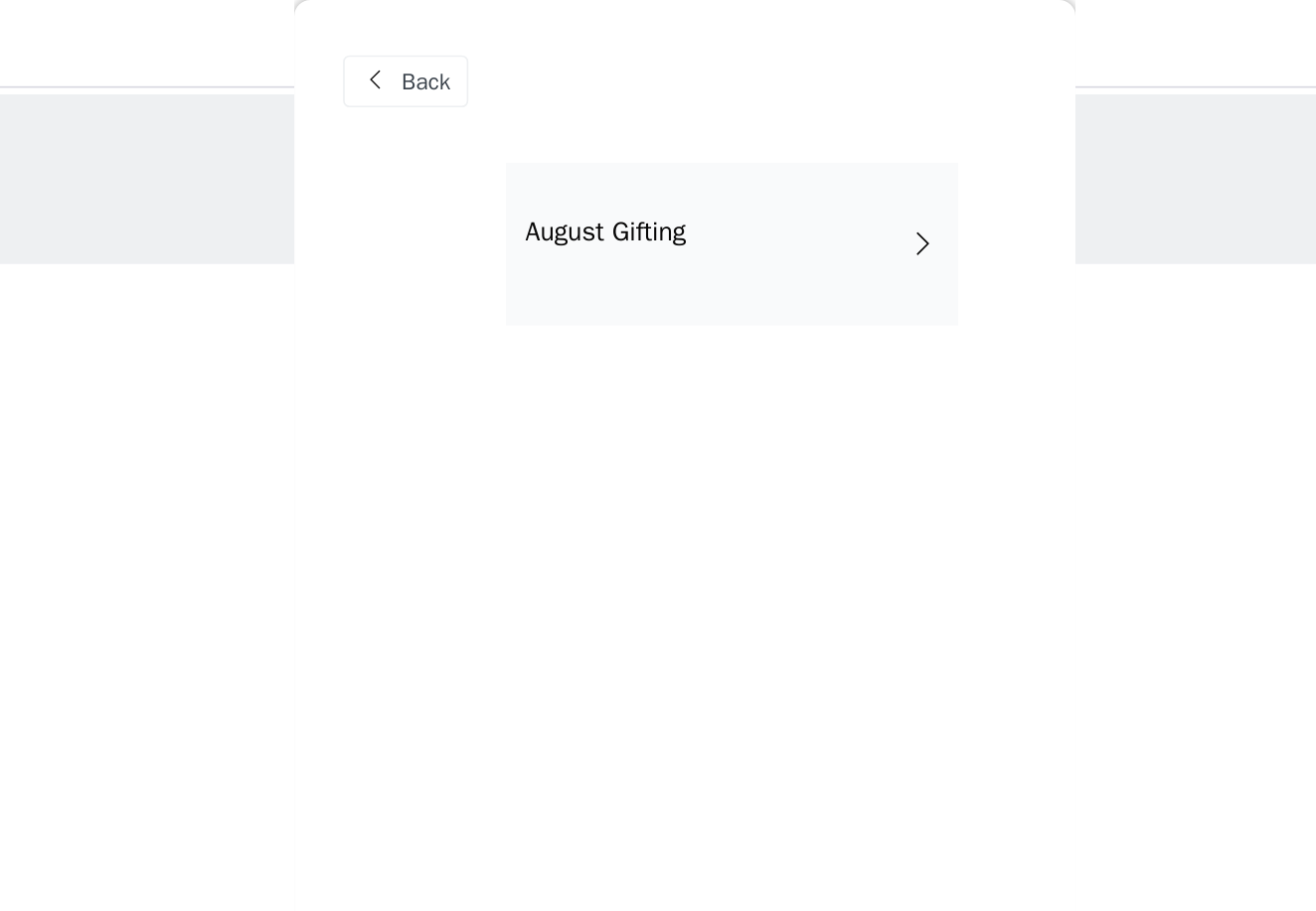 scroll, scrollTop: -2, scrollLeft: 0, axis: vertical 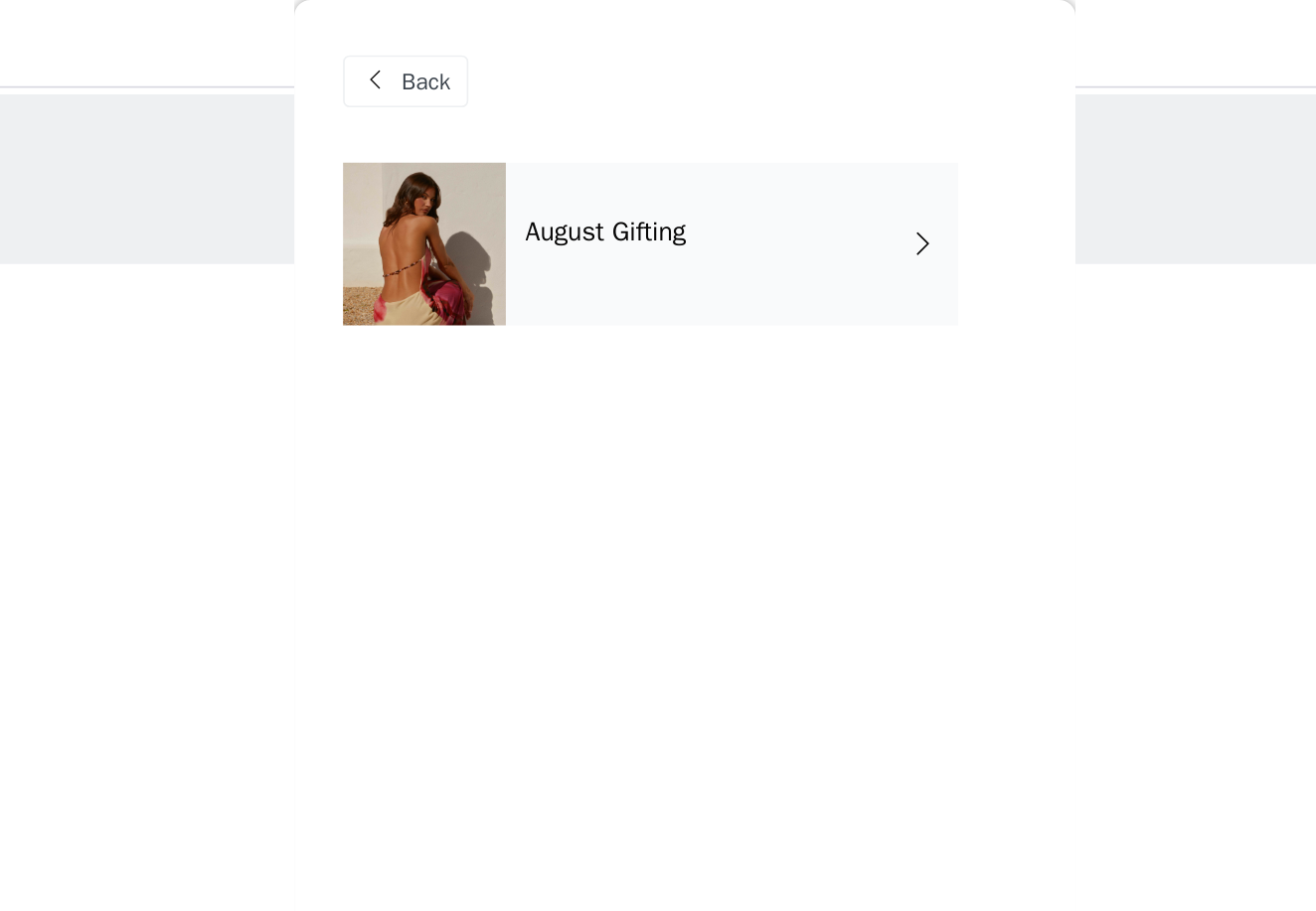 click on "August Gifting" at bounding box center [687, 149] 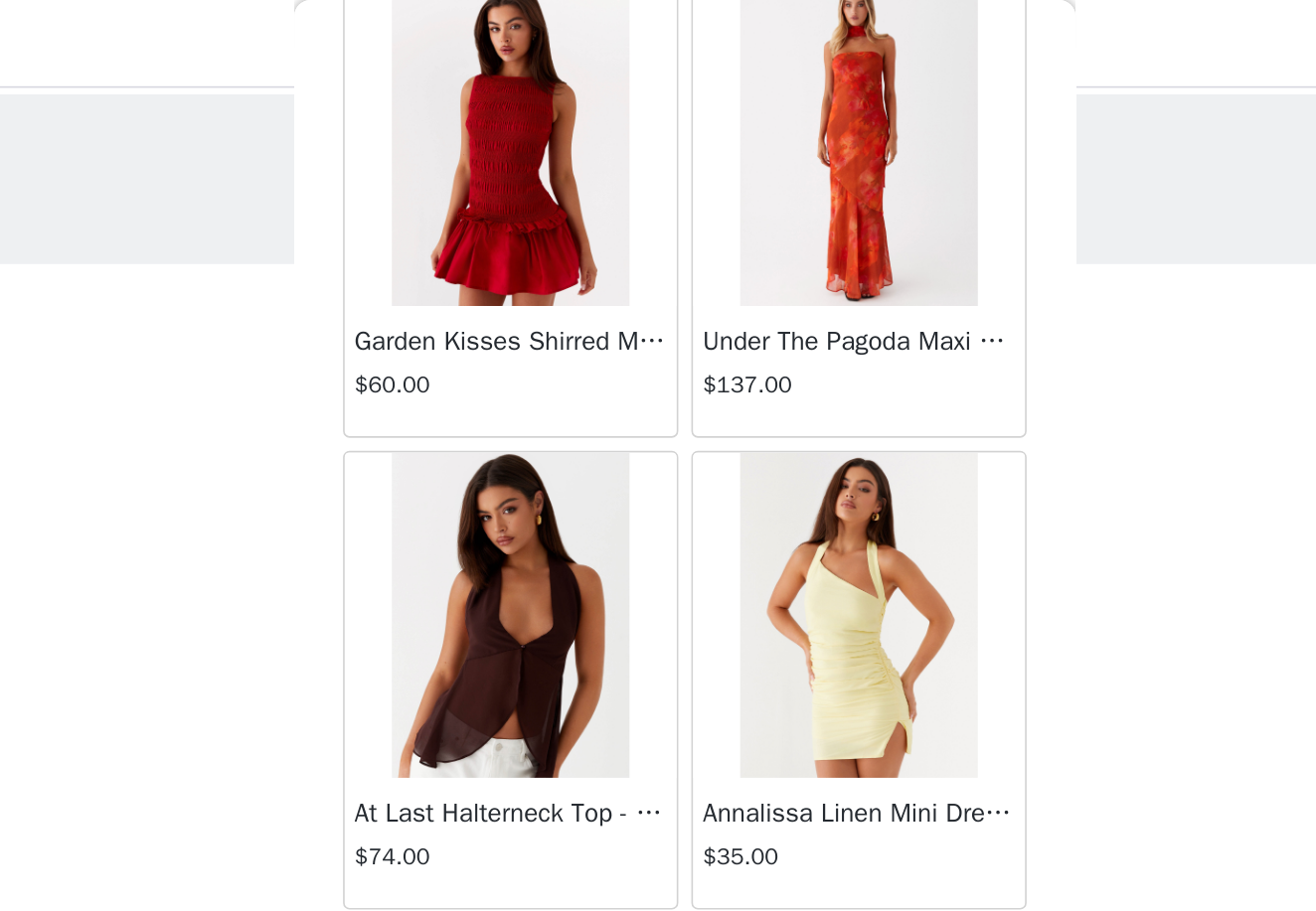 scroll, scrollTop: 2129, scrollLeft: 0, axis: vertical 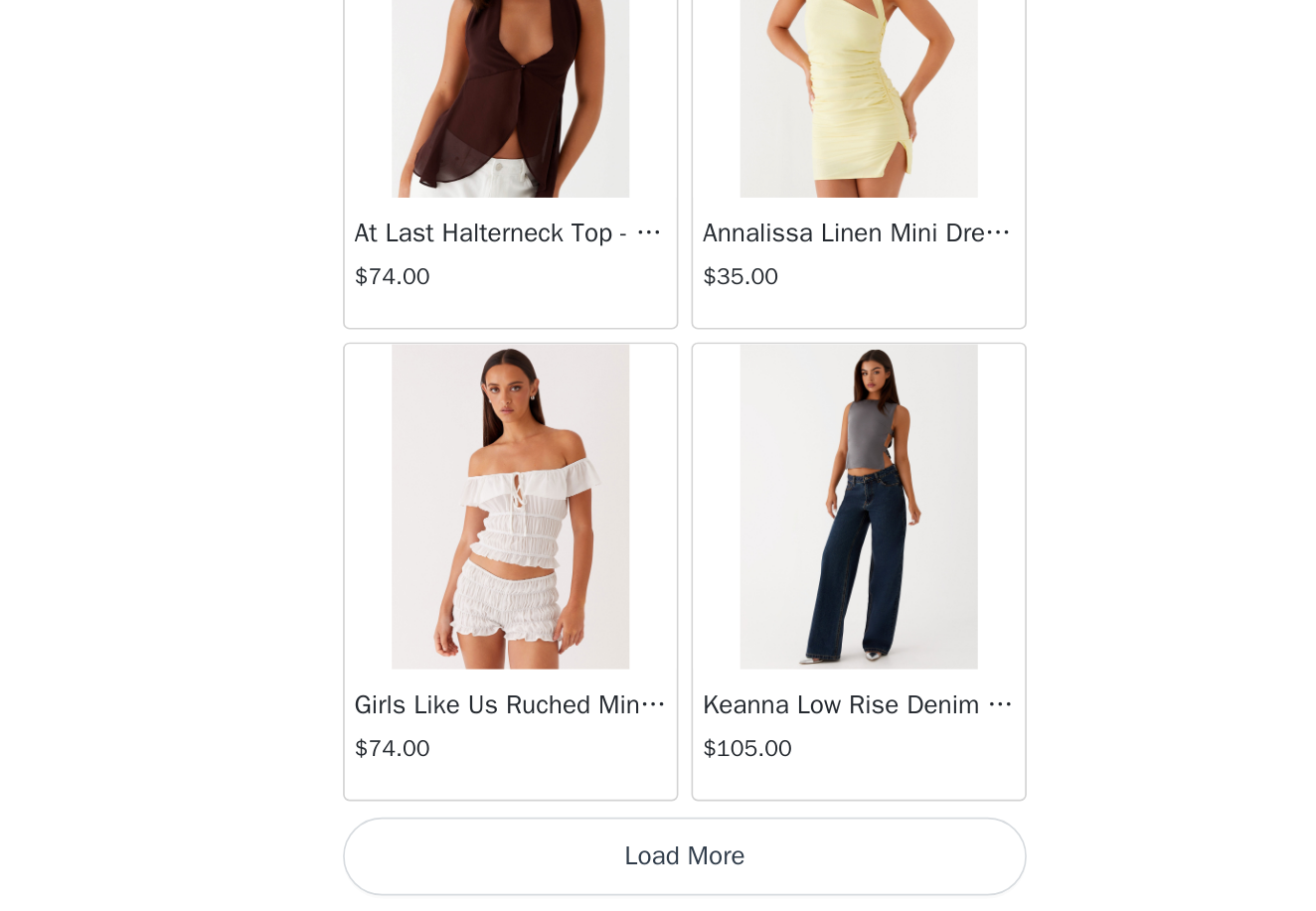click on "Load More" at bounding box center [658, 877] 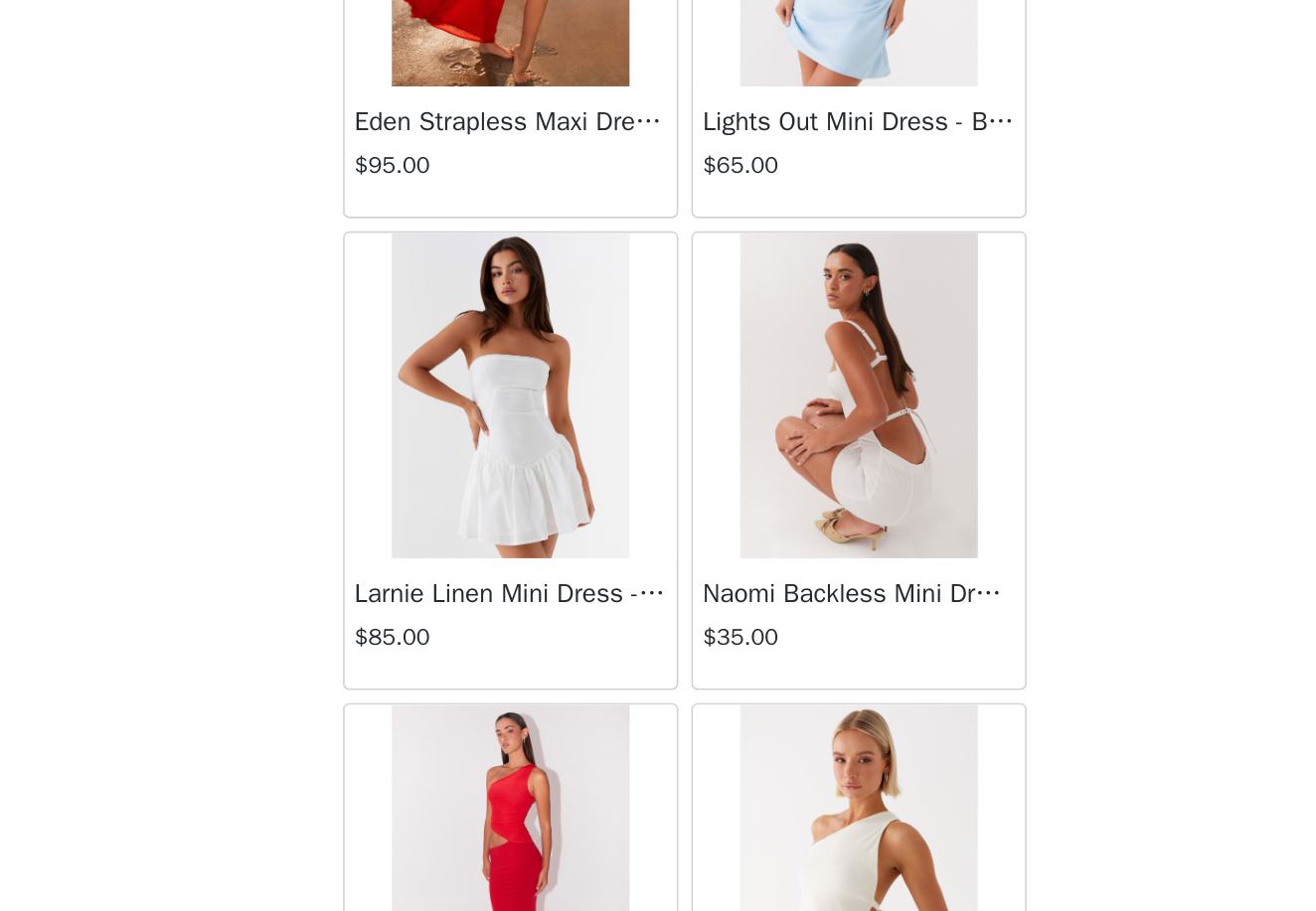 scroll, scrollTop: 4455, scrollLeft: 0, axis: vertical 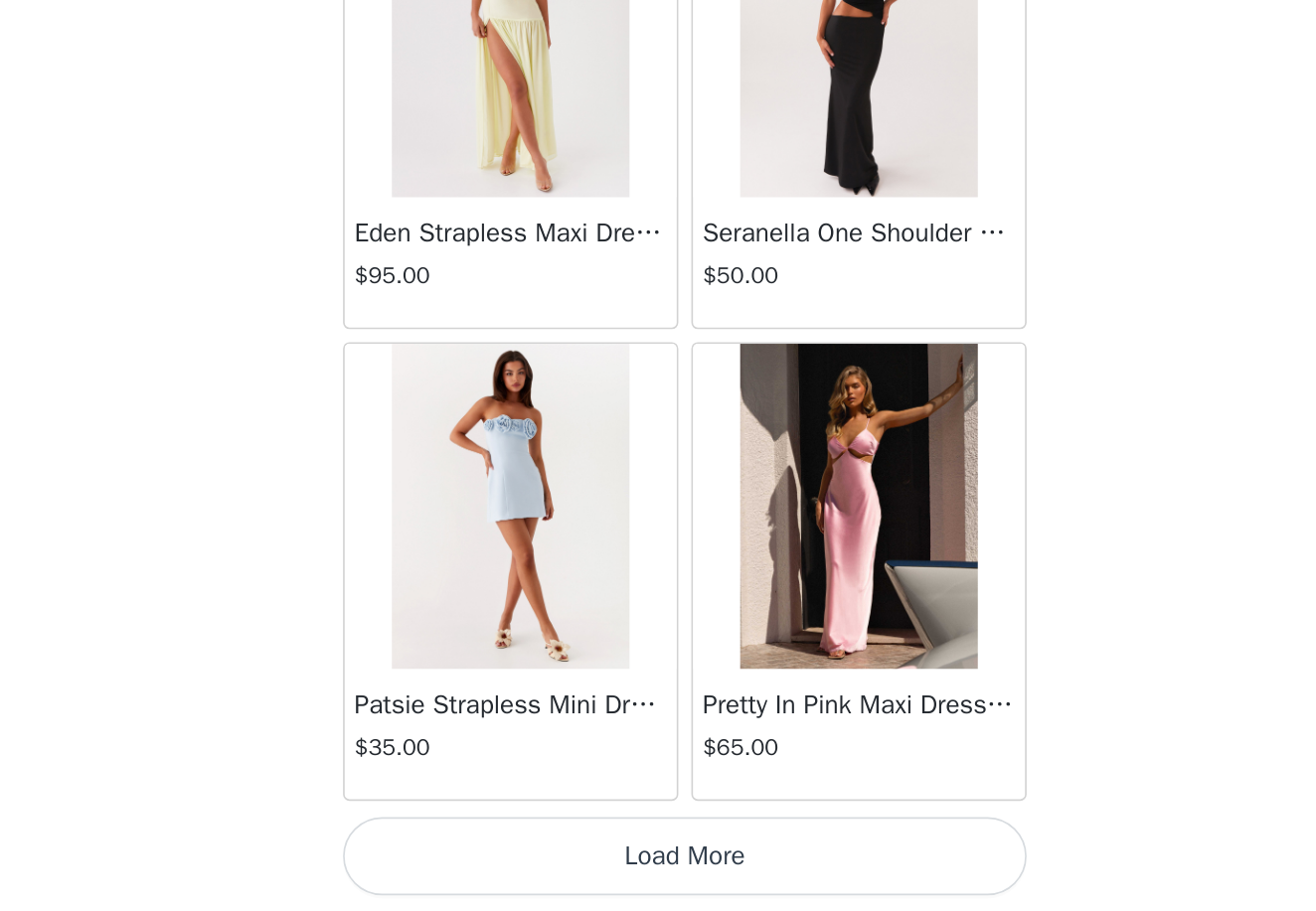 click on "Load More" at bounding box center (658, 877) 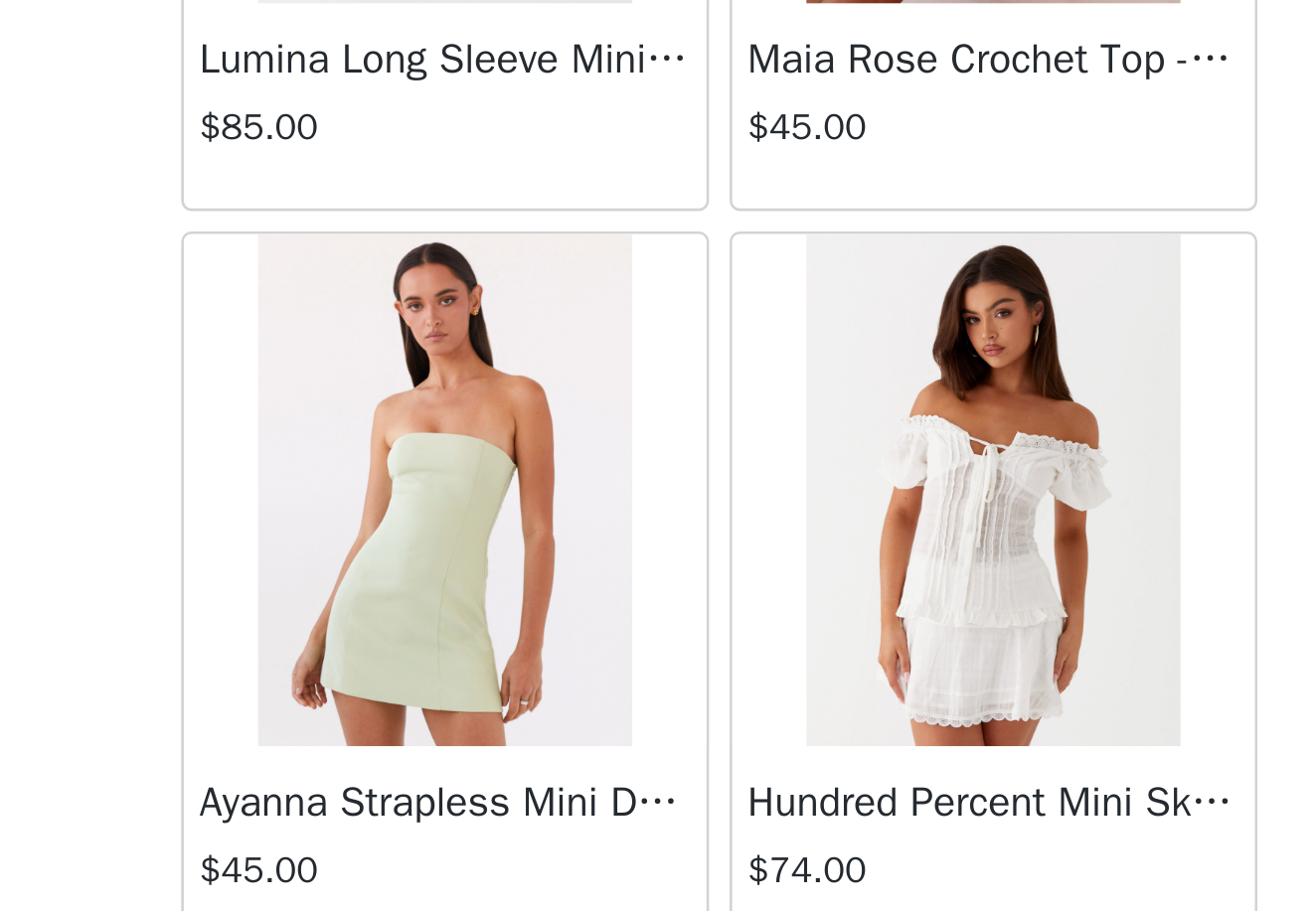 scroll, scrollTop: 7891, scrollLeft: 0, axis: vertical 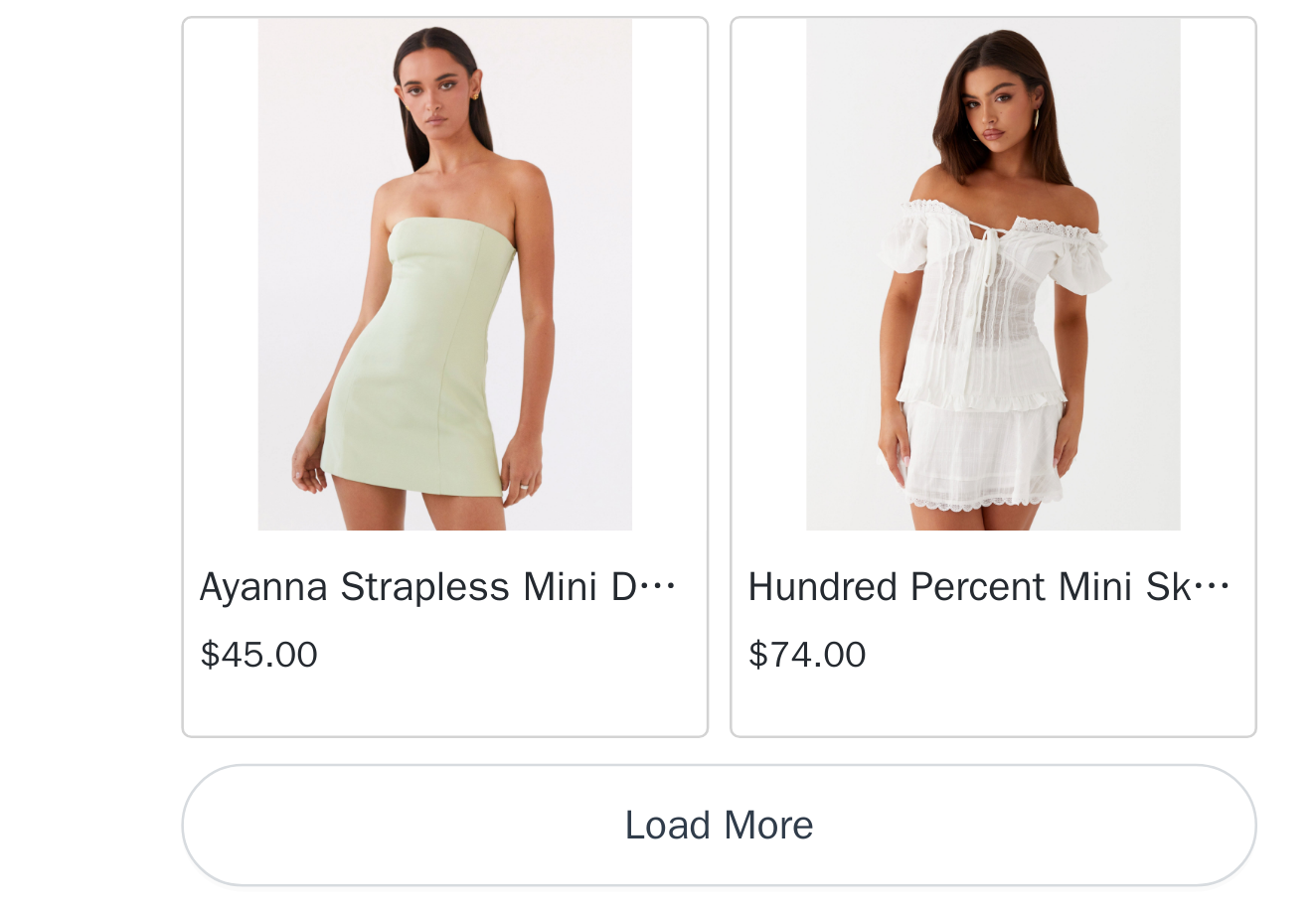 click on "Load More" at bounding box center [658, 877] 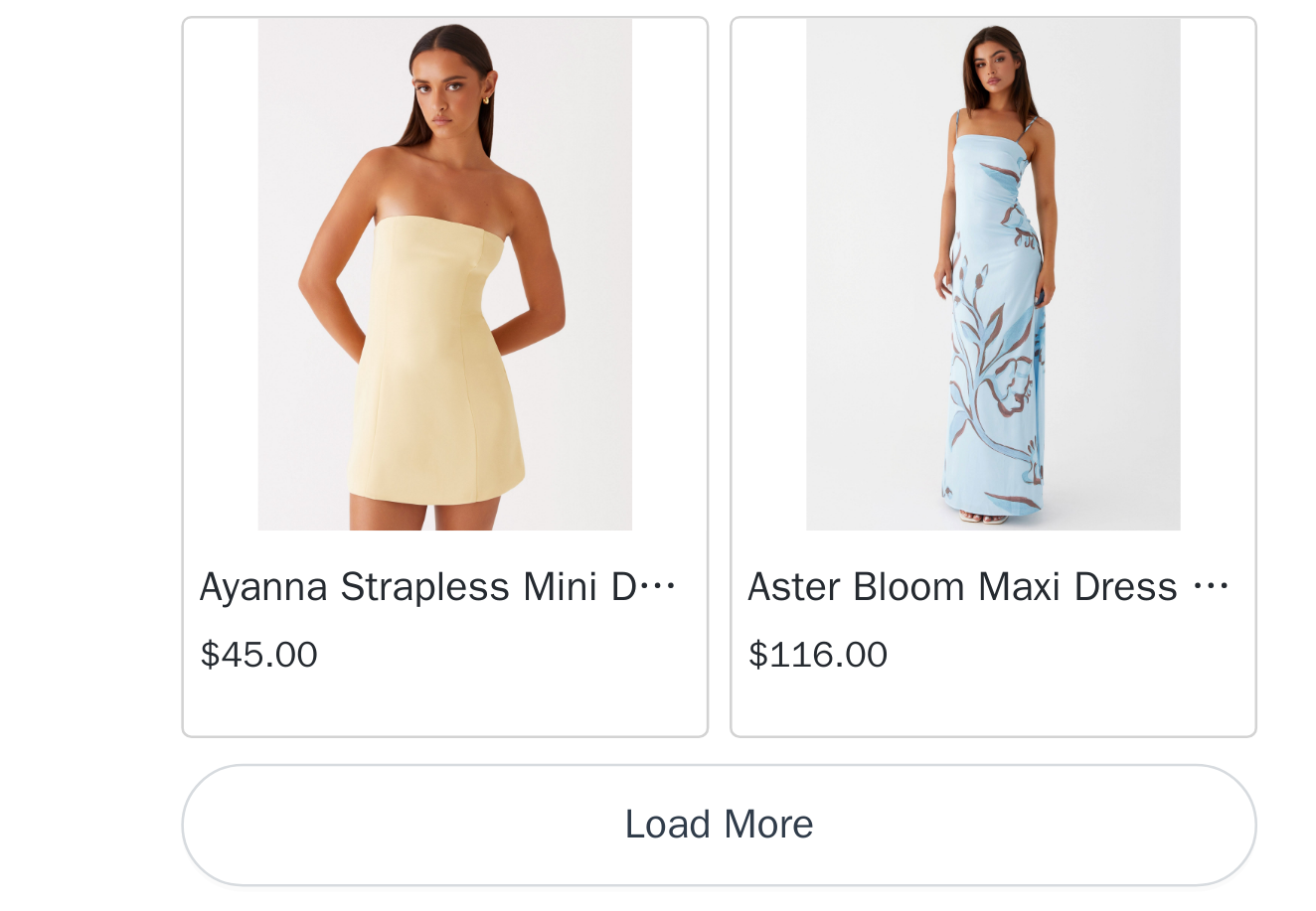 click on "Load More" at bounding box center (658, 877) 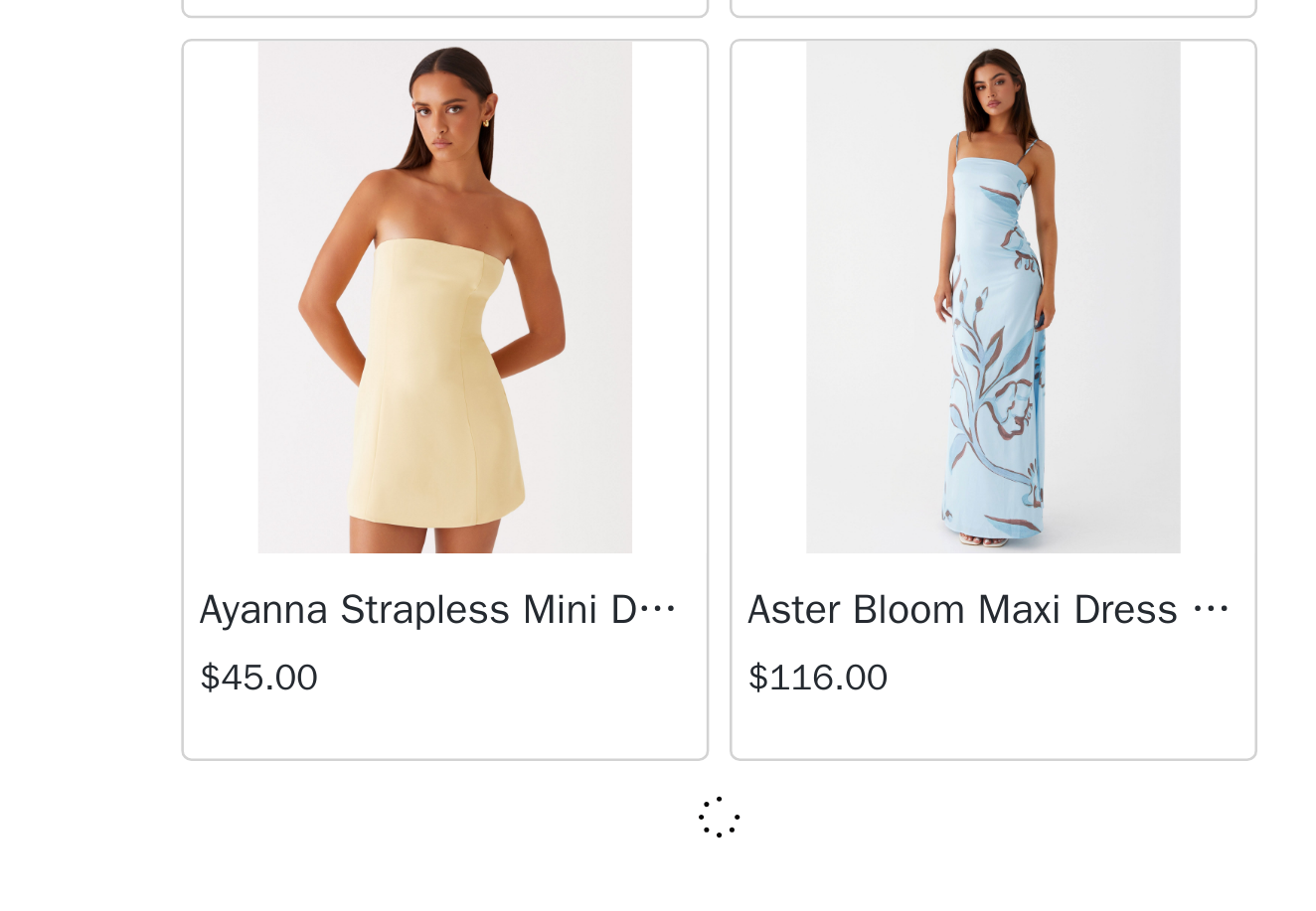 scroll, scrollTop: 10763, scrollLeft: 0, axis: vertical 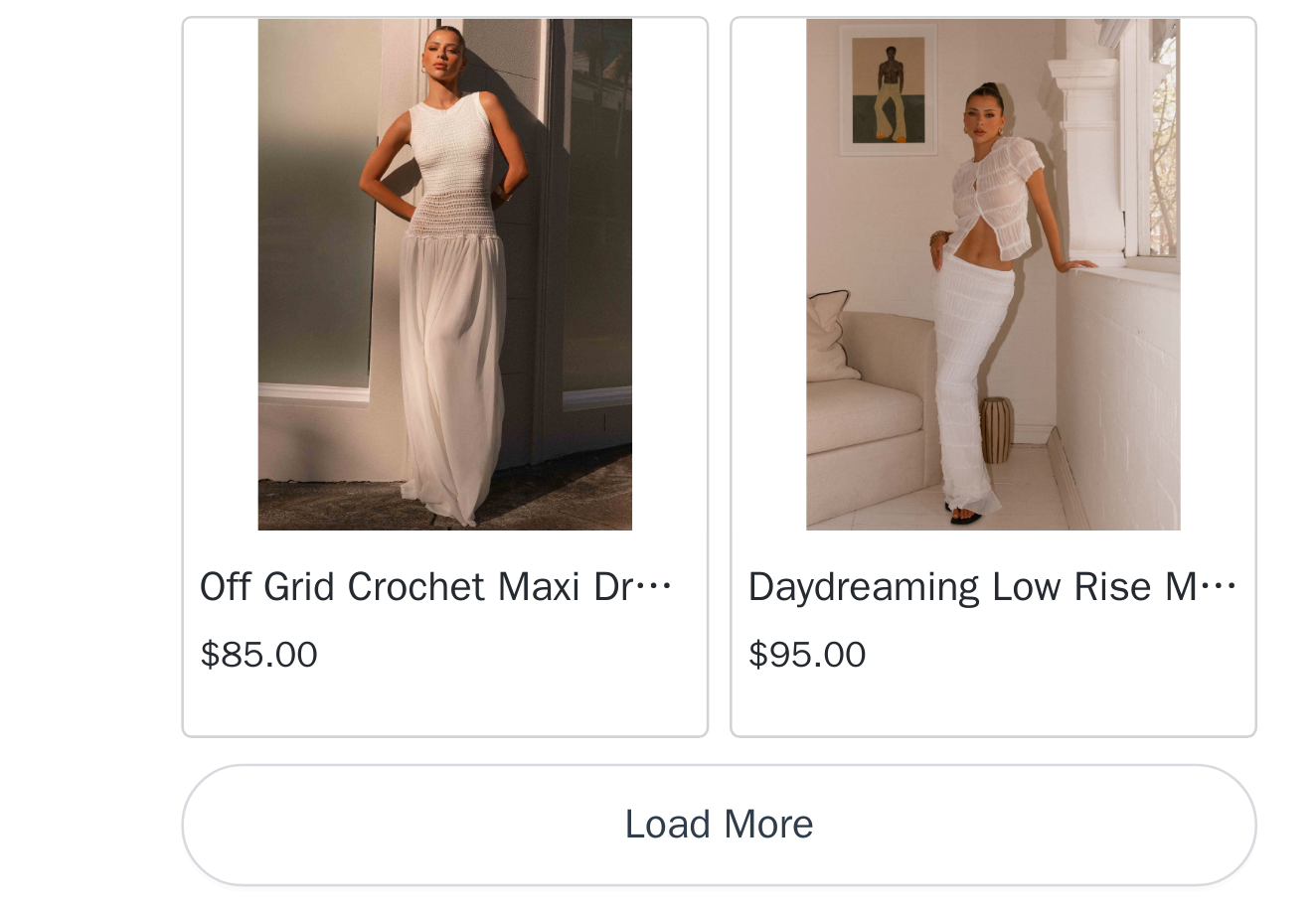 click on "Load More" at bounding box center (658, 877) 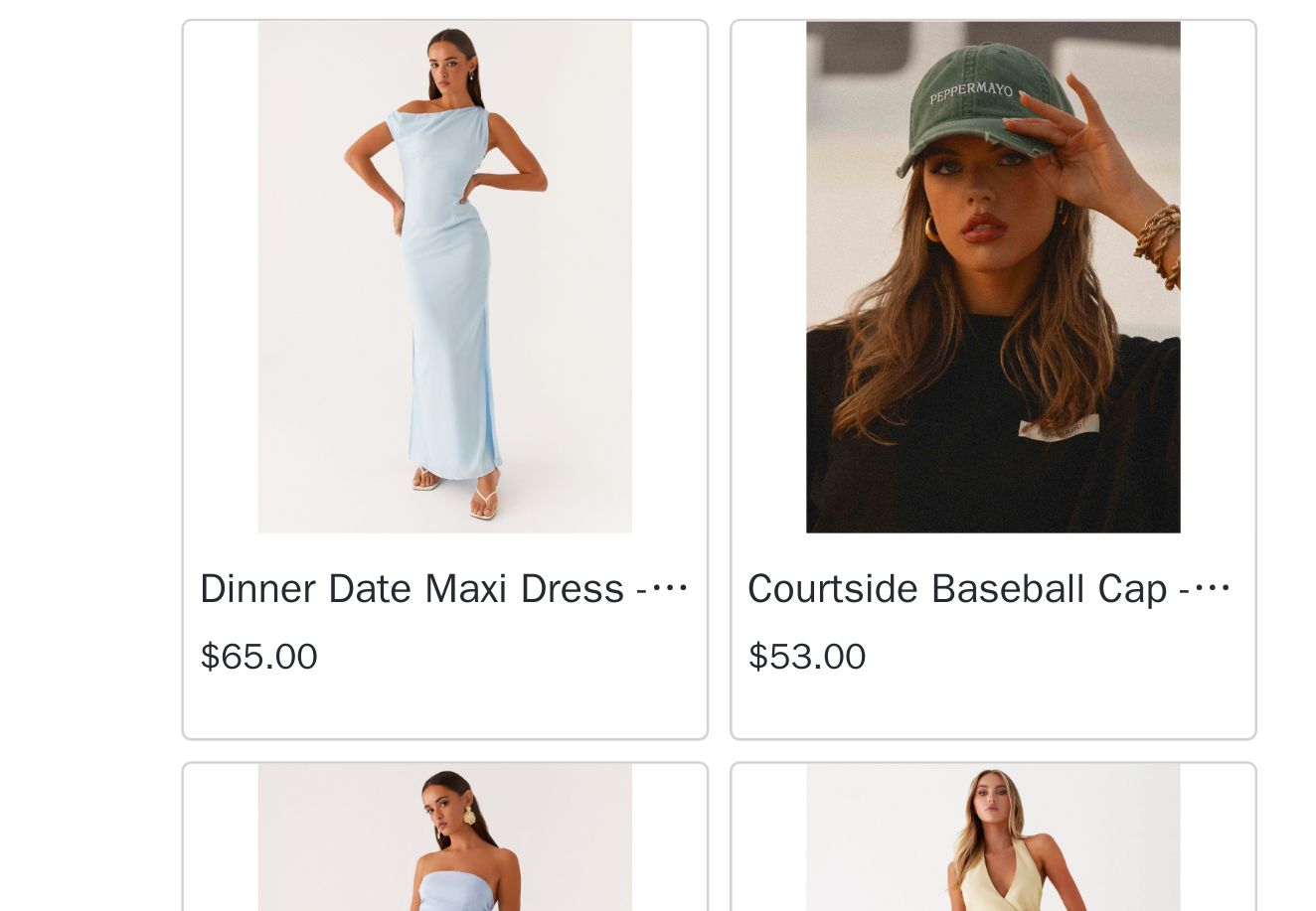 scroll, scrollTop: 15943, scrollLeft: 0, axis: vertical 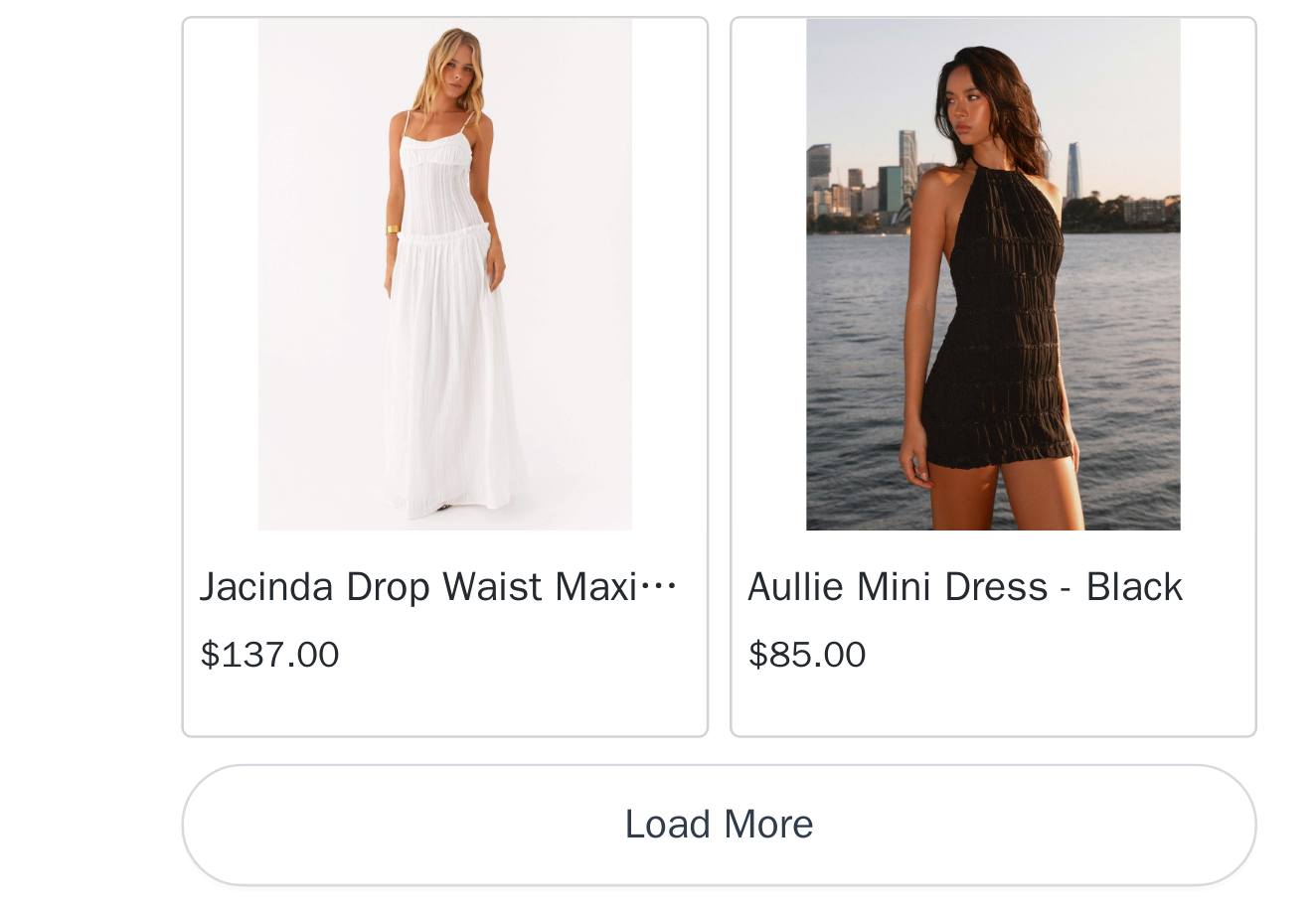 click on "Load More" at bounding box center [658, 877] 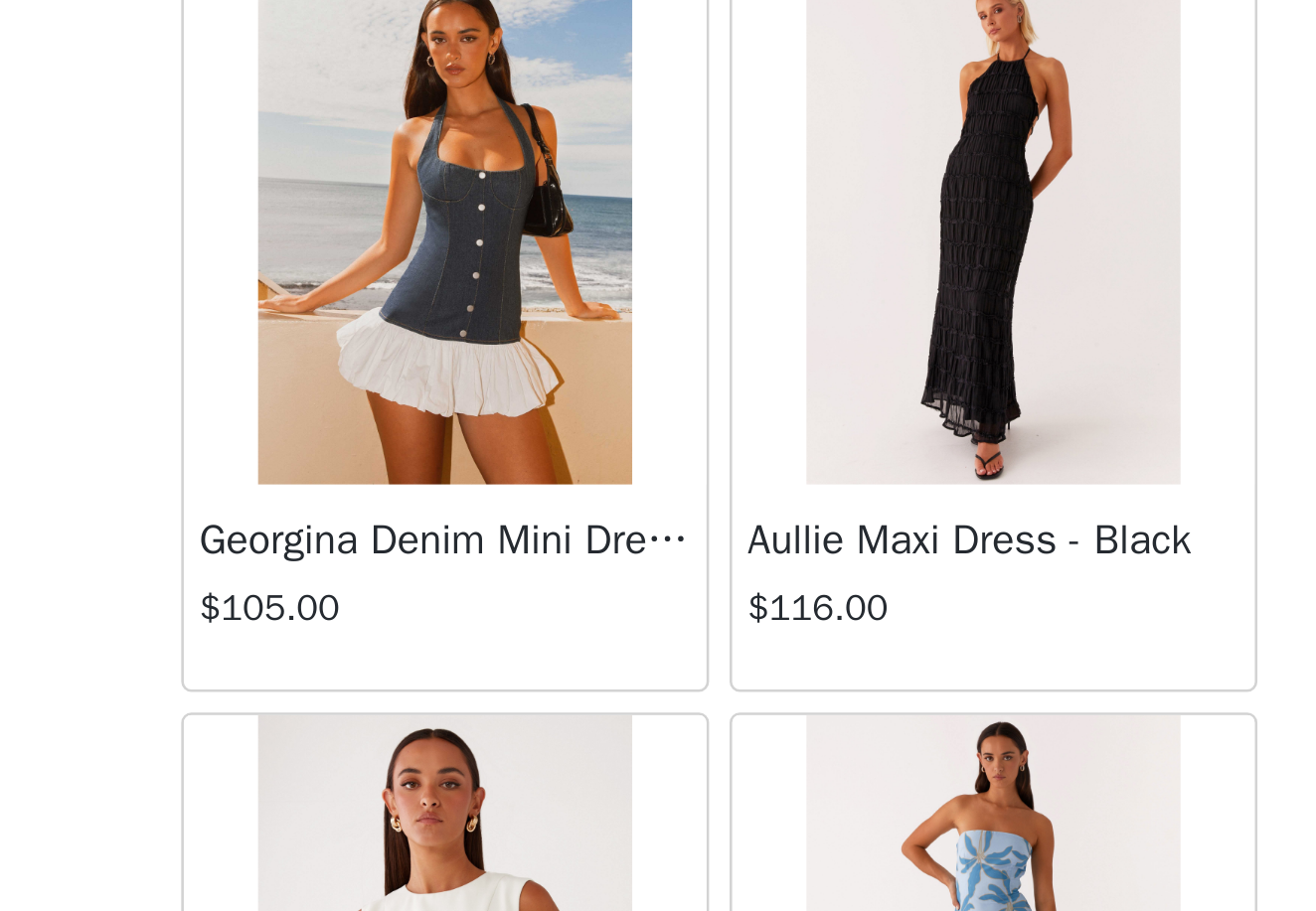 scroll, scrollTop: 18861, scrollLeft: 0, axis: vertical 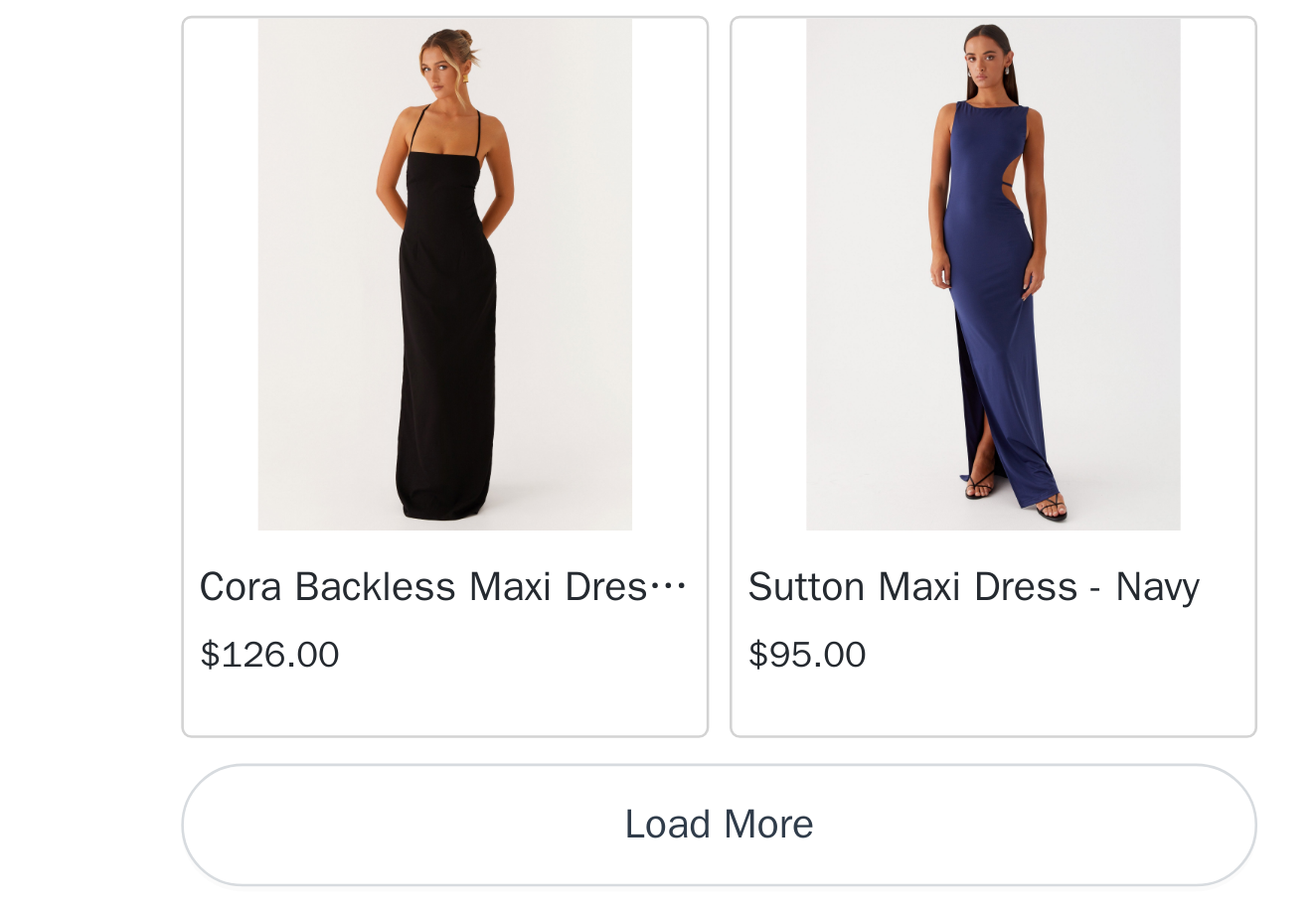 click on "Load More" at bounding box center [658, 877] 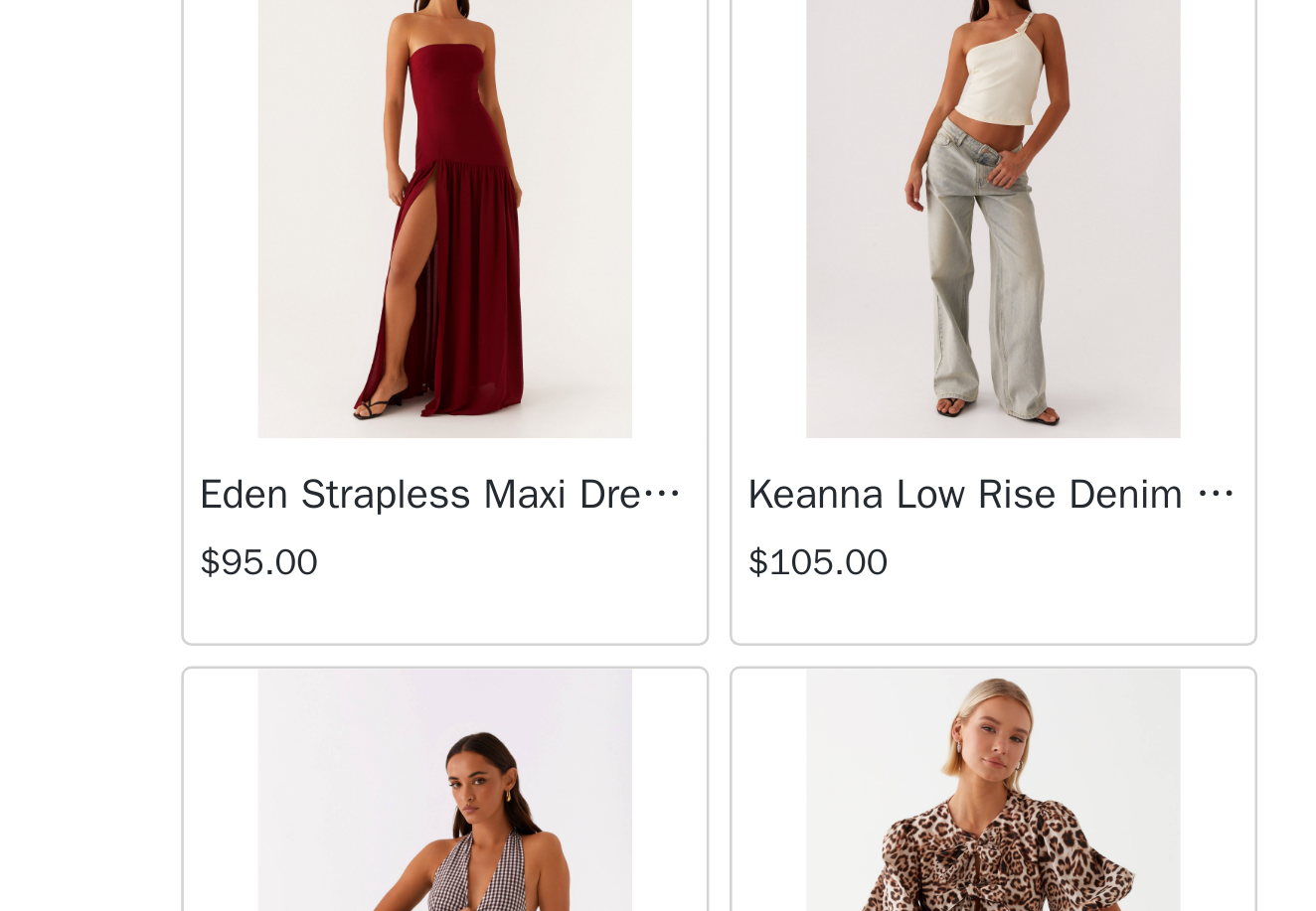 scroll, scrollTop: 21469, scrollLeft: 0, axis: vertical 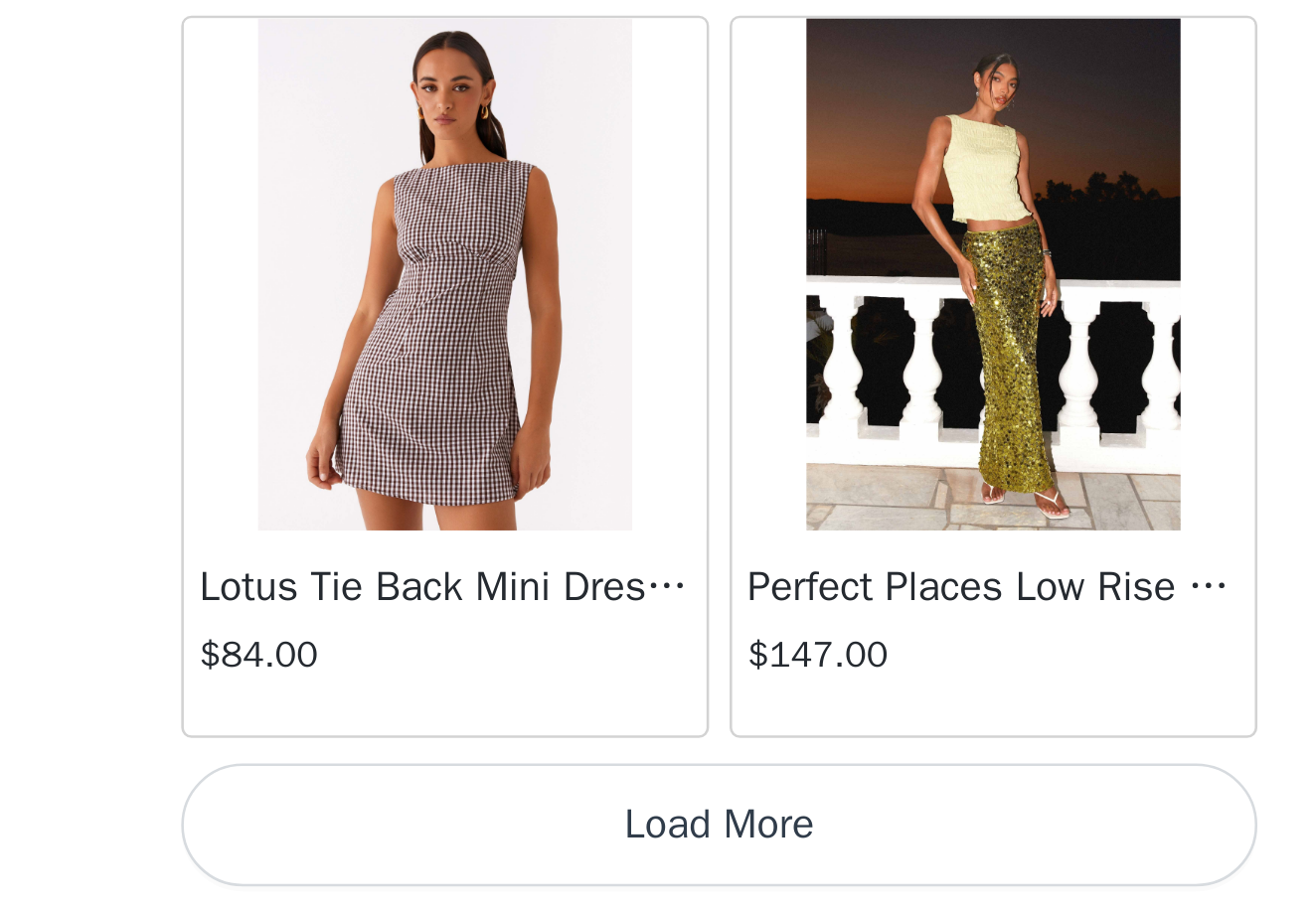 click on "Load More" at bounding box center [658, 877] 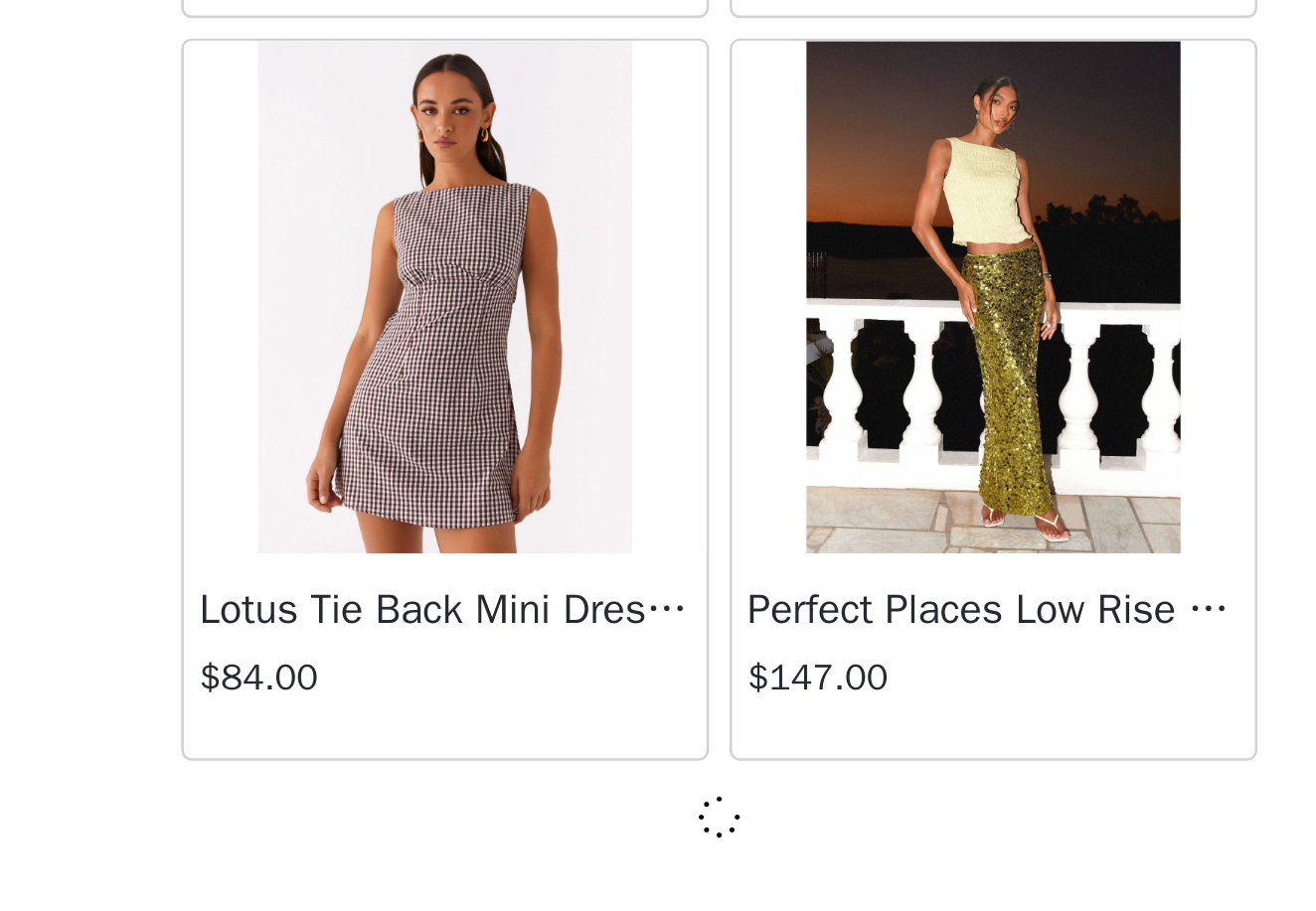 scroll, scrollTop: 22287, scrollLeft: 0, axis: vertical 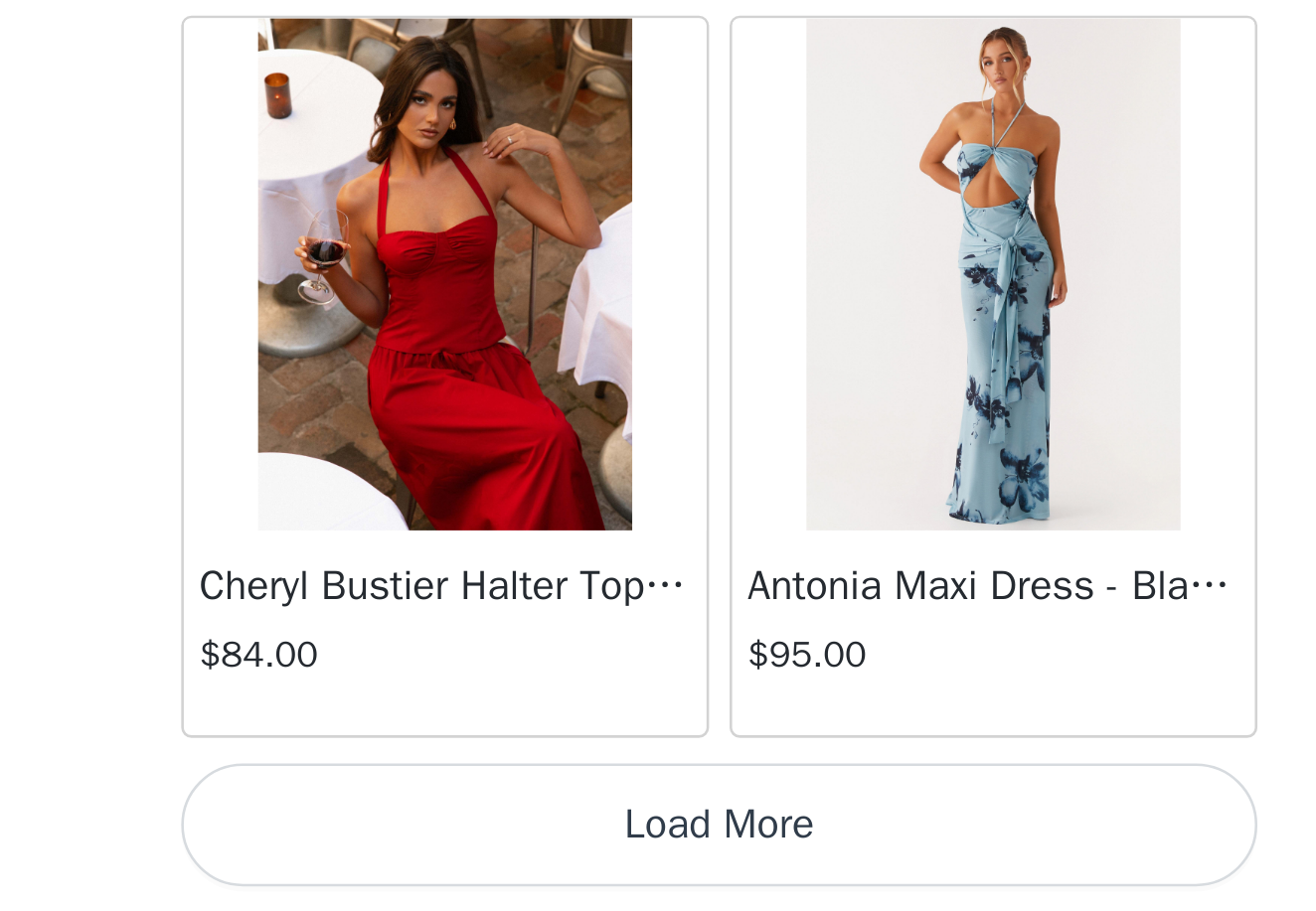 click on "Load More" at bounding box center [658, 877] 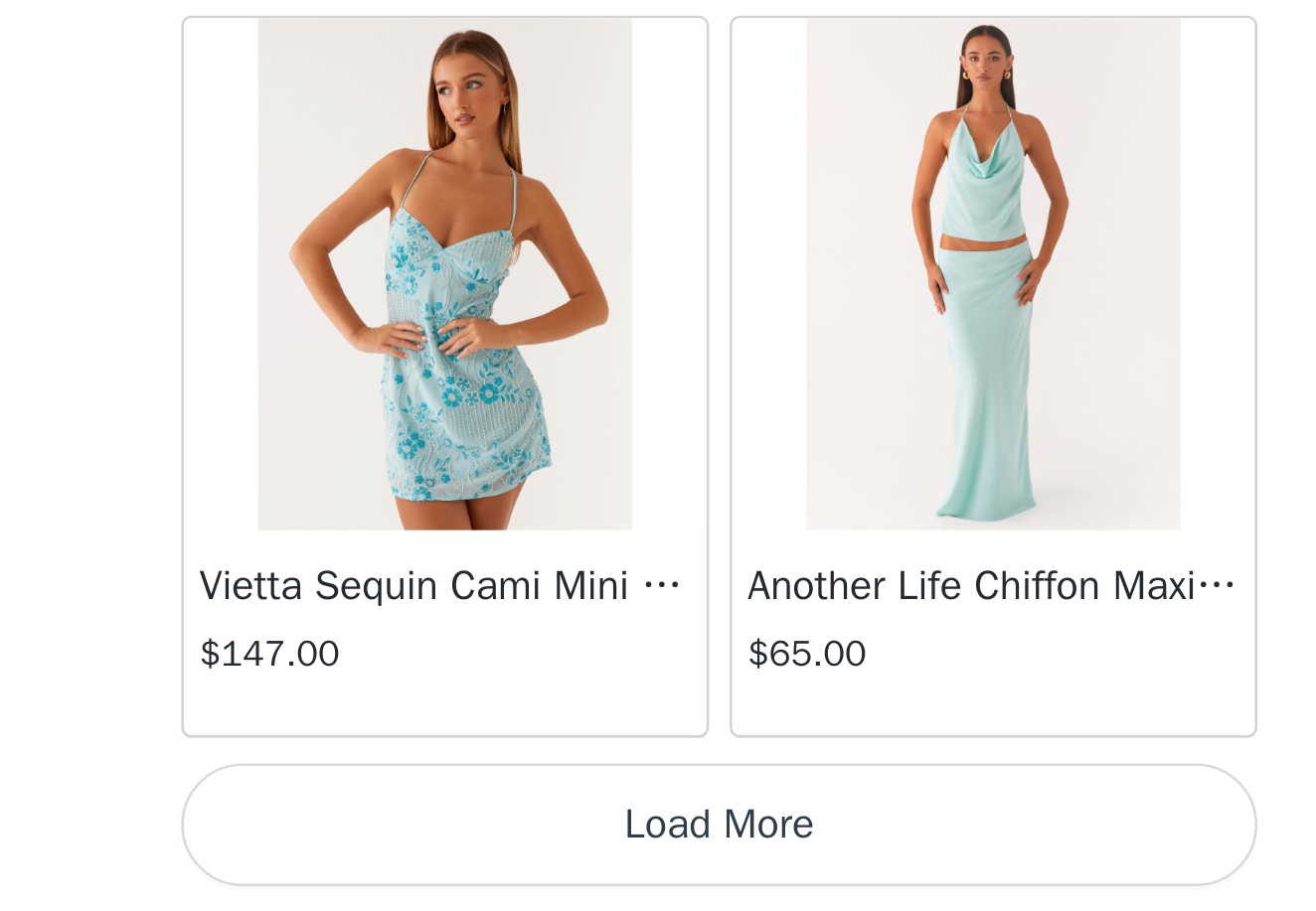 click on "Load More" at bounding box center [658, 877] 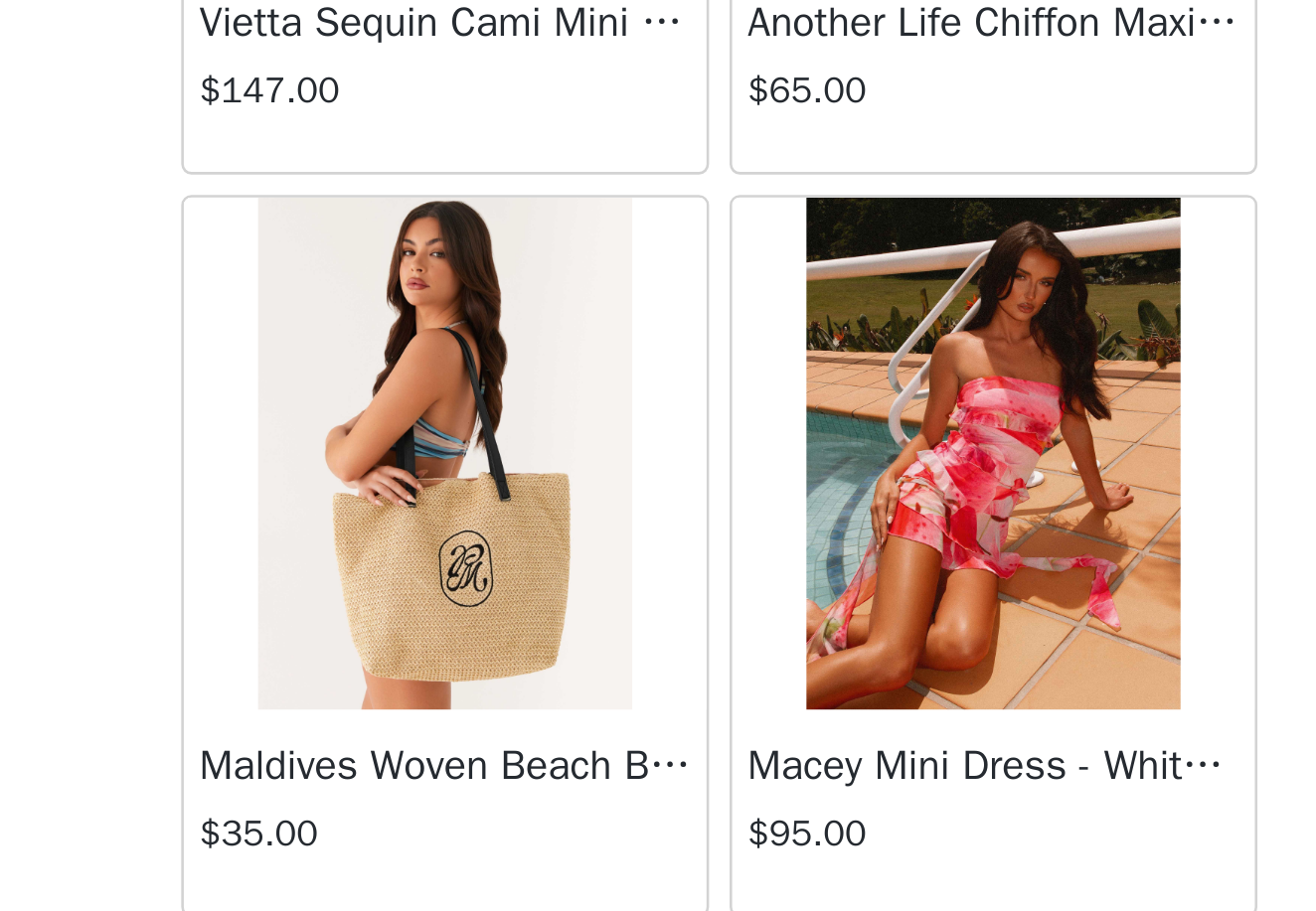 scroll, scrollTop: 28284, scrollLeft: 0, axis: vertical 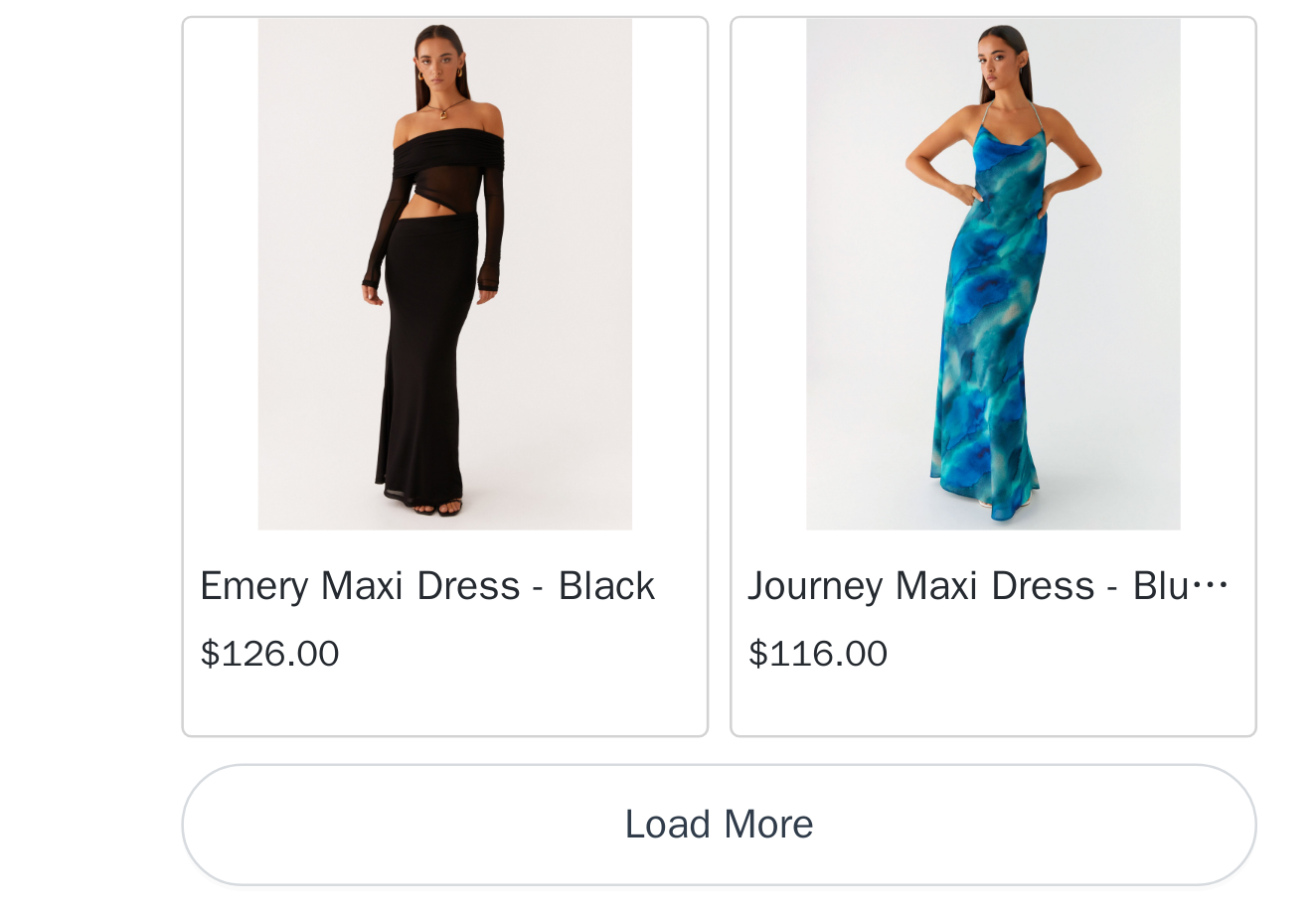 click on "Load More" at bounding box center [658, 877] 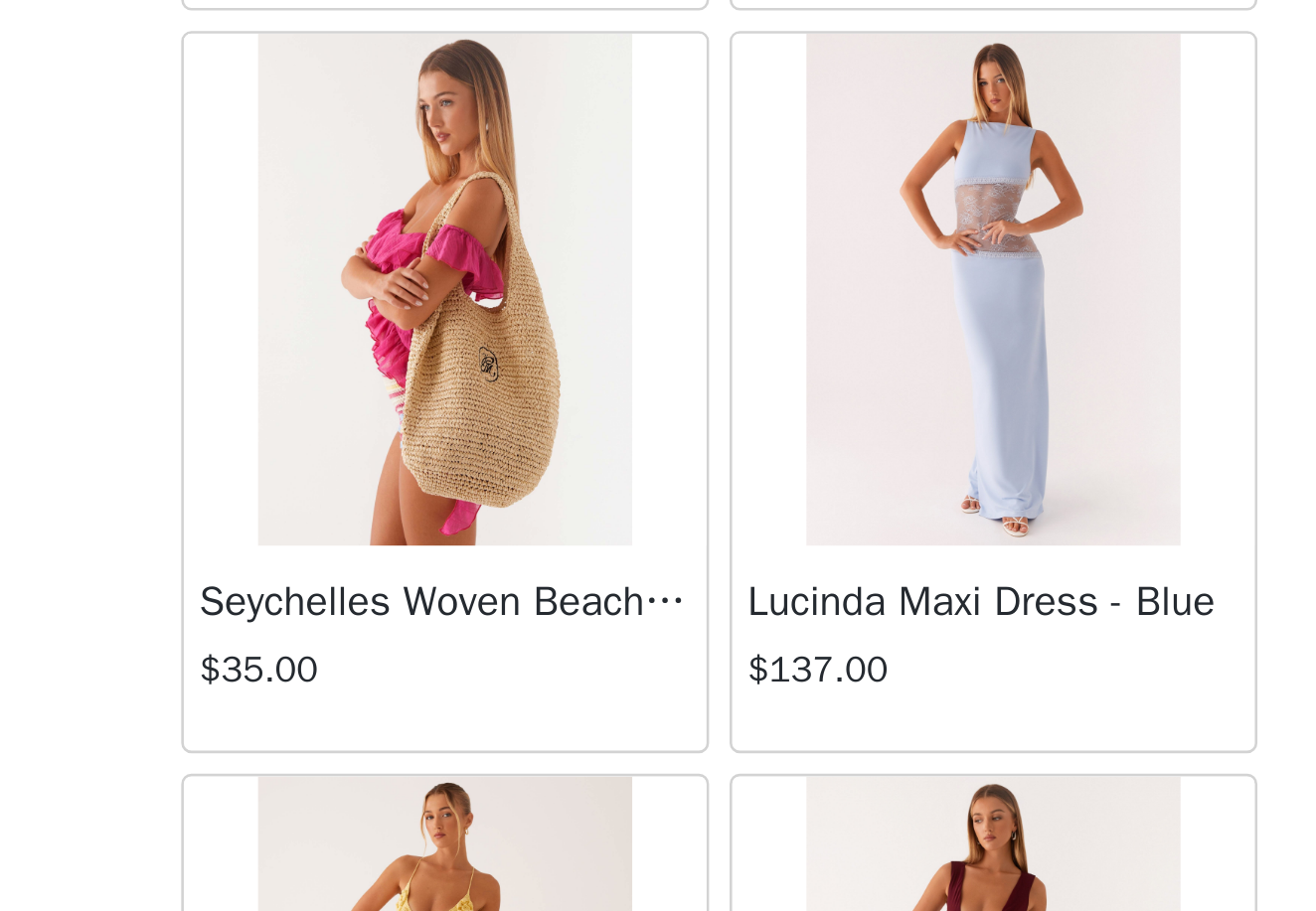 scroll, scrollTop: 31220, scrollLeft: 0, axis: vertical 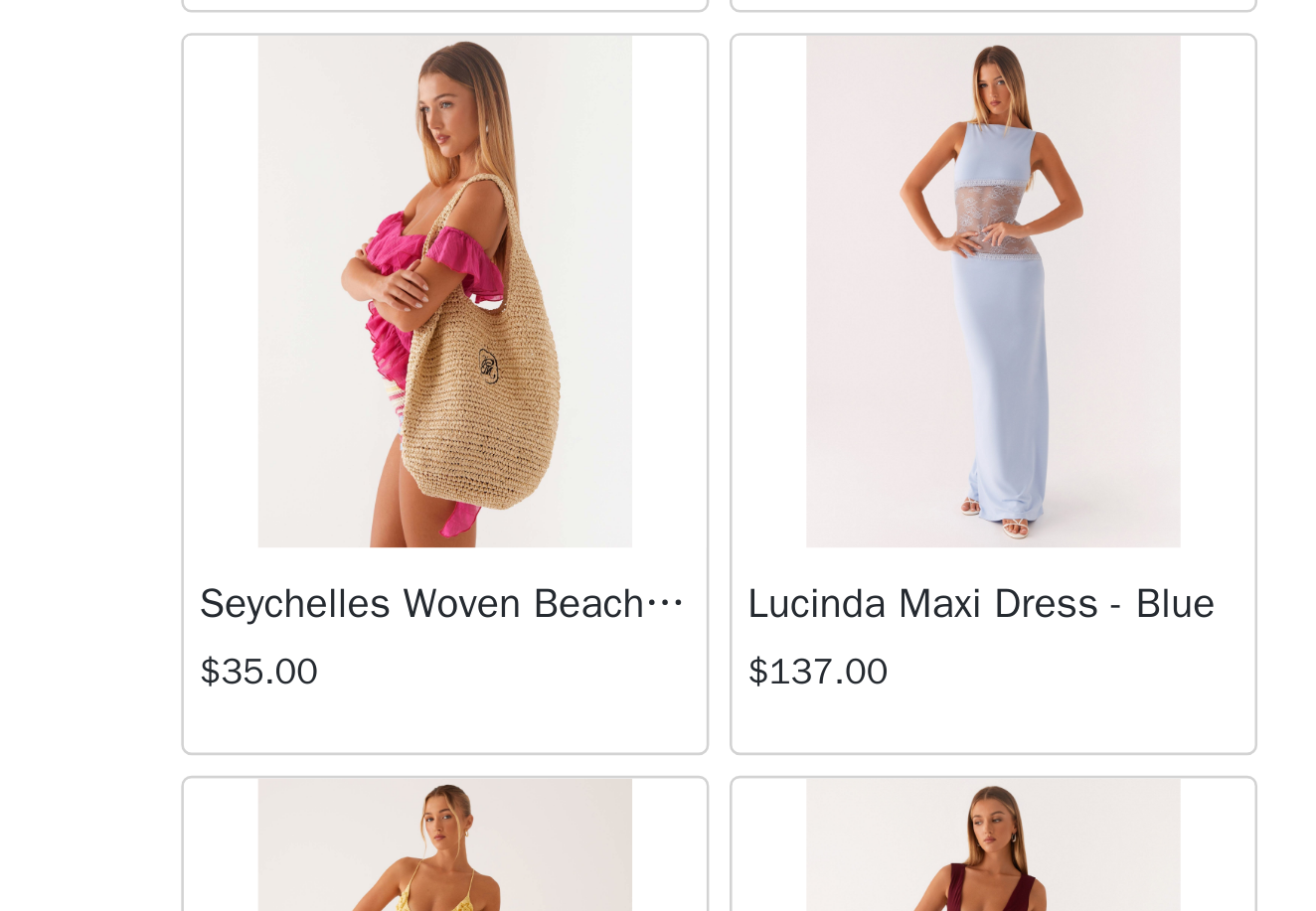 click on "$35.00" at bounding box center (552, 818) 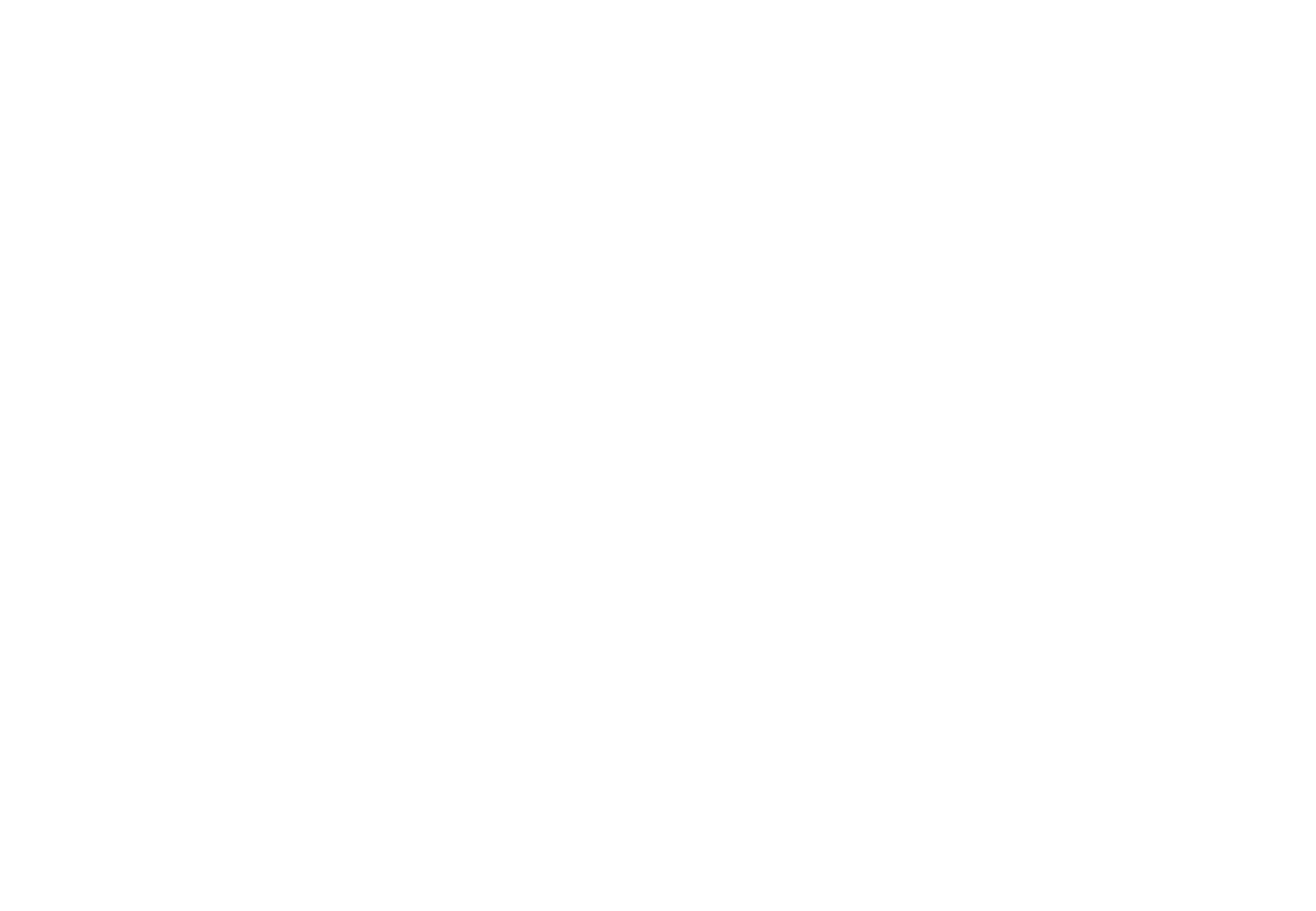 scroll, scrollTop: 55, scrollLeft: 0, axis: vertical 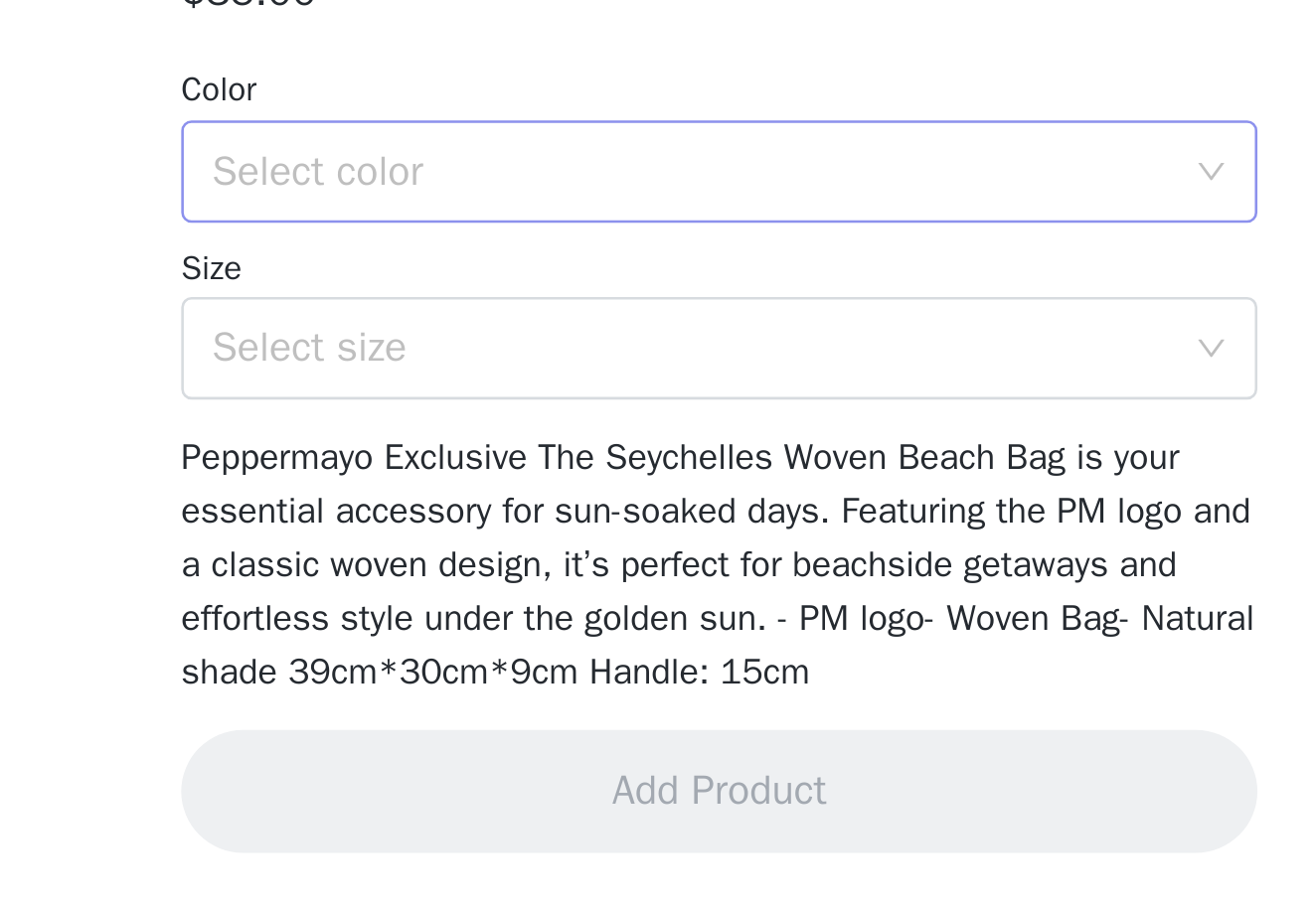 click on "Select color" at bounding box center [651, 624] 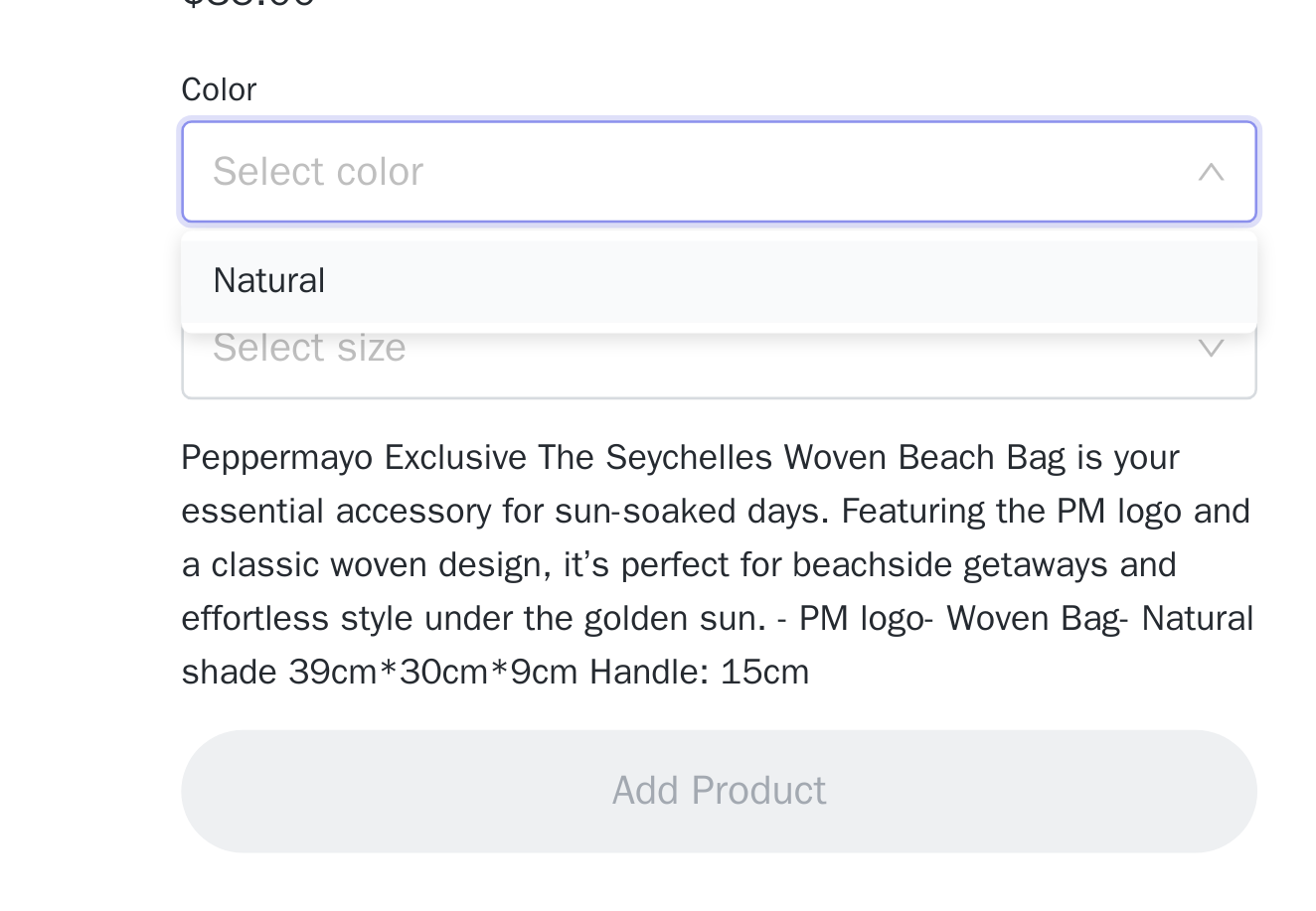 click on "Natural" at bounding box center (658, 667) 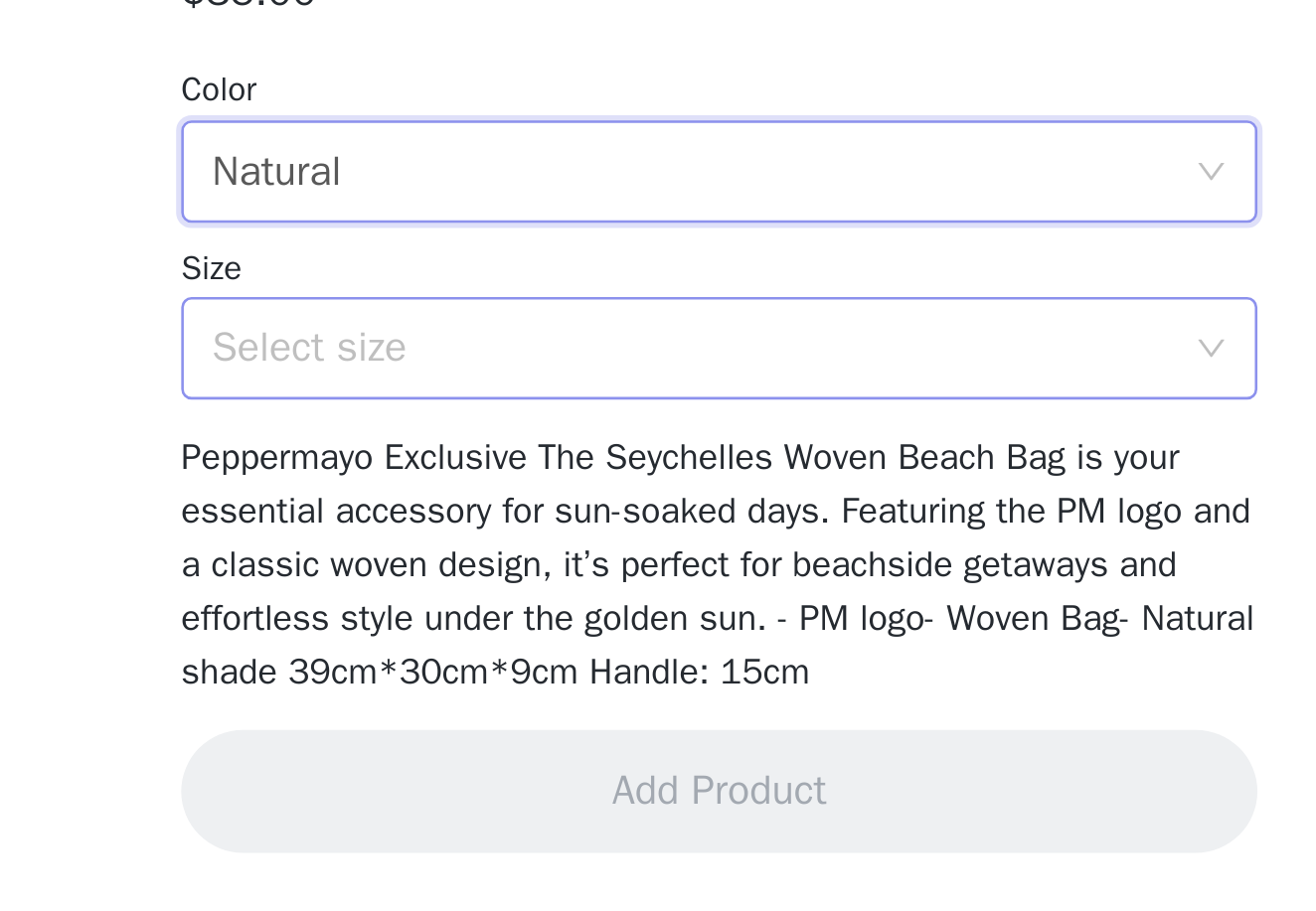 click on "Select size" at bounding box center (647, 692) 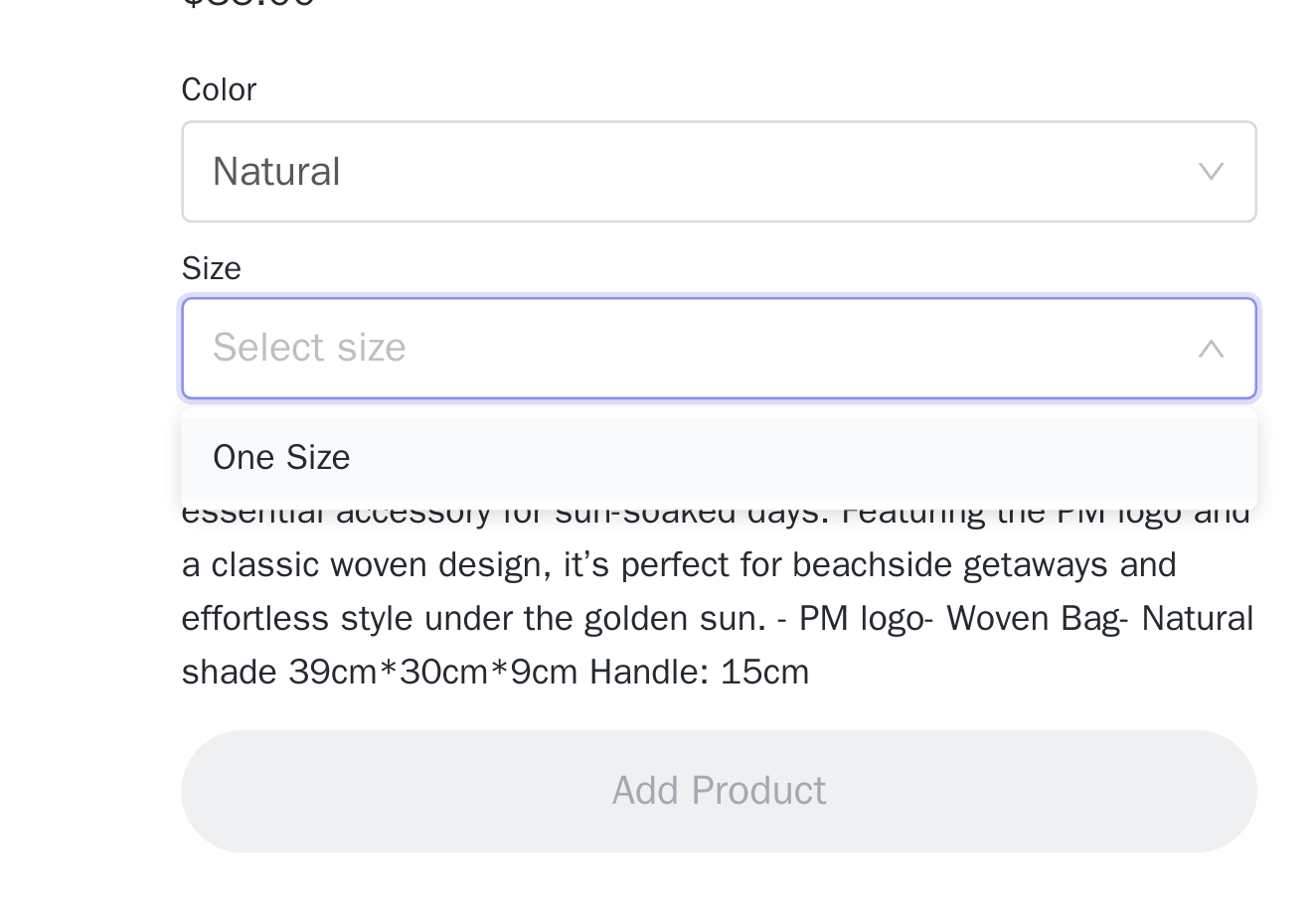 click on "One Size" at bounding box center (658, 735) 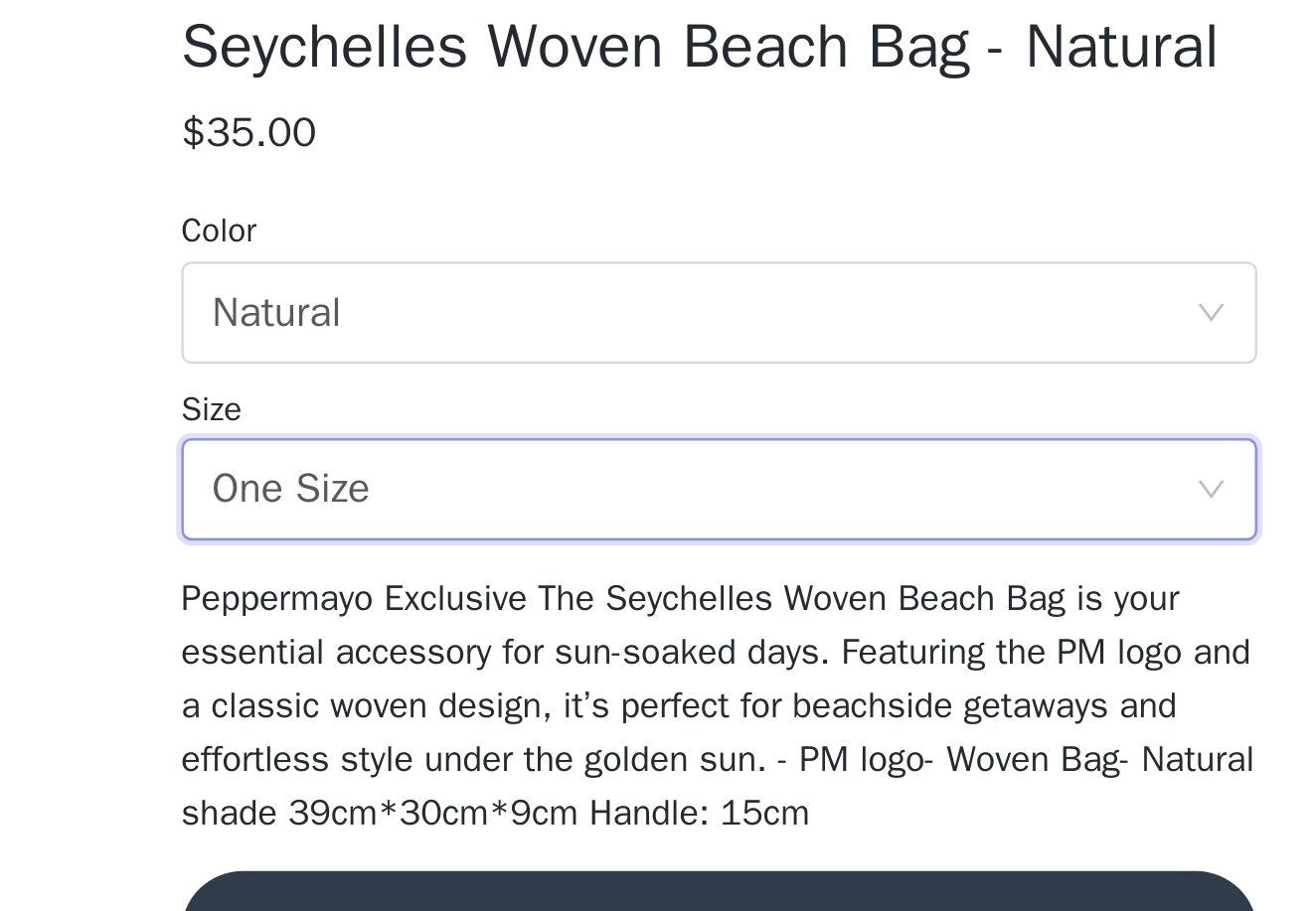 scroll, scrollTop: 0, scrollLeft: 0, axis: both 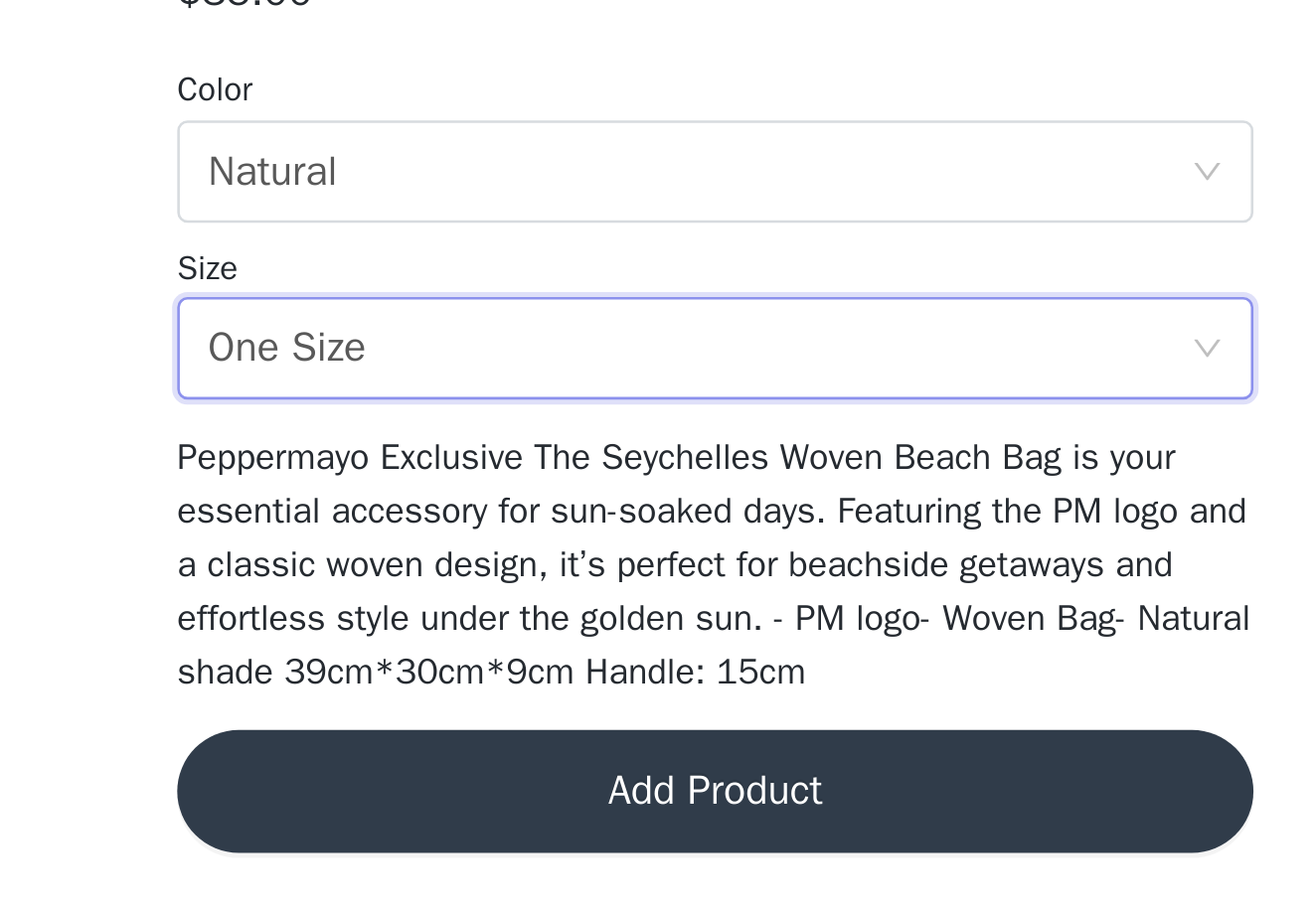 click on "Add Product" at bounding box center (658, 864) 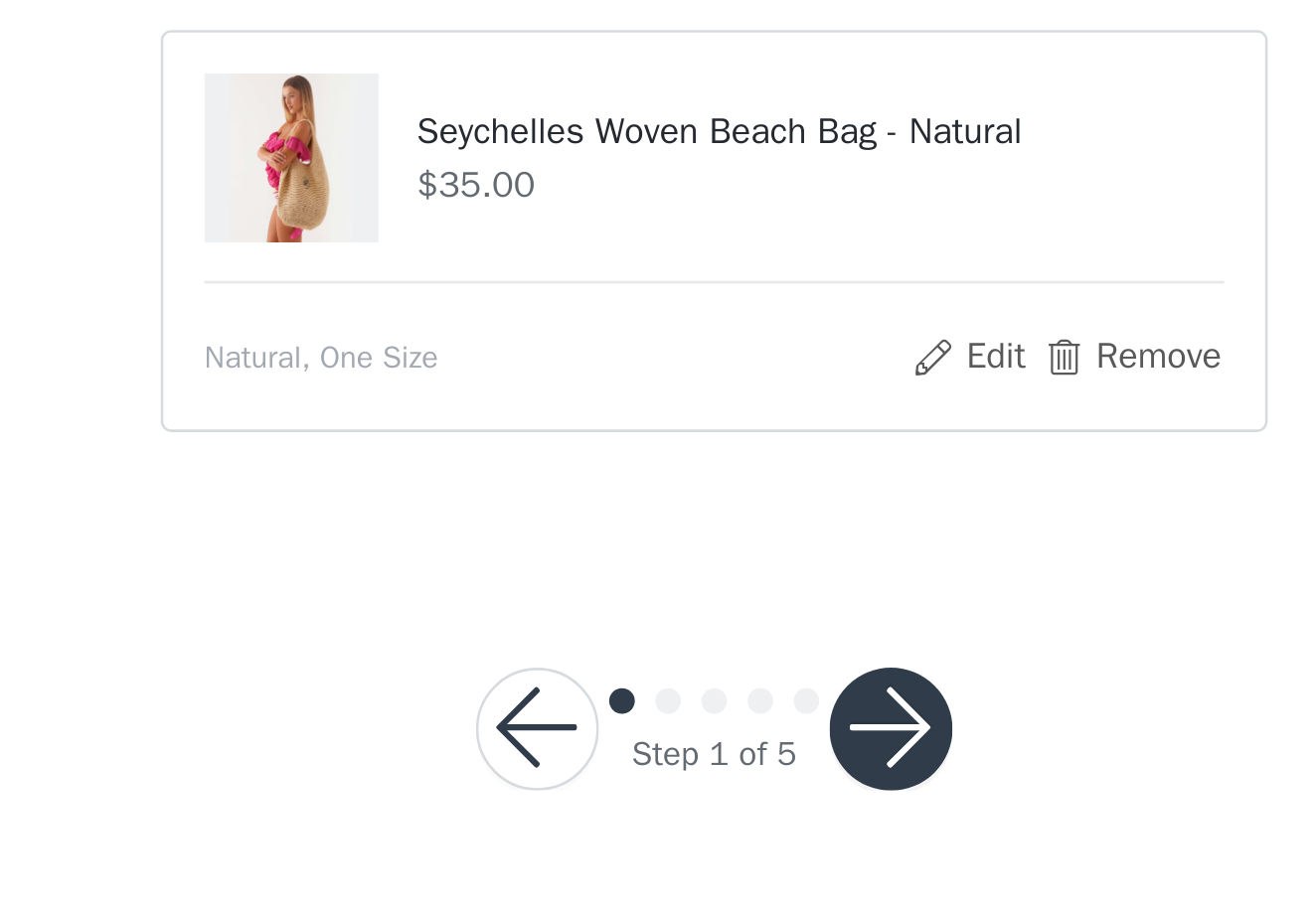 scroll, scrollTop: 134, scrollLeft: 0, axis: vertical 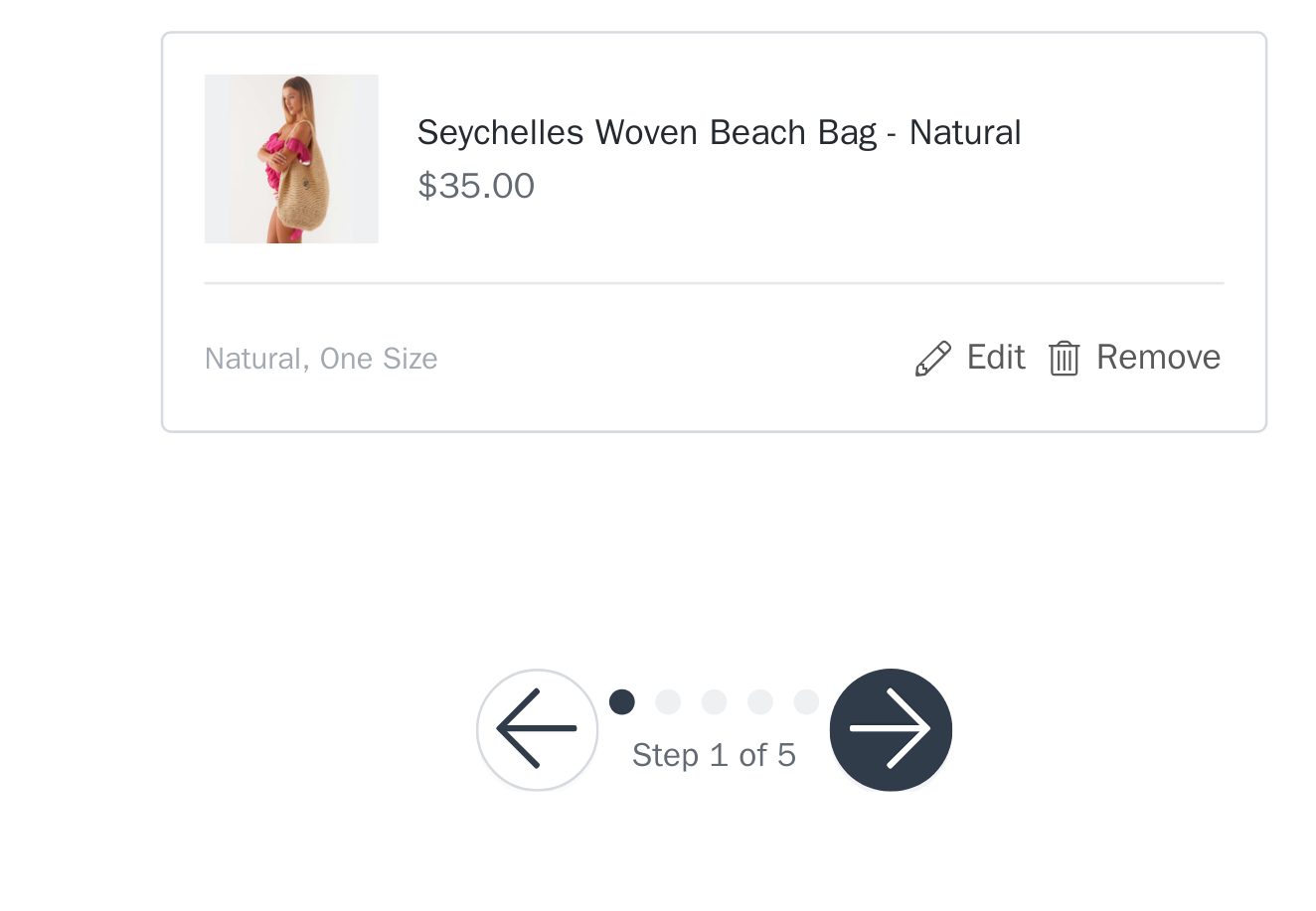 click at bounding box center (727, 840) 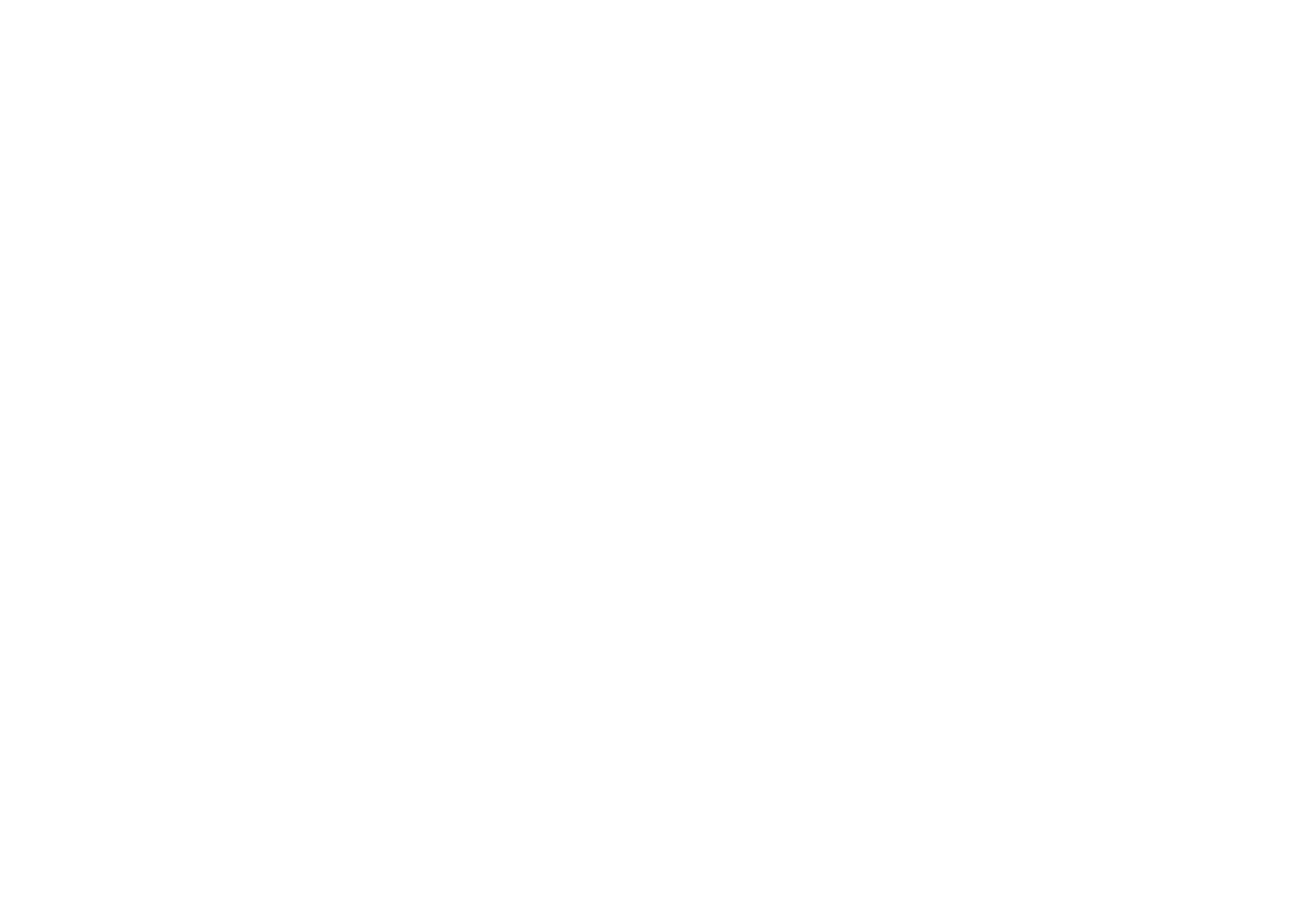 scroll, scrollTop: 0, scrollLeft: 0, axis: both 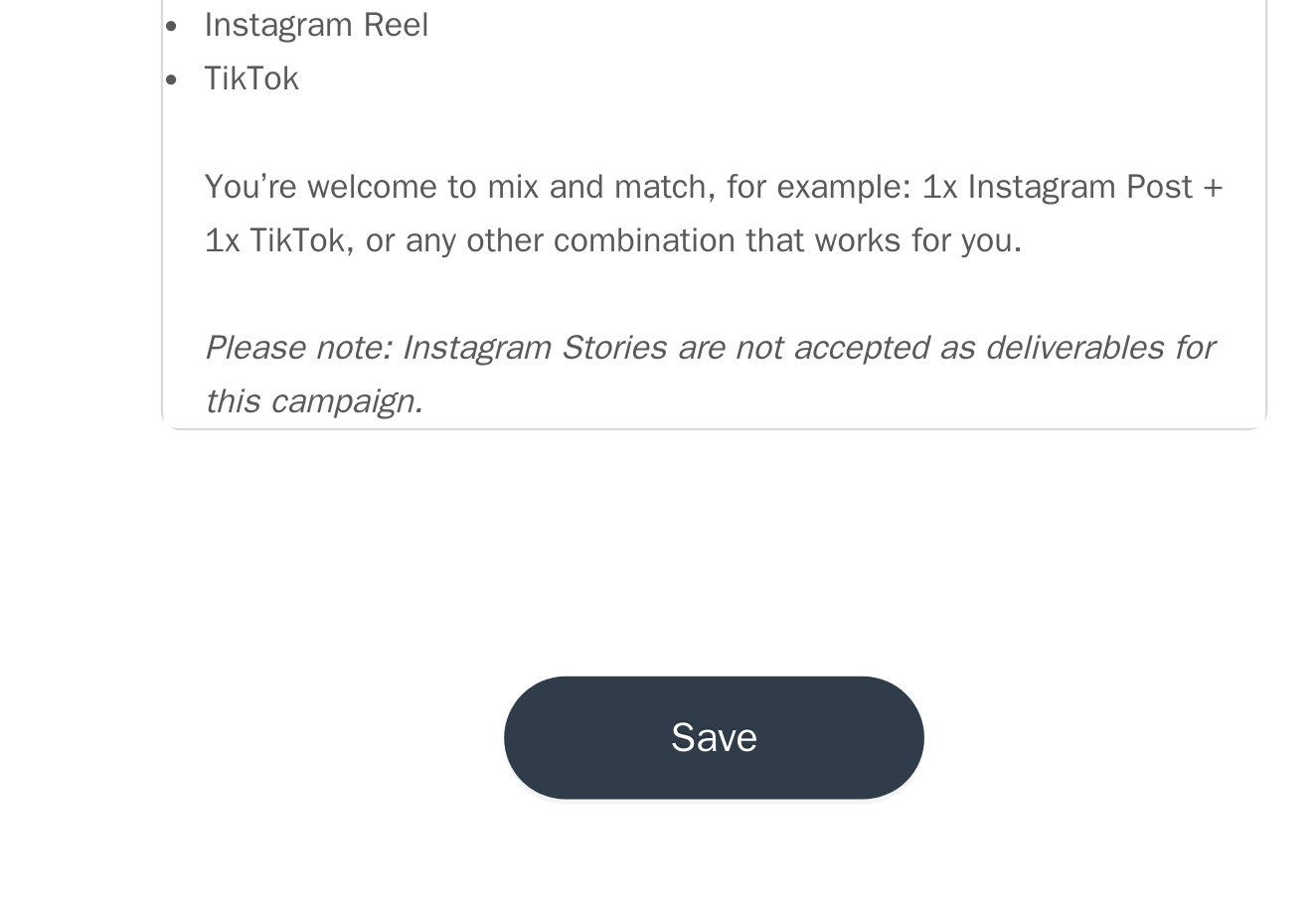 click on "Save" at bounding box center (658, 843) 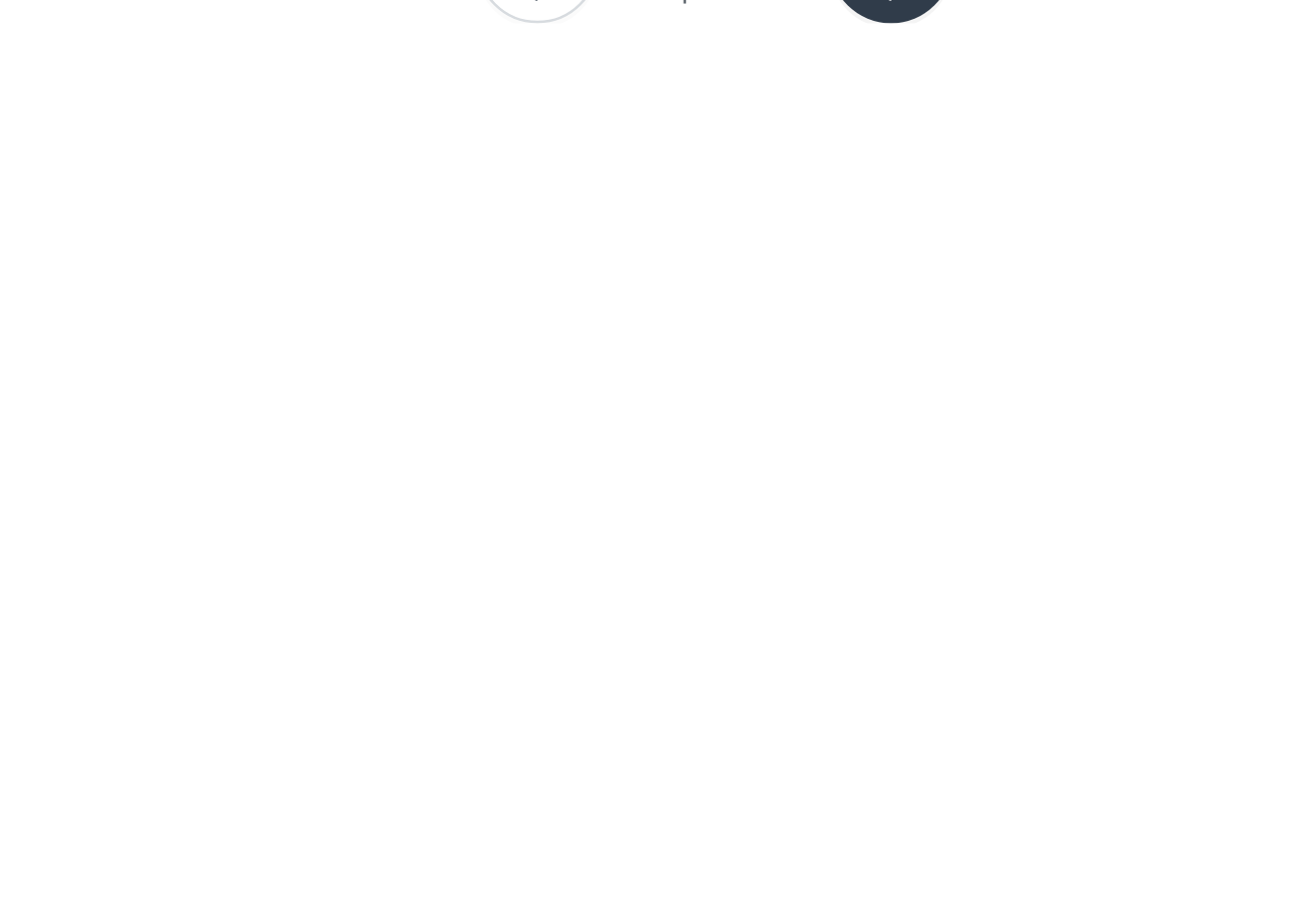 scroll, scrollTop: 0, scrollLeft: 0, axis: both 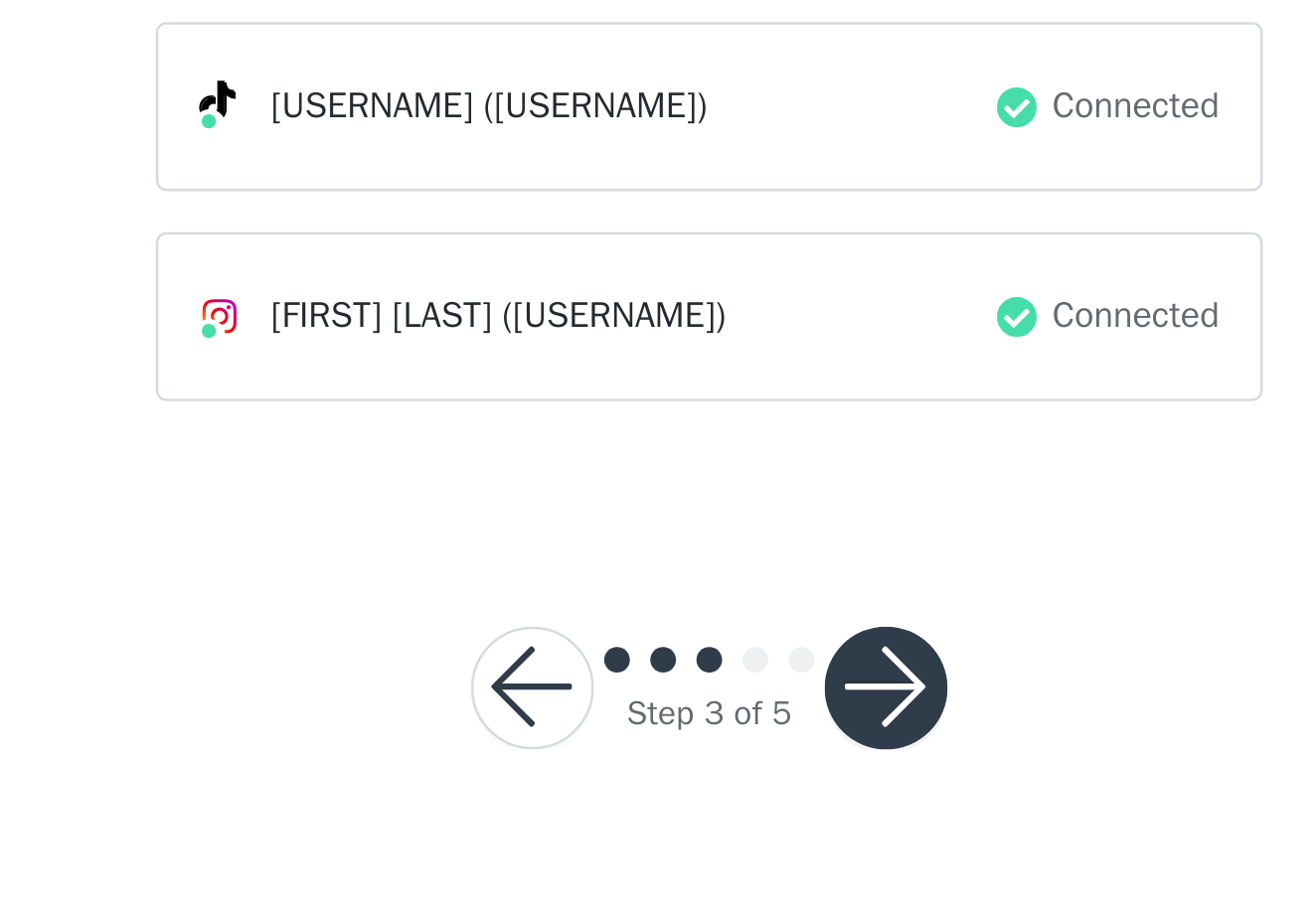 click at bounding box center (727, 542) 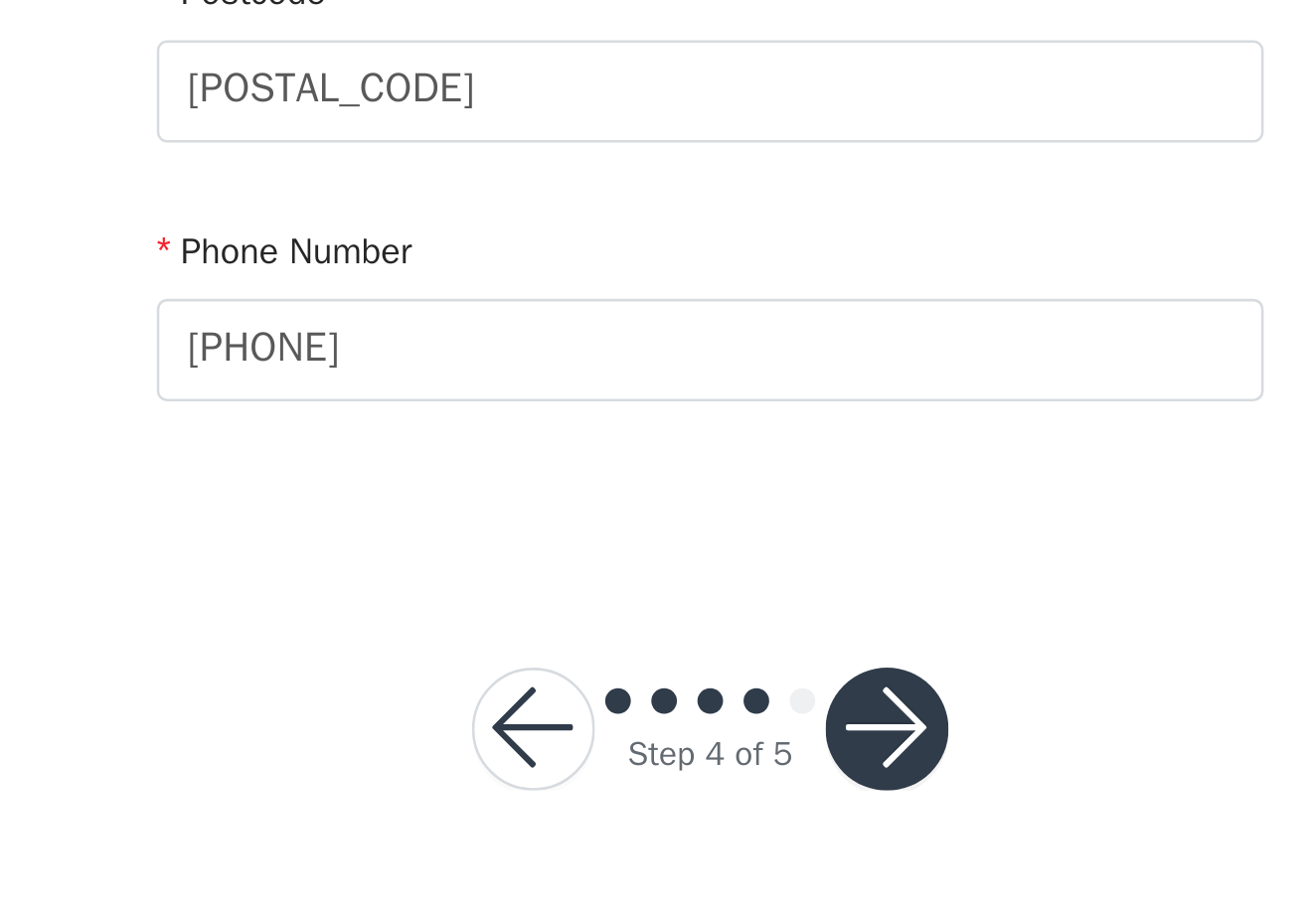 scroll, scrollTop: 485, scrollLeft: 0, axis: vertical 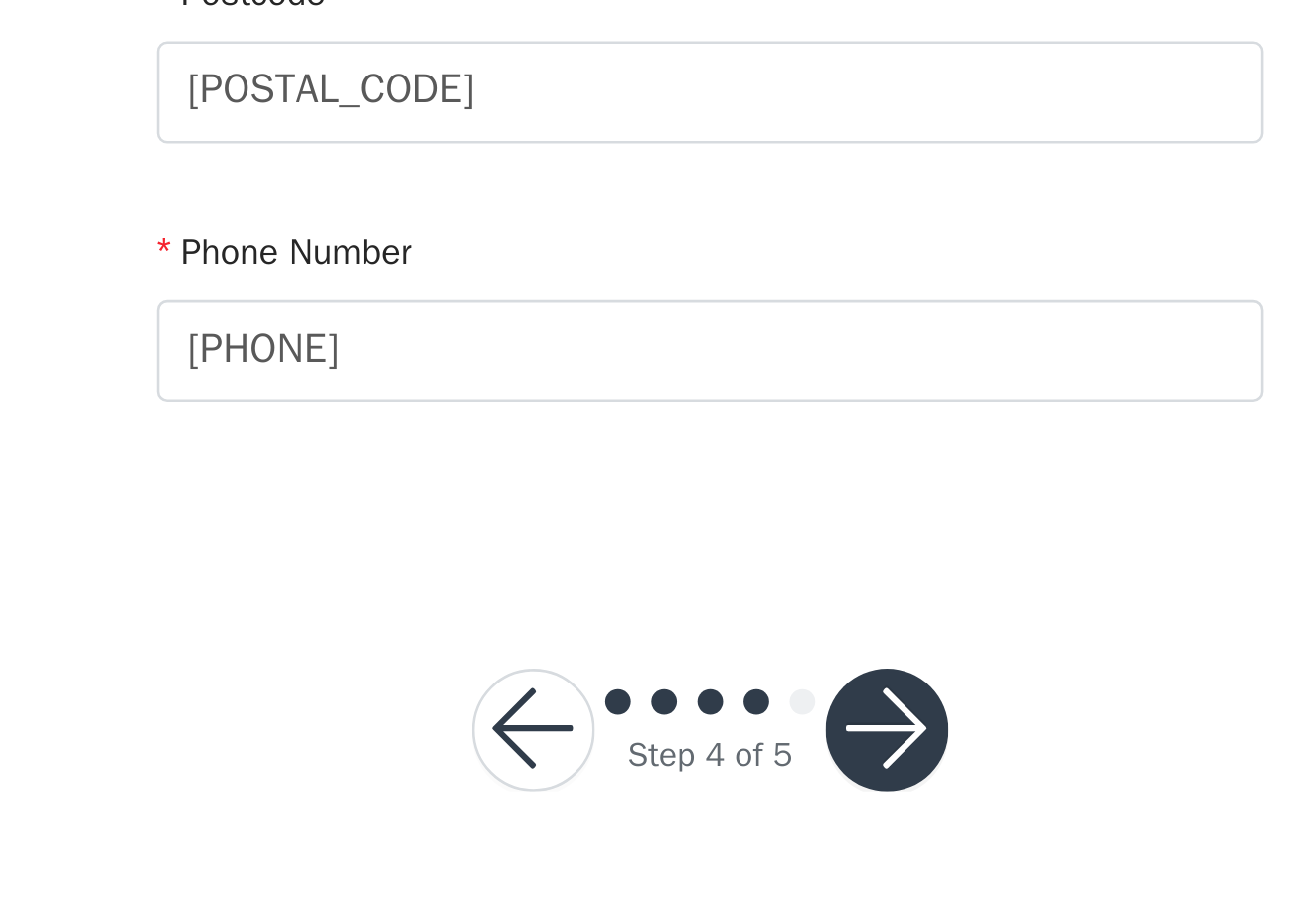 click at bounding box center (727, 840) 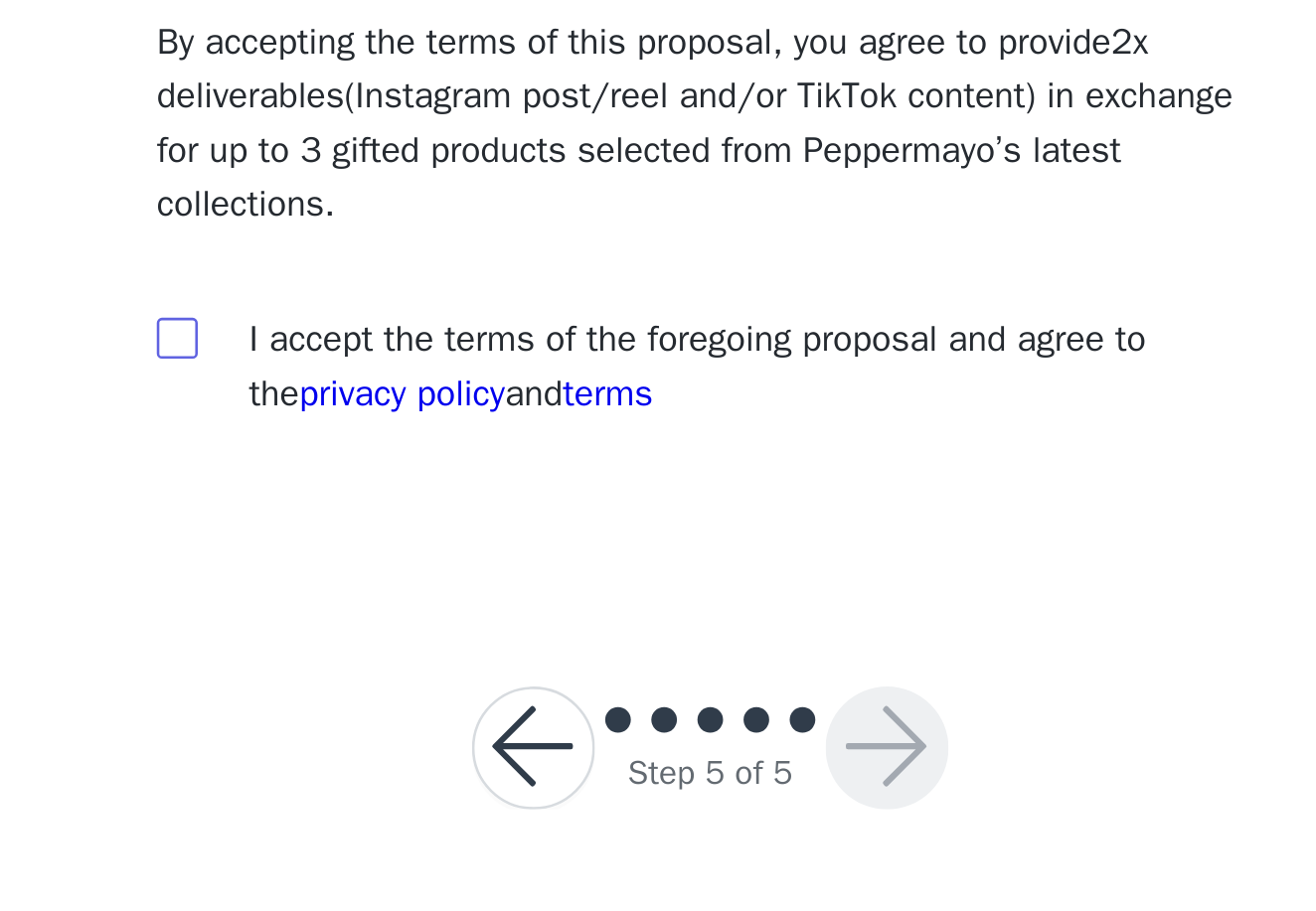 click at bounding box center [450, 687] 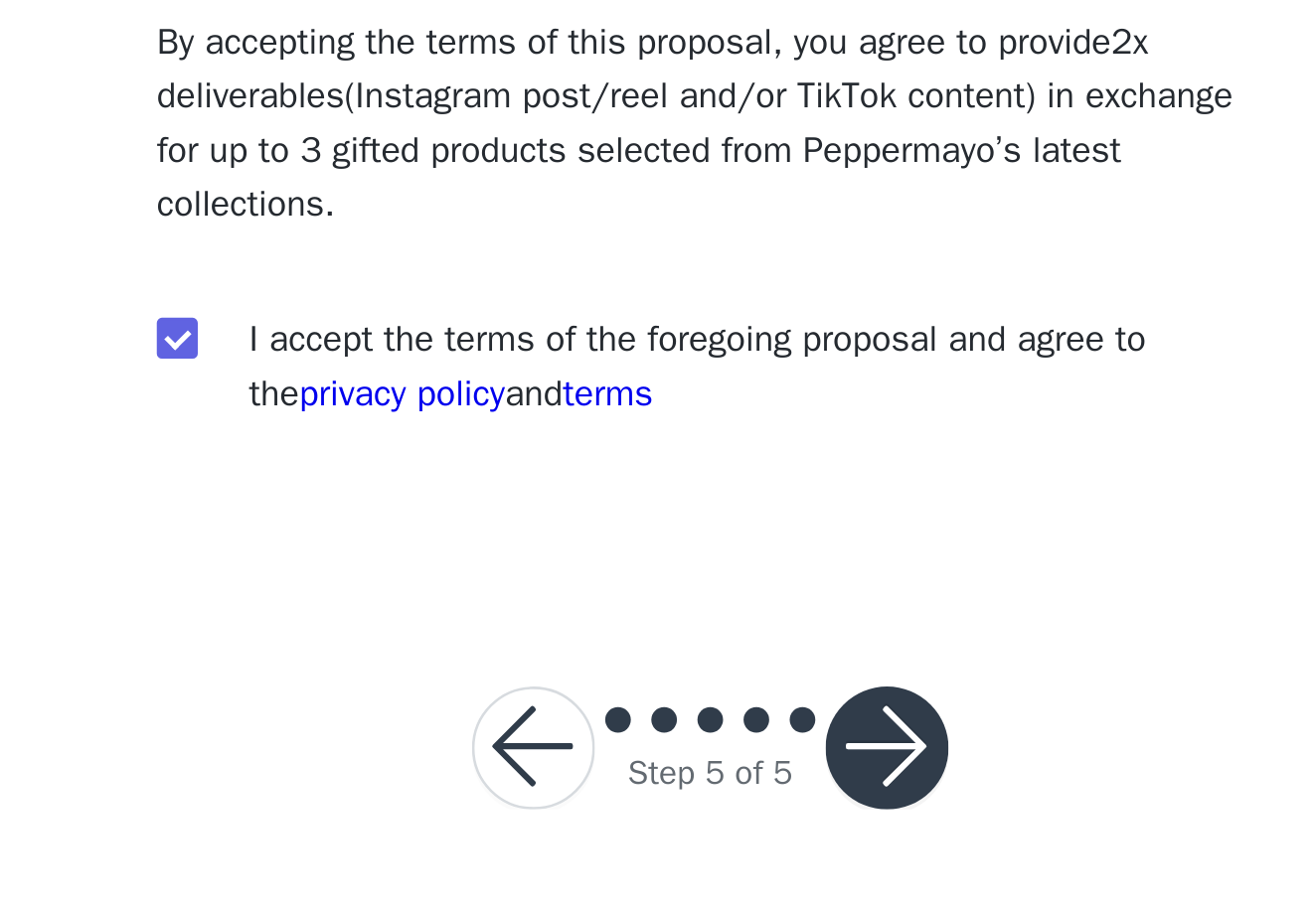 click at bounding box center [727, 847] 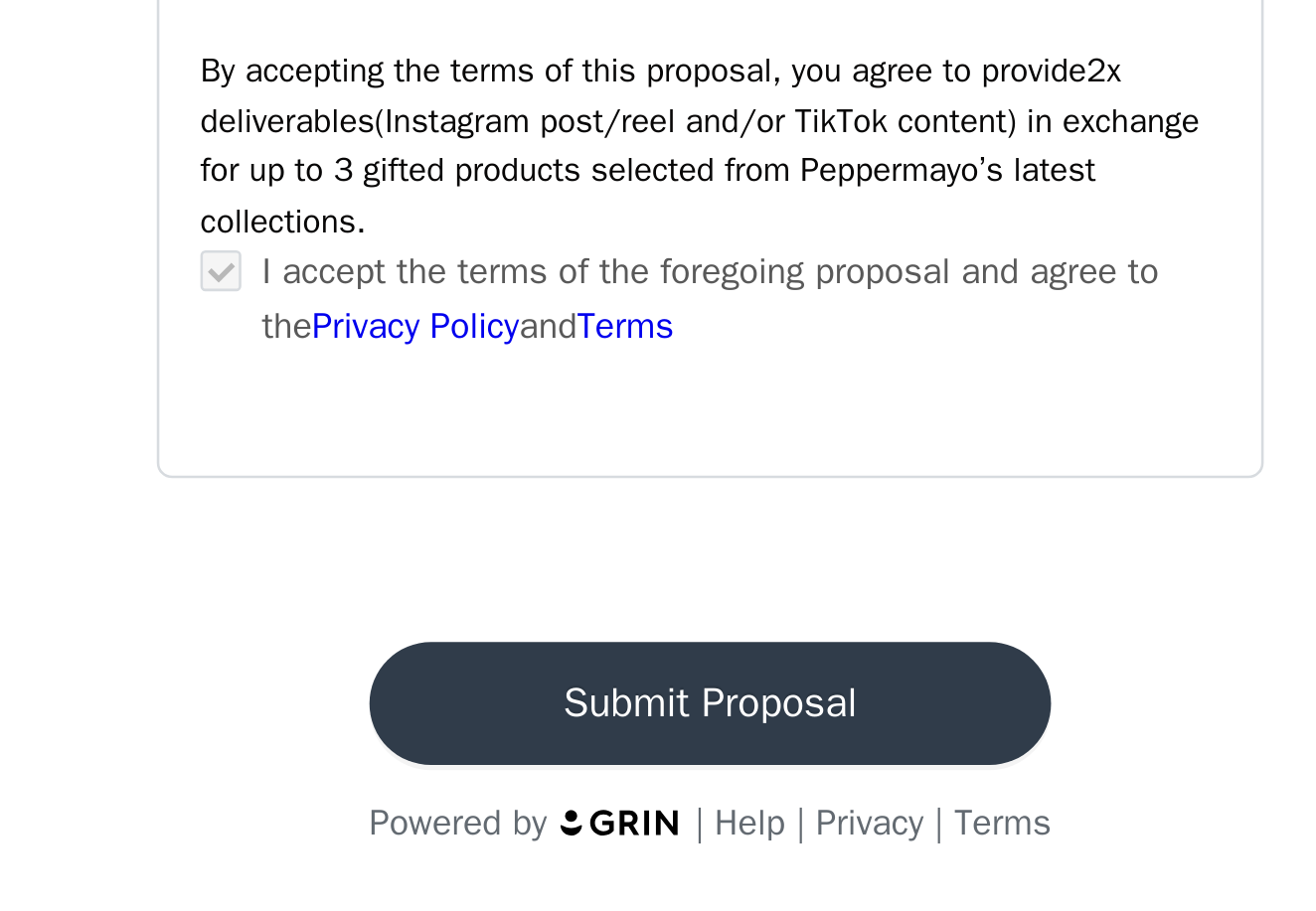 click on "Submit Proposal" at bounding box center [658, 831] 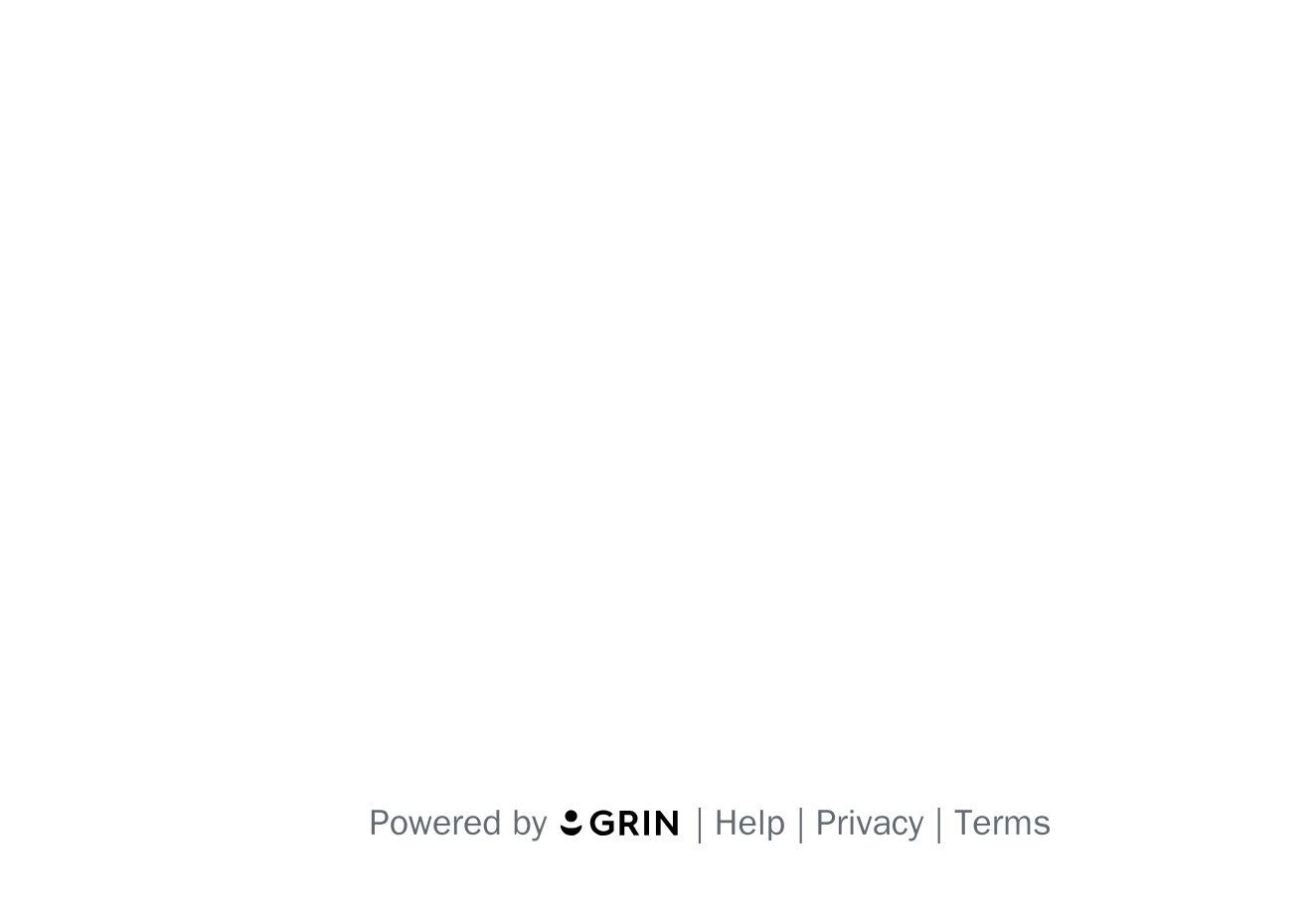 scroll, scrollTop: 0, scrollLeft: 0, axis: both 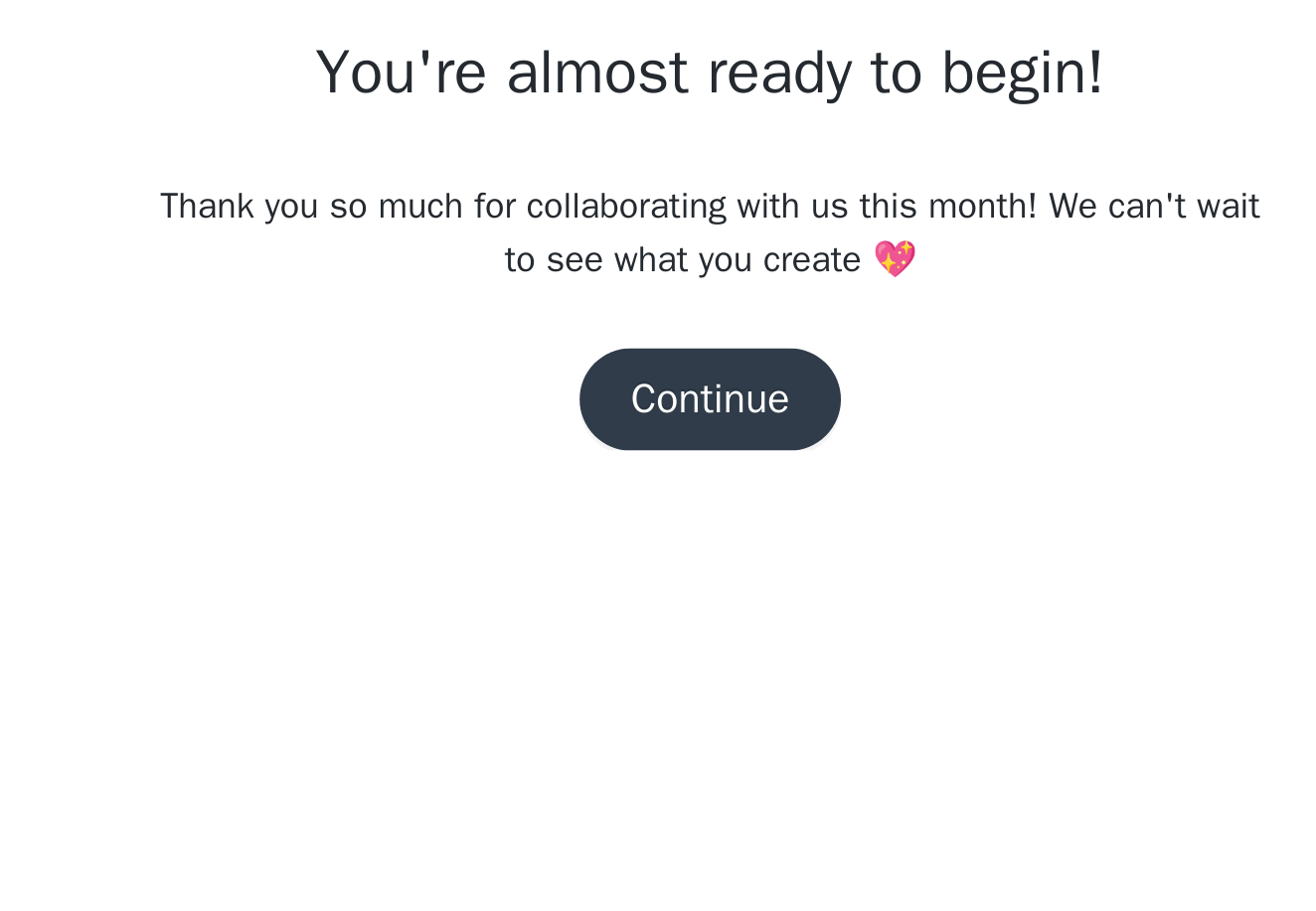 click on "Continue" at bounding box center [658, 351] 